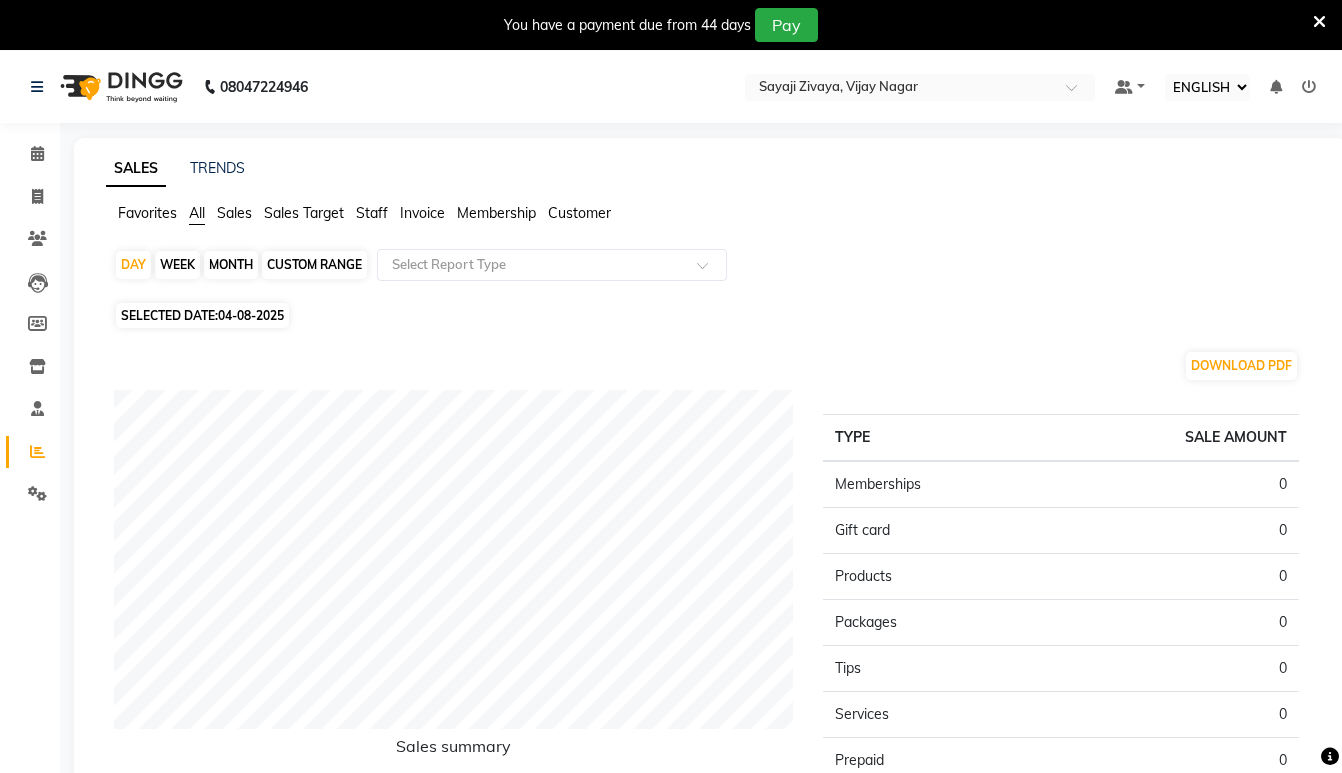select on "ec" 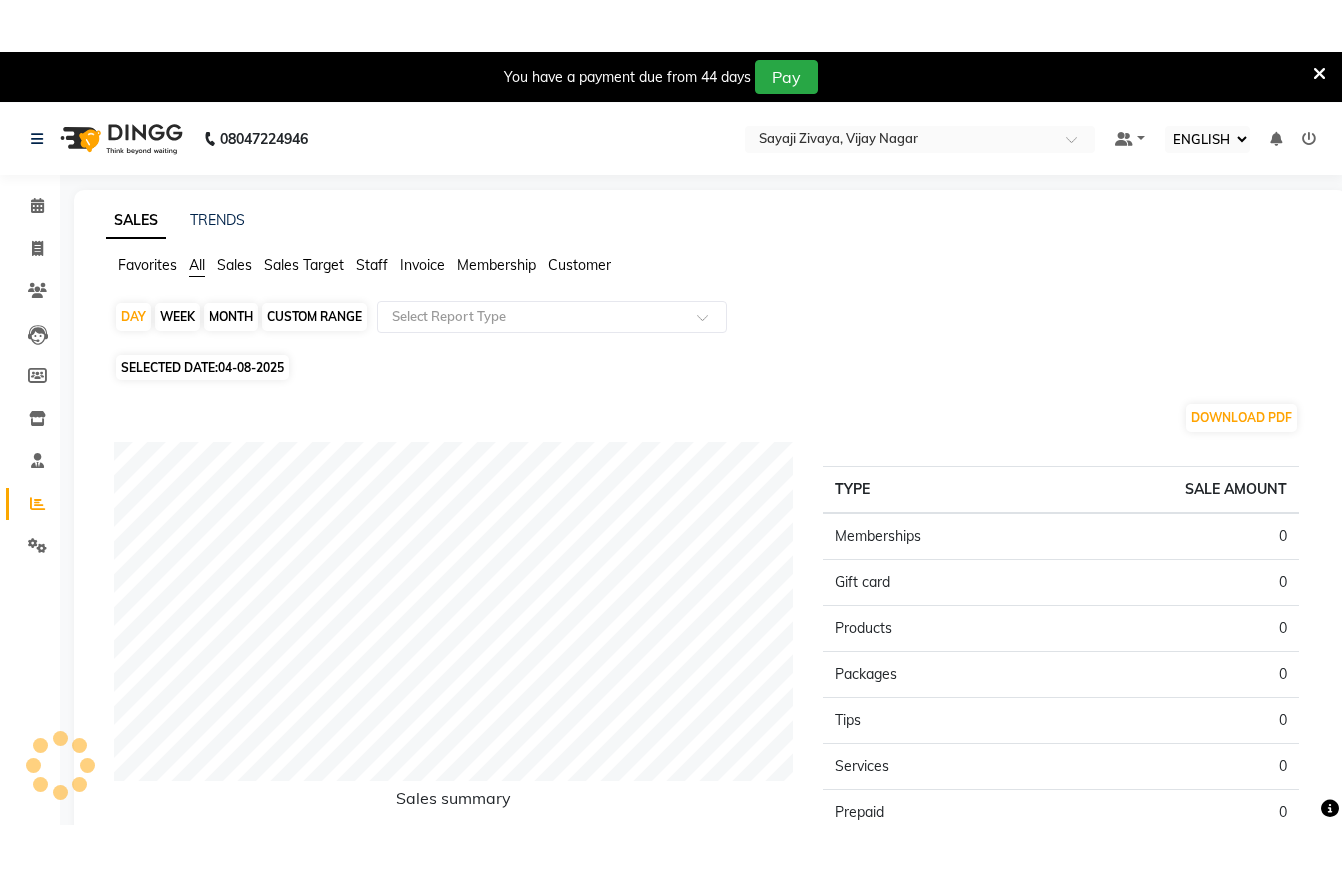 scroll, scrollTop: 0, scrollLeft: 0, axis: both 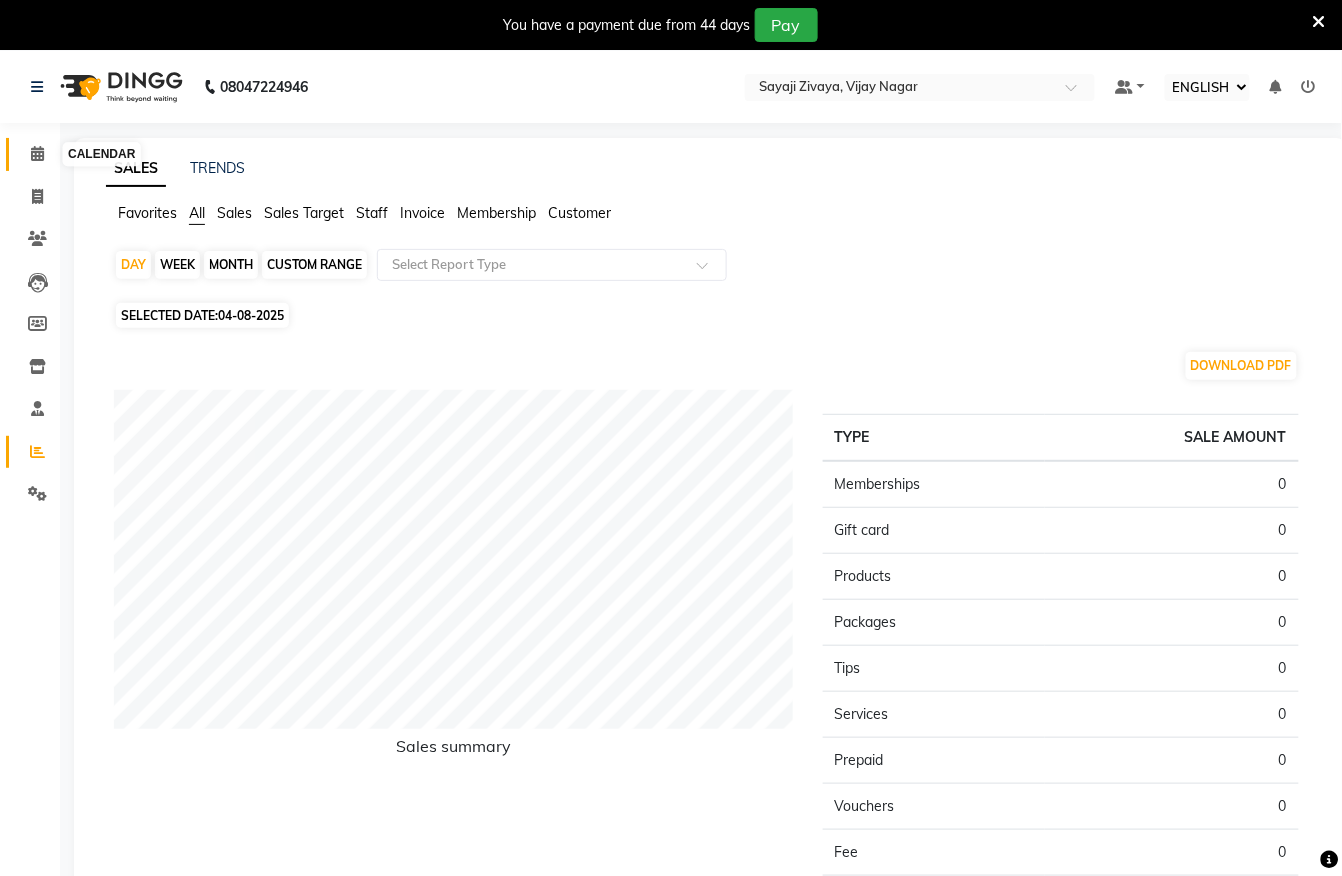 click 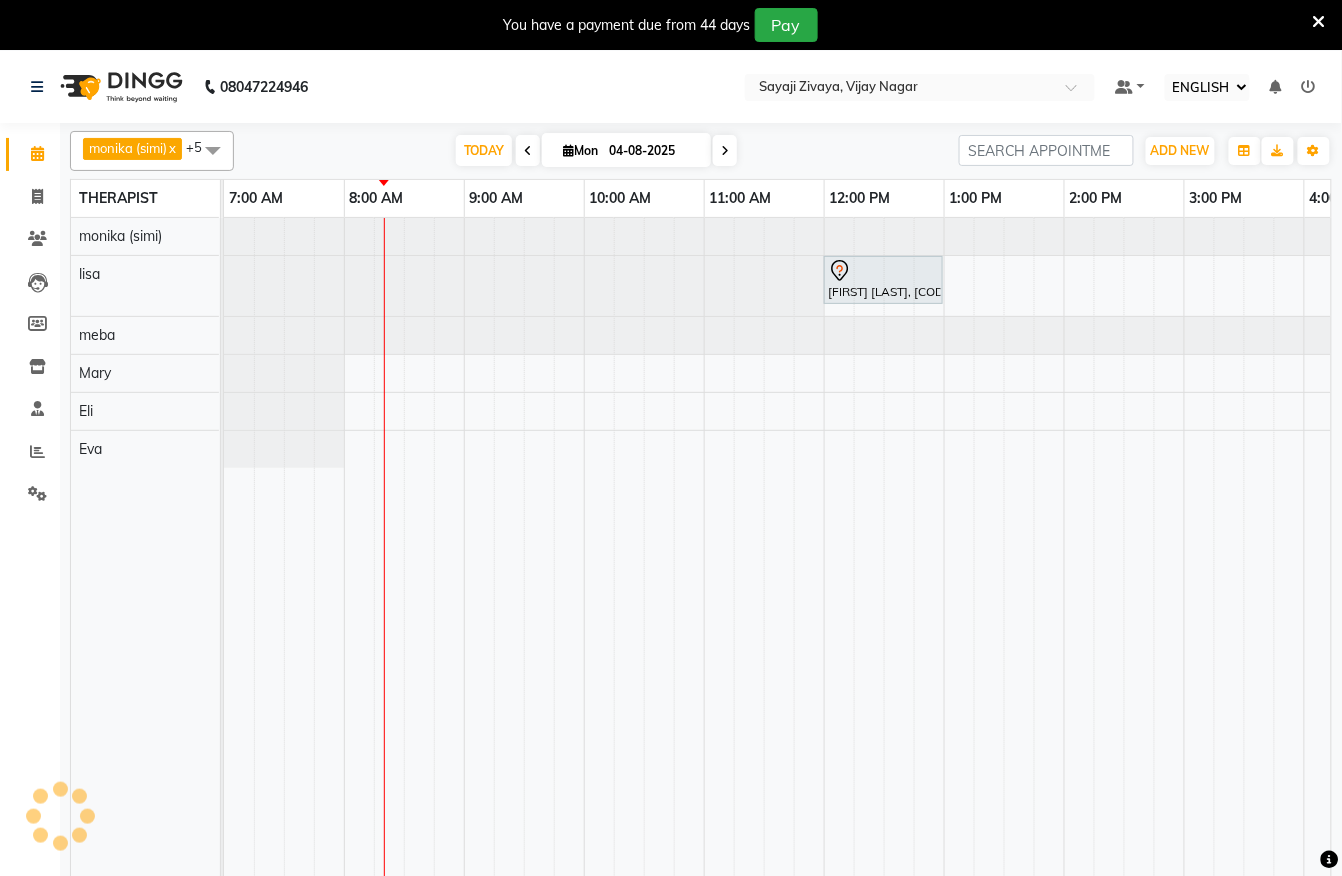 scroll, scrollTop: 0, scrollLeft: 0, axis: both 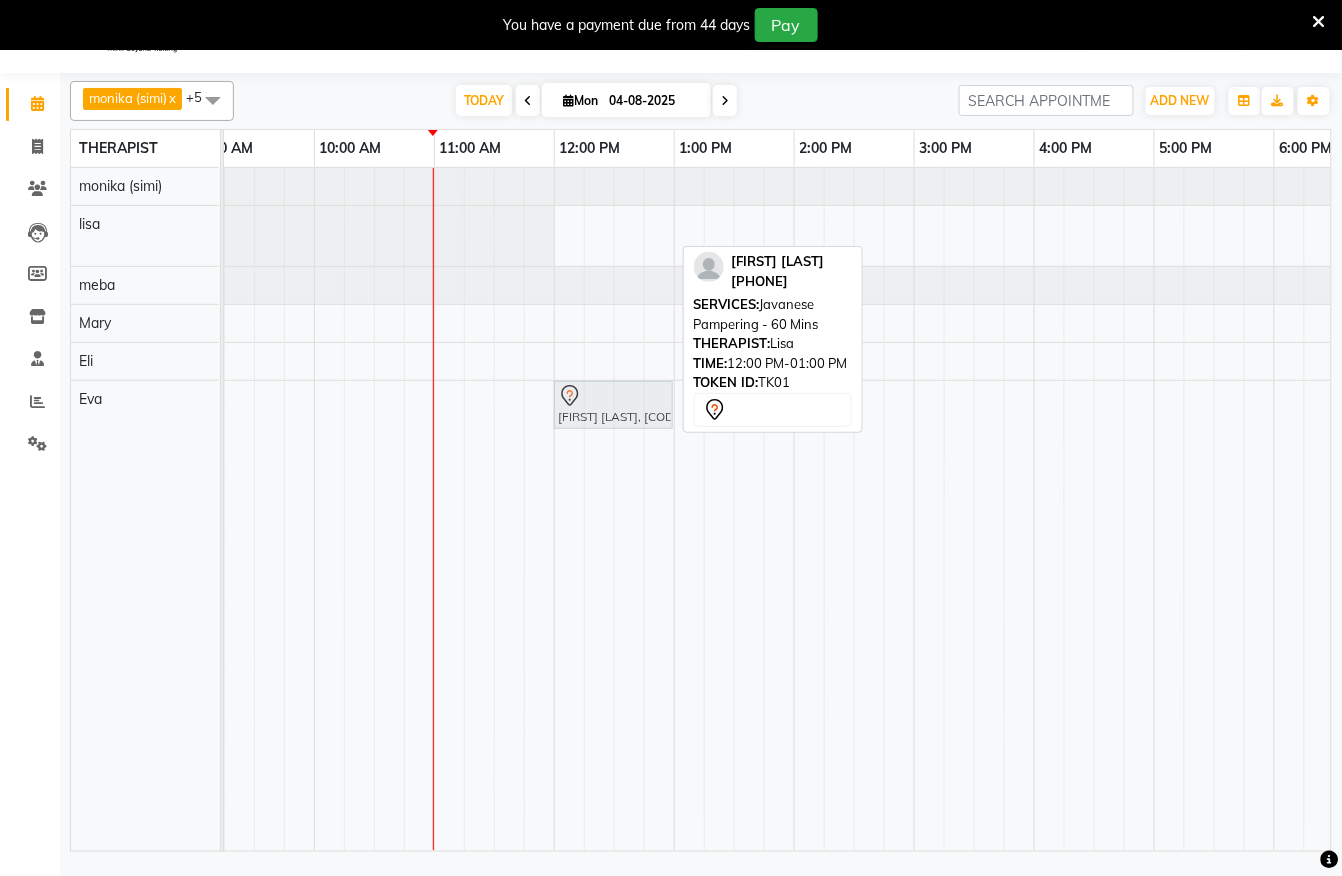 drag, startPoint x: 629, startPoint y: 236, endPoint x: 634, endPoint y: 394, distance: 158.0791 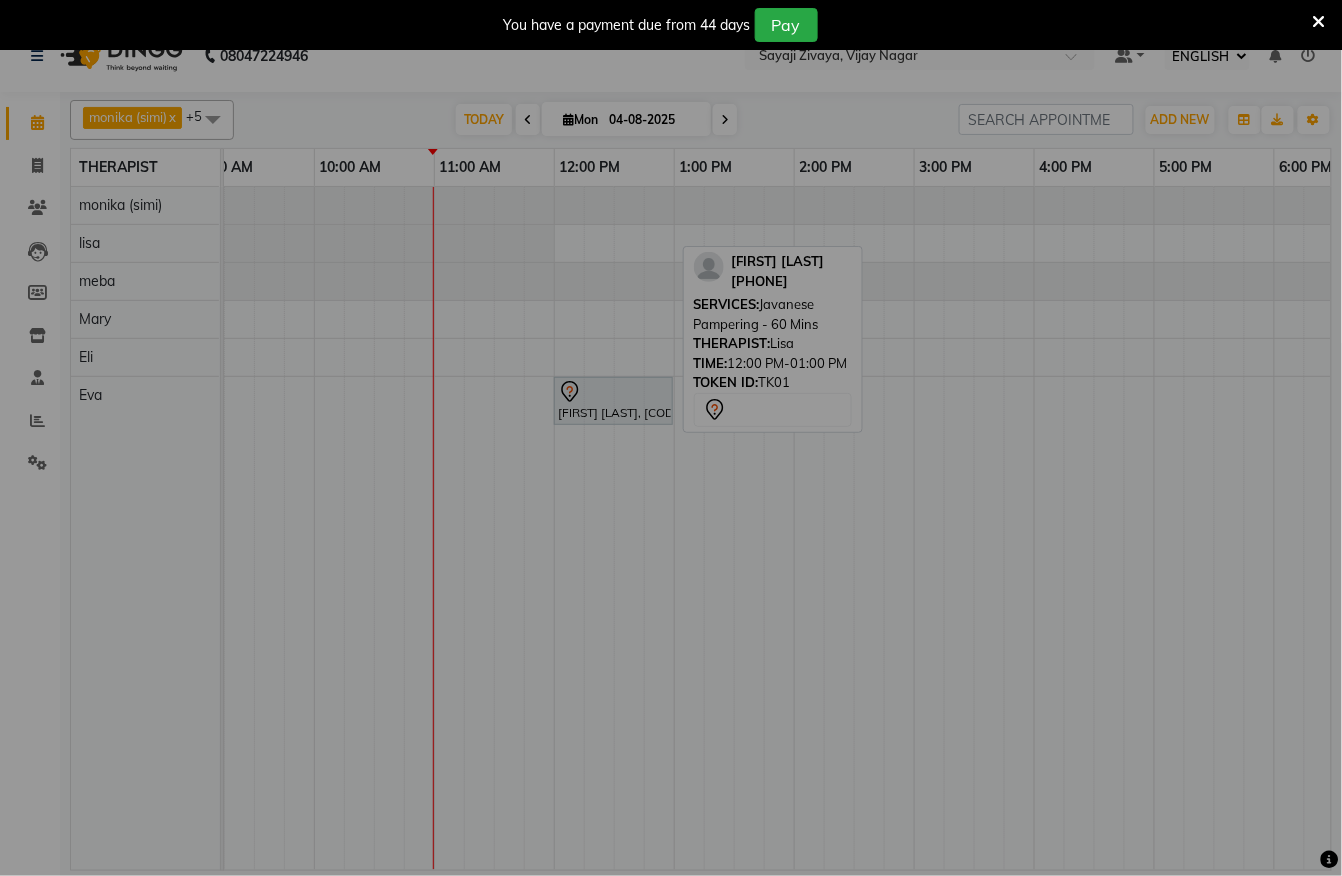 scroll, scrollTop: 32, scrollLeft: 0, axis: vertical 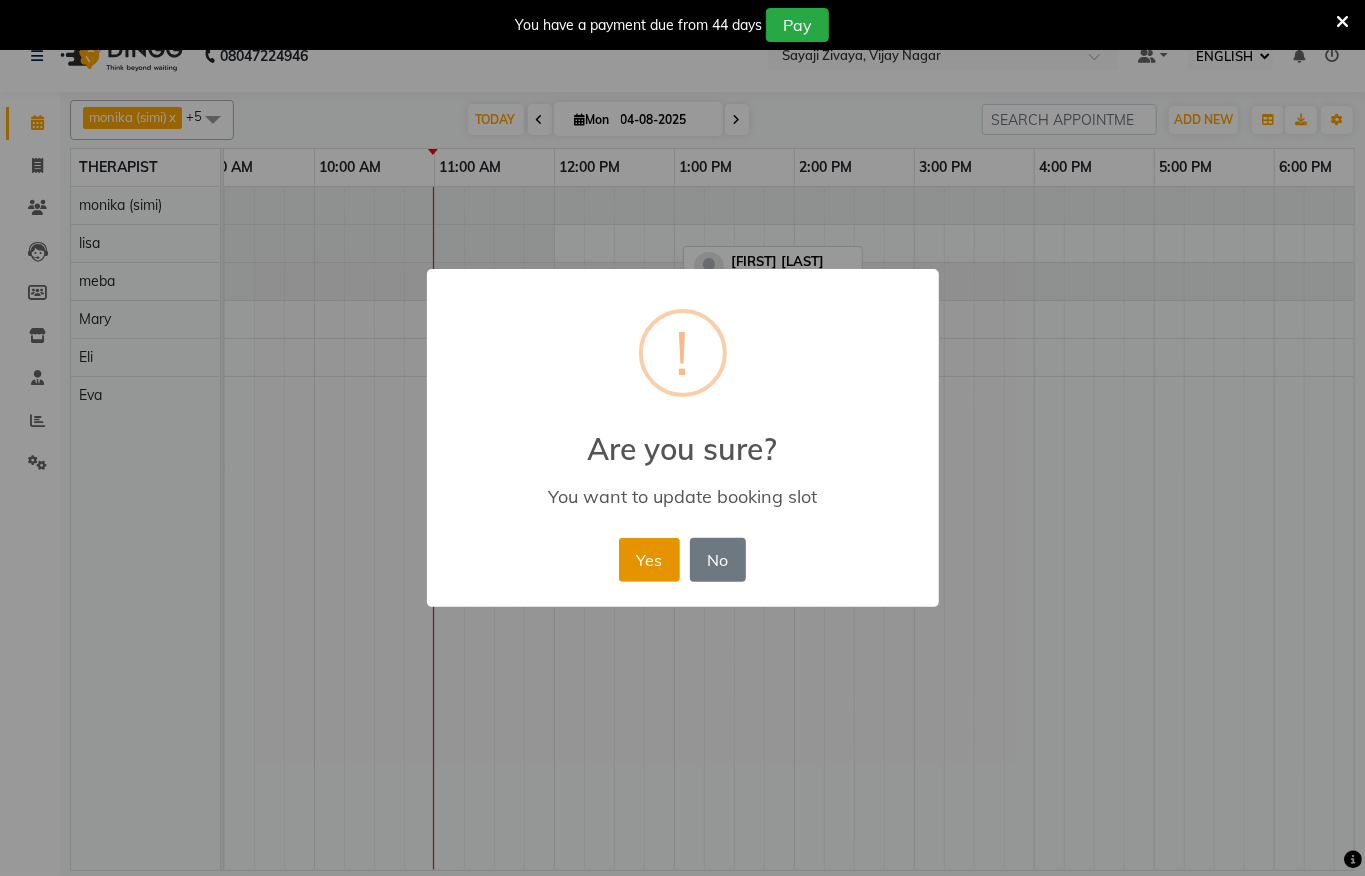 click on "Yes" at bounding box center [649, 560] 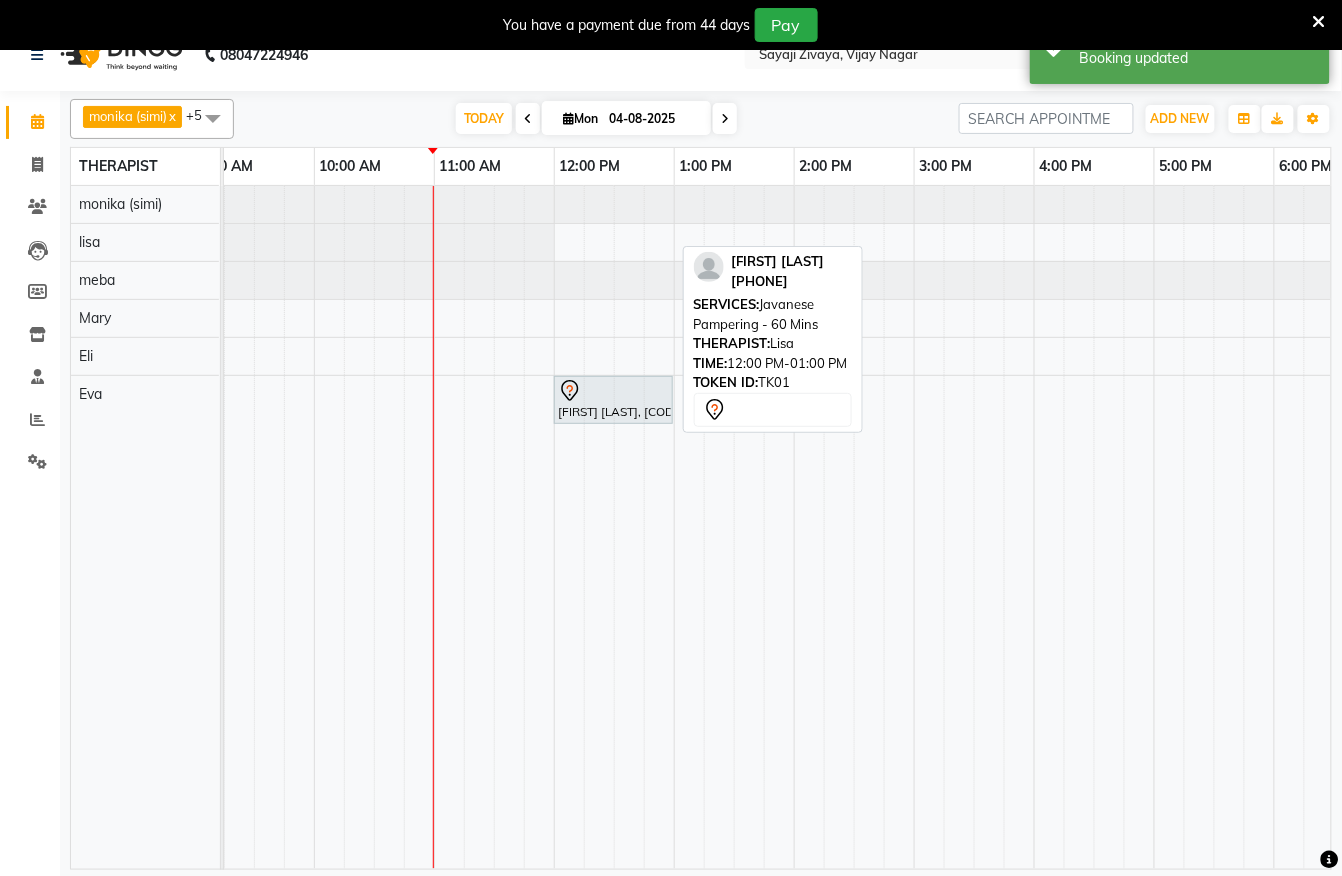 scroll, scrollTop: 0, scrollLeft: 565, axis: horizontal 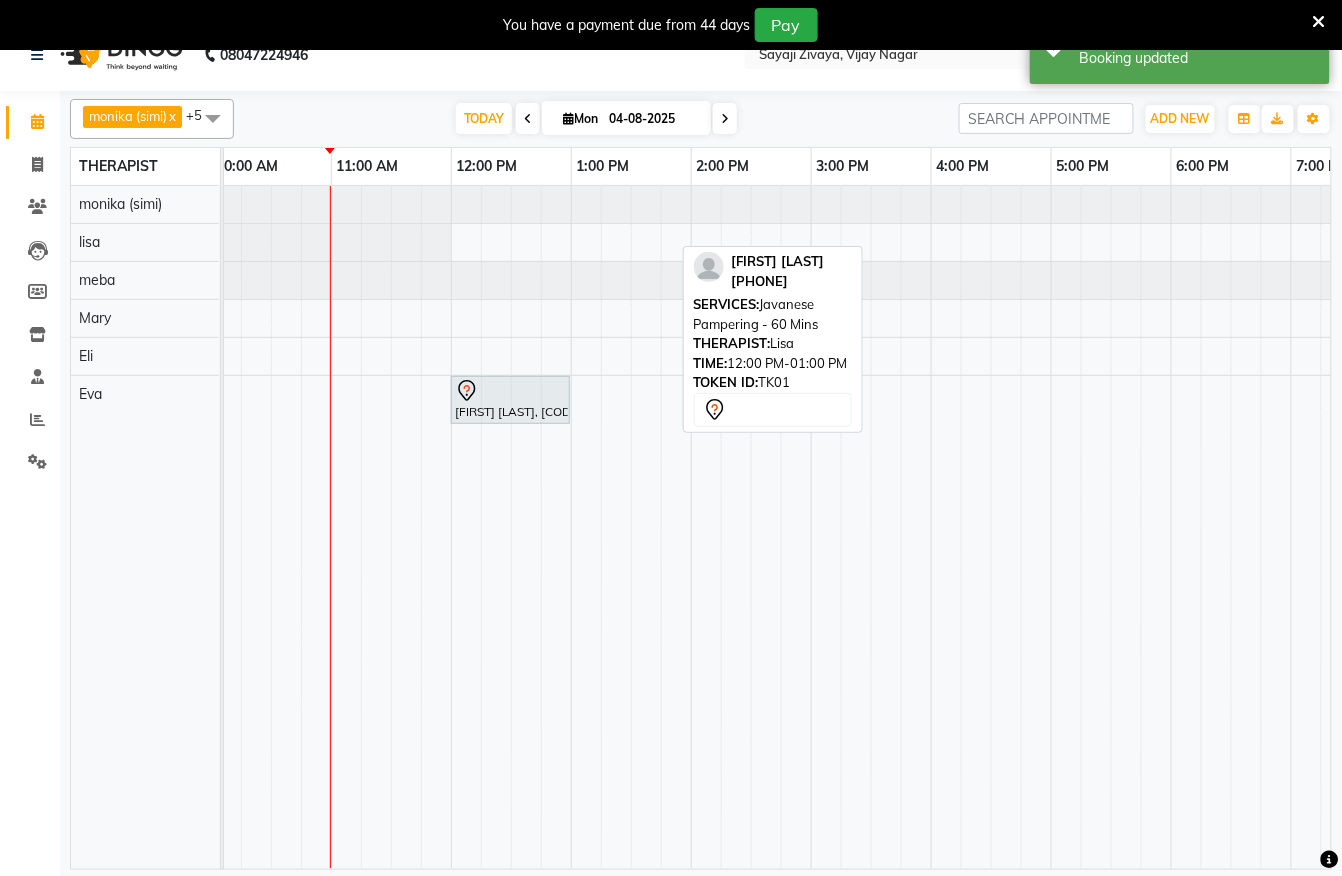 click at bounding box center (725, 118) 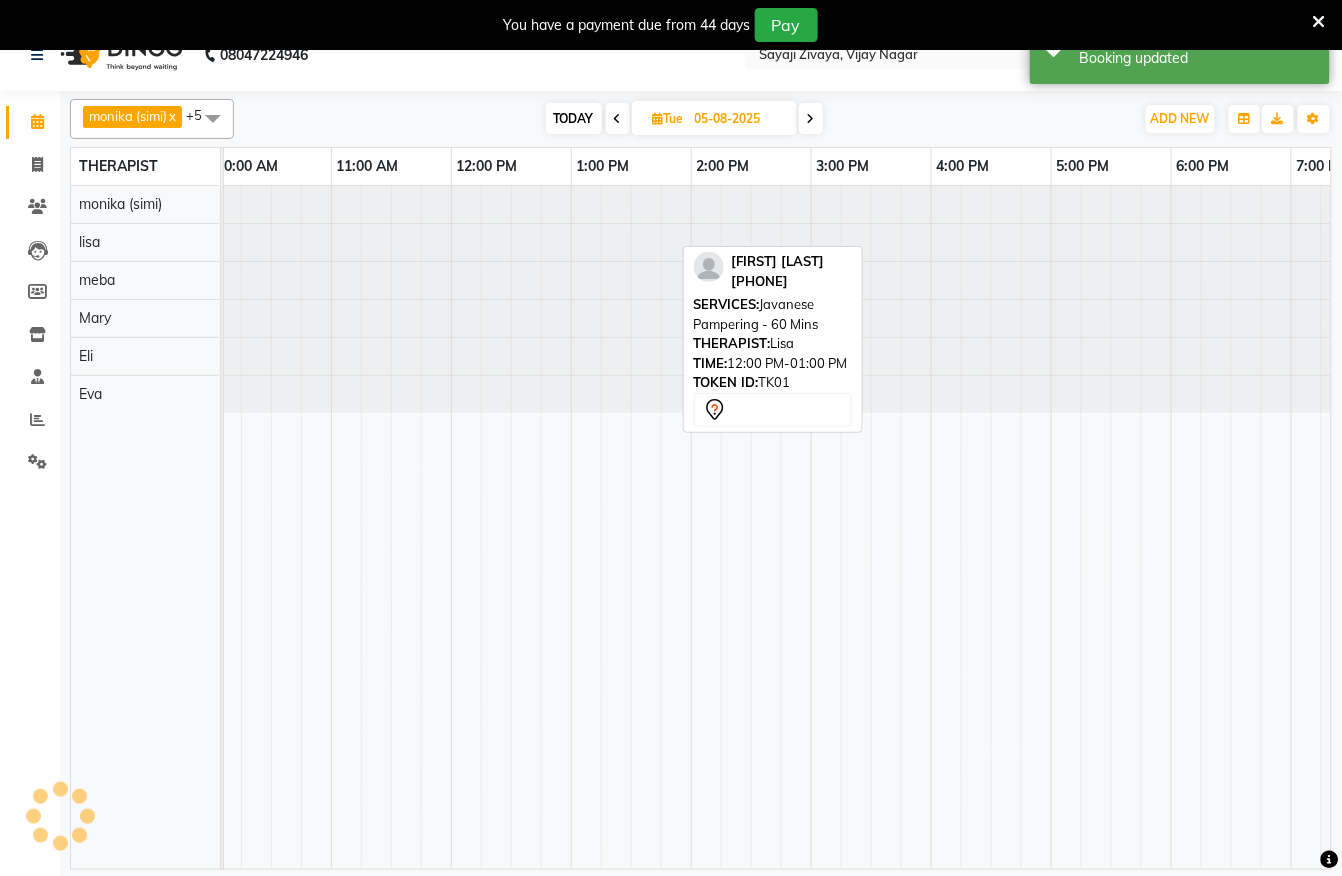 scroll, scrollTop: 0, scrollLeft: 480, axis: horizontal 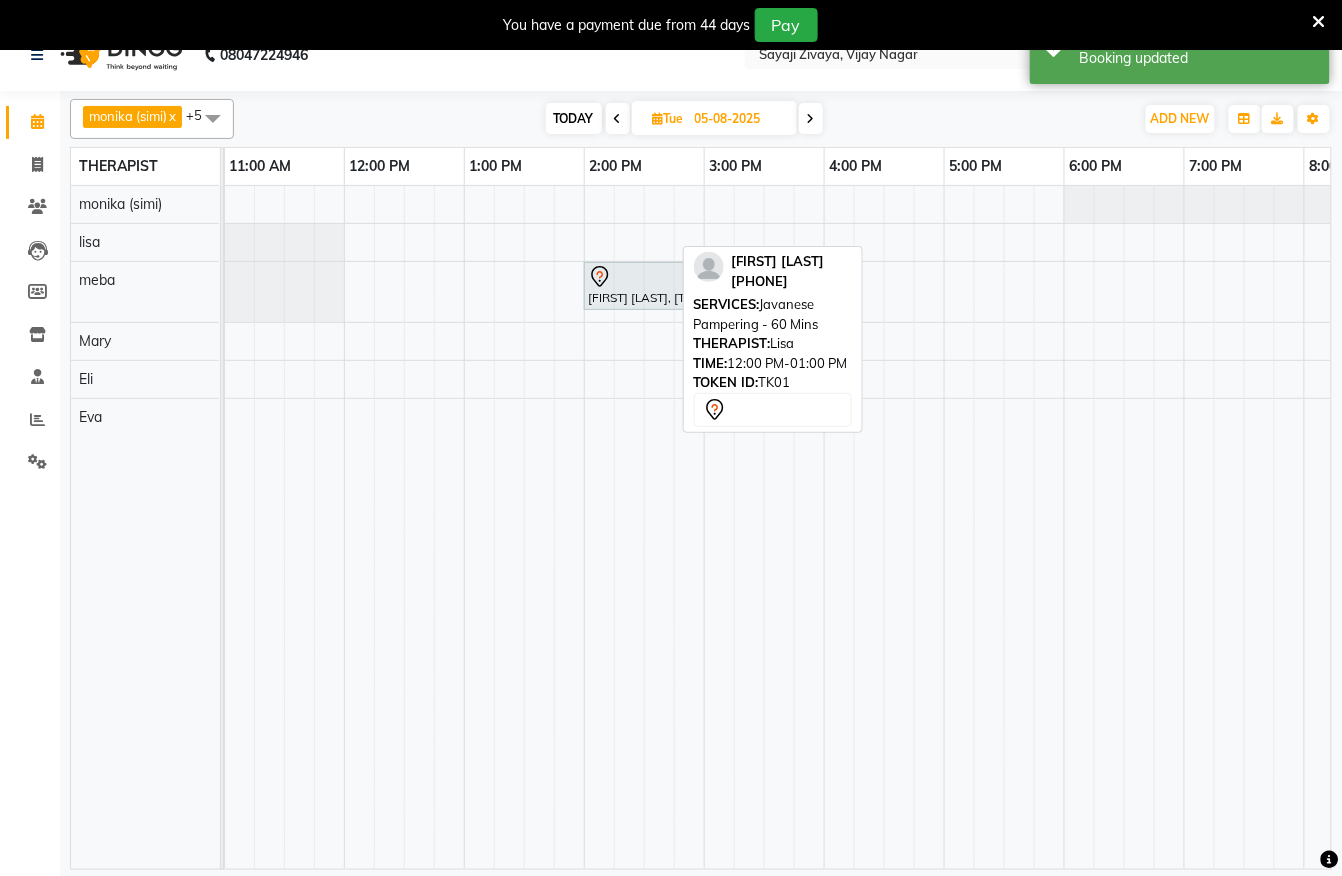 click on "TODAY" at bounding box center (574, 118) 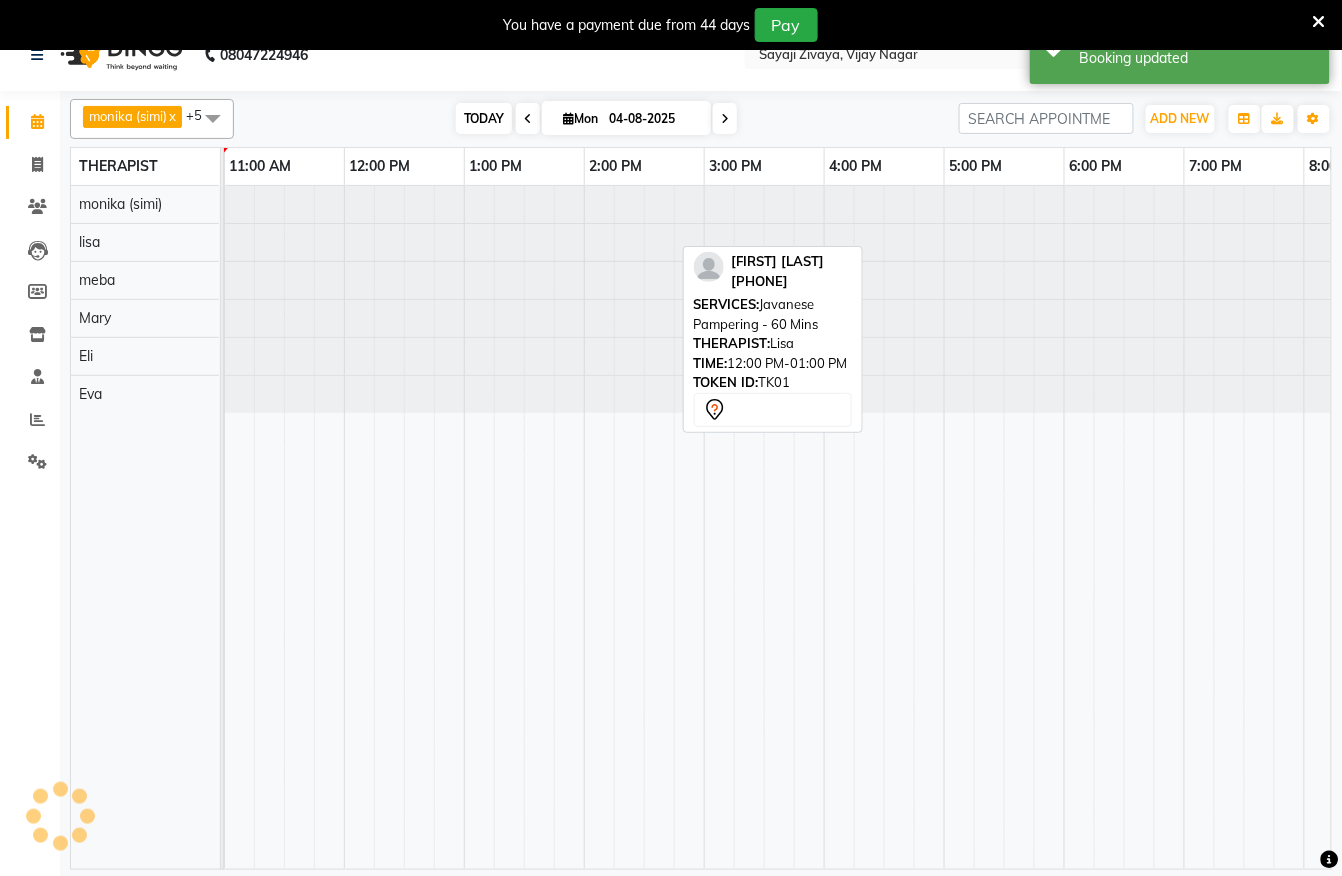 scroll, scrollTop: 0, scrollLeft: 0, axis: both 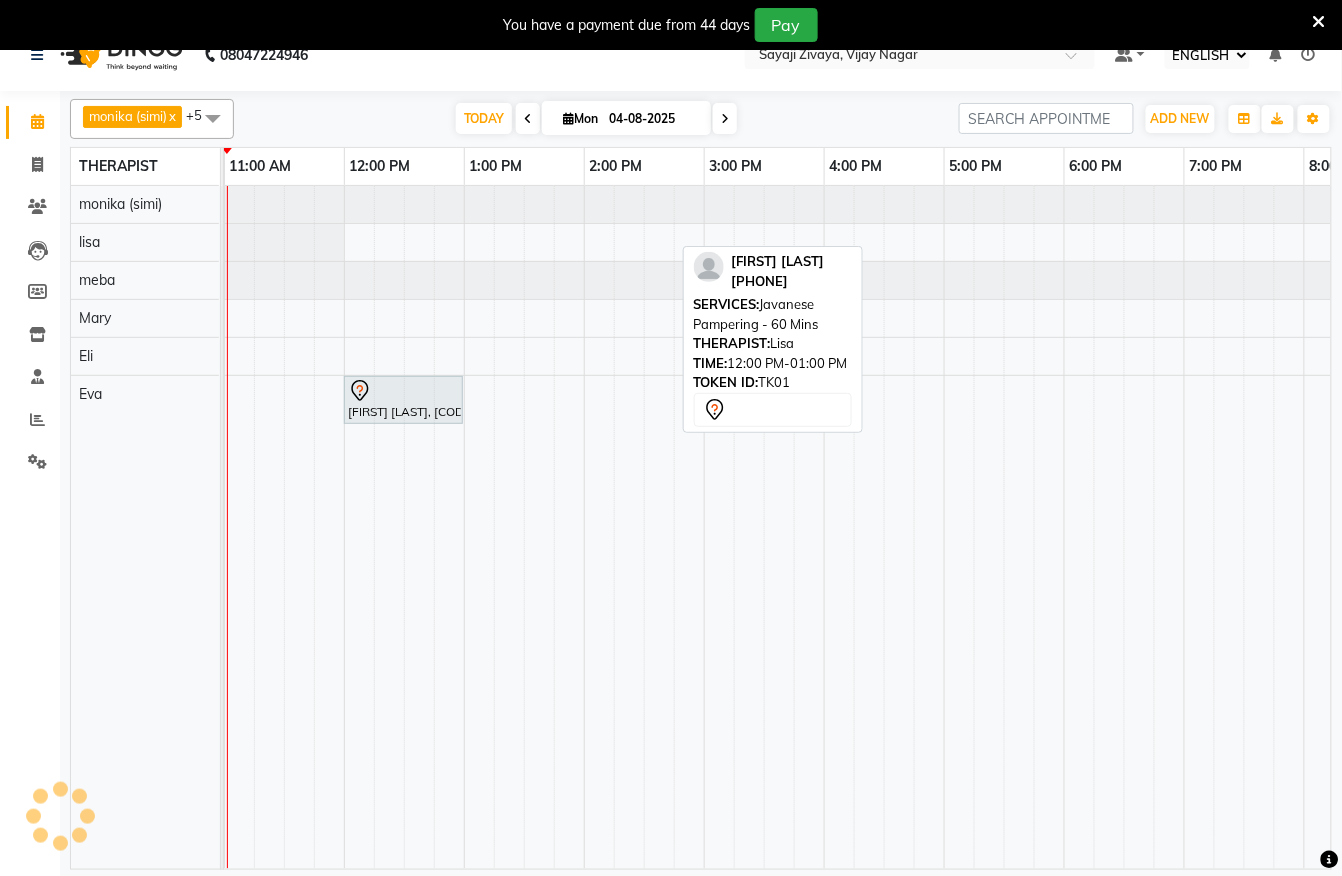 click on "04-08-2025" at bounding box center [653, 119] 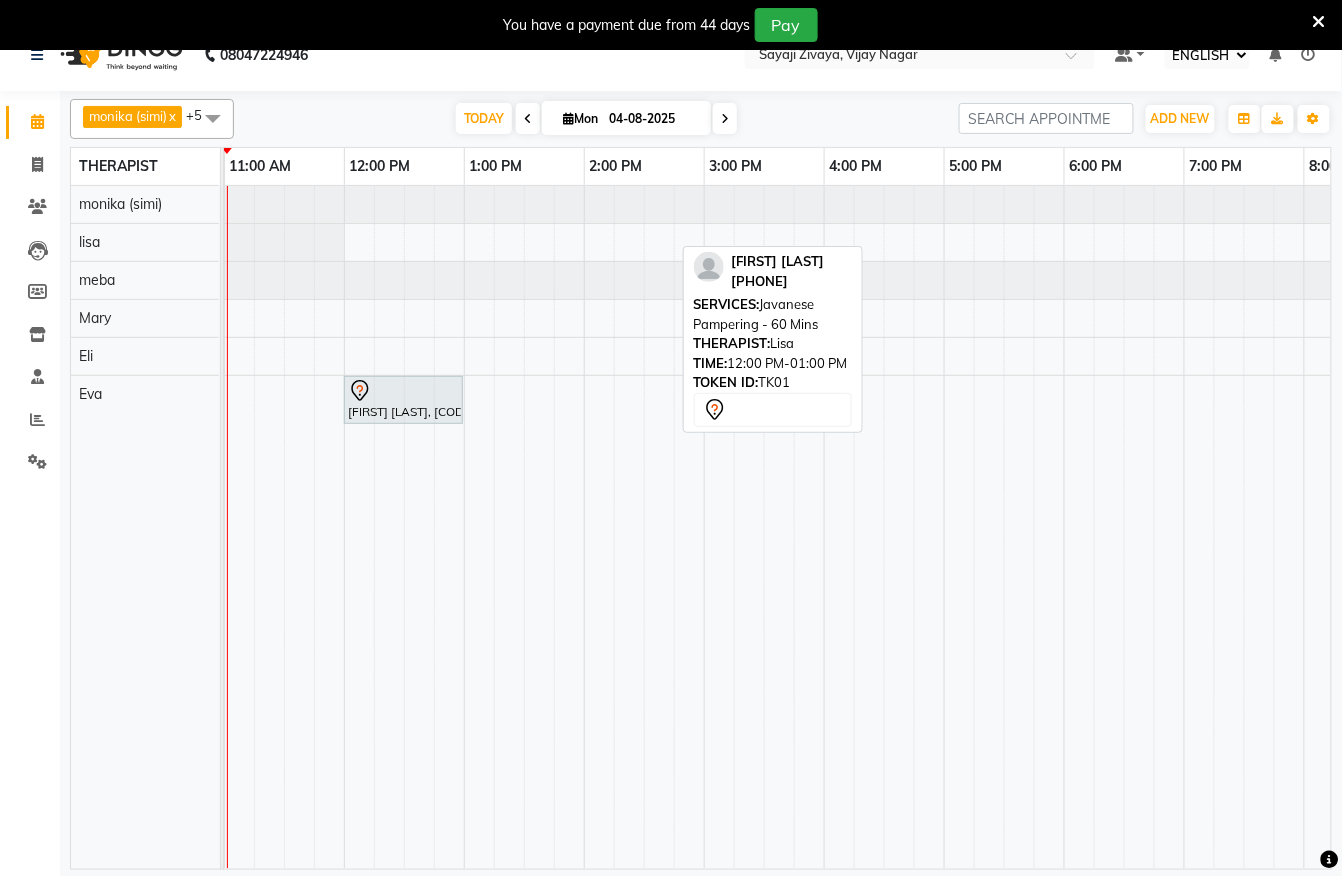 scroll, scrollTop: 50, scrollLeft: 0, axis: vertical 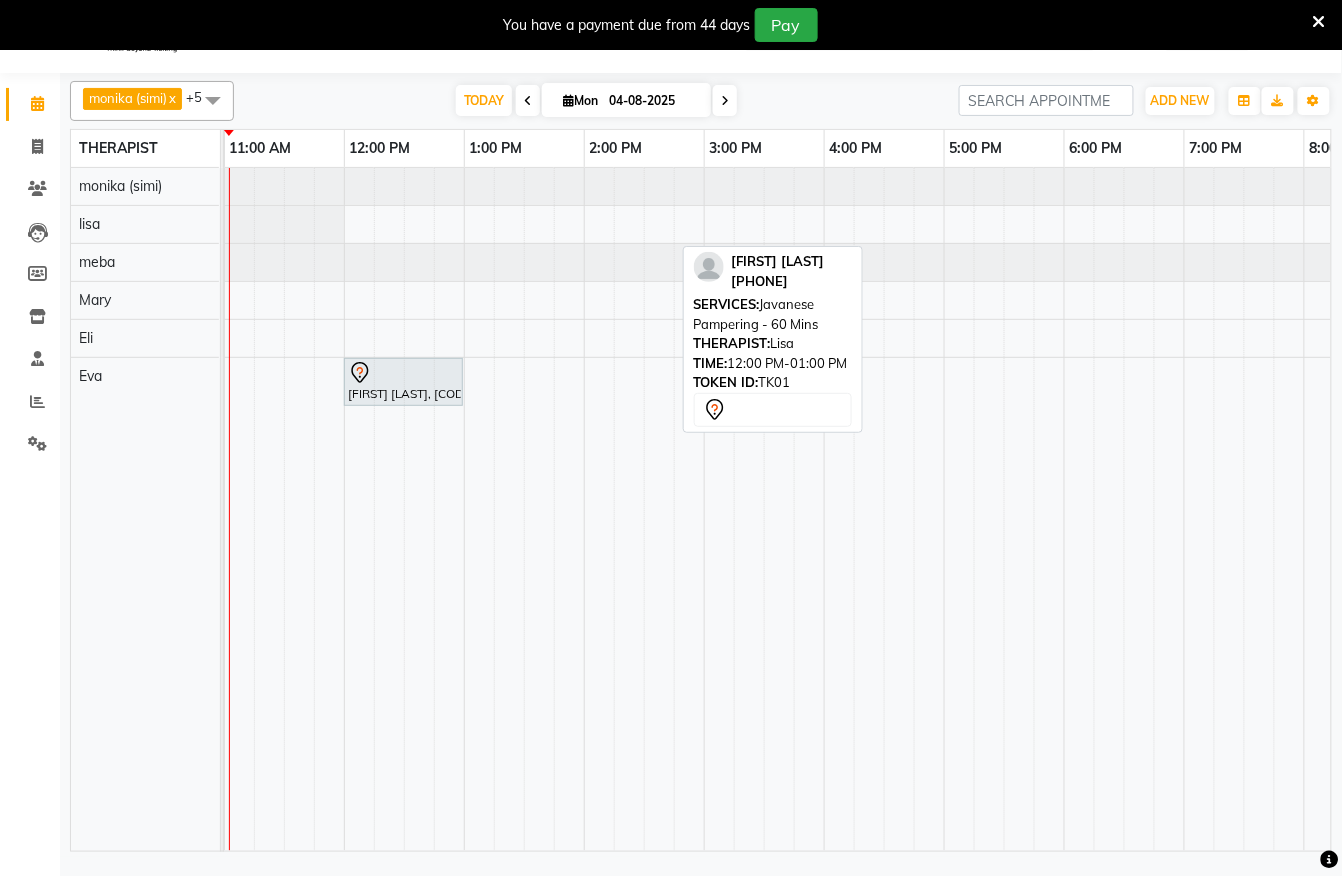 click at bounding box center [1319, 22] 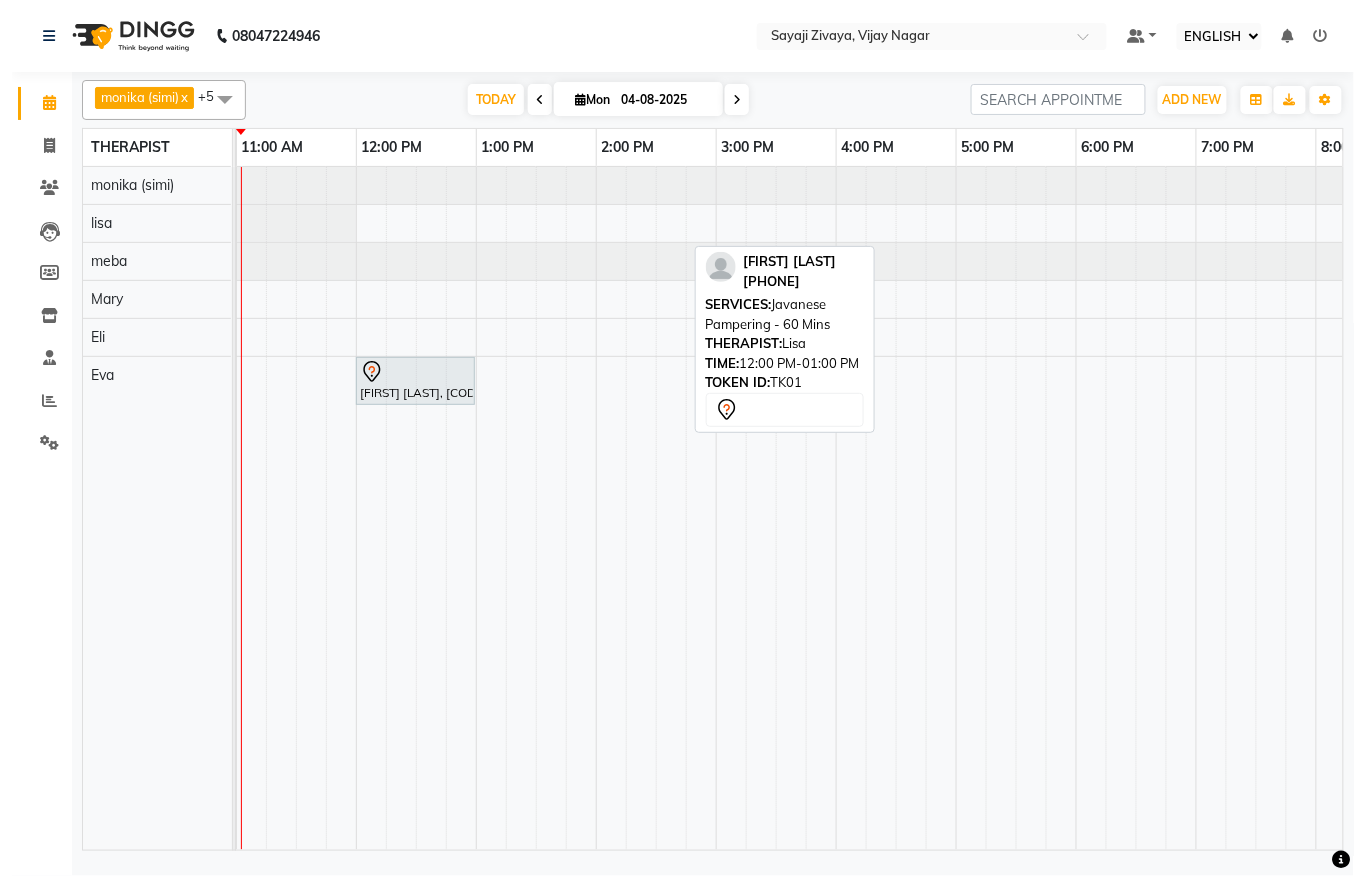 scroll, scrollTop: 0, scrollLeft: 0, axis: both 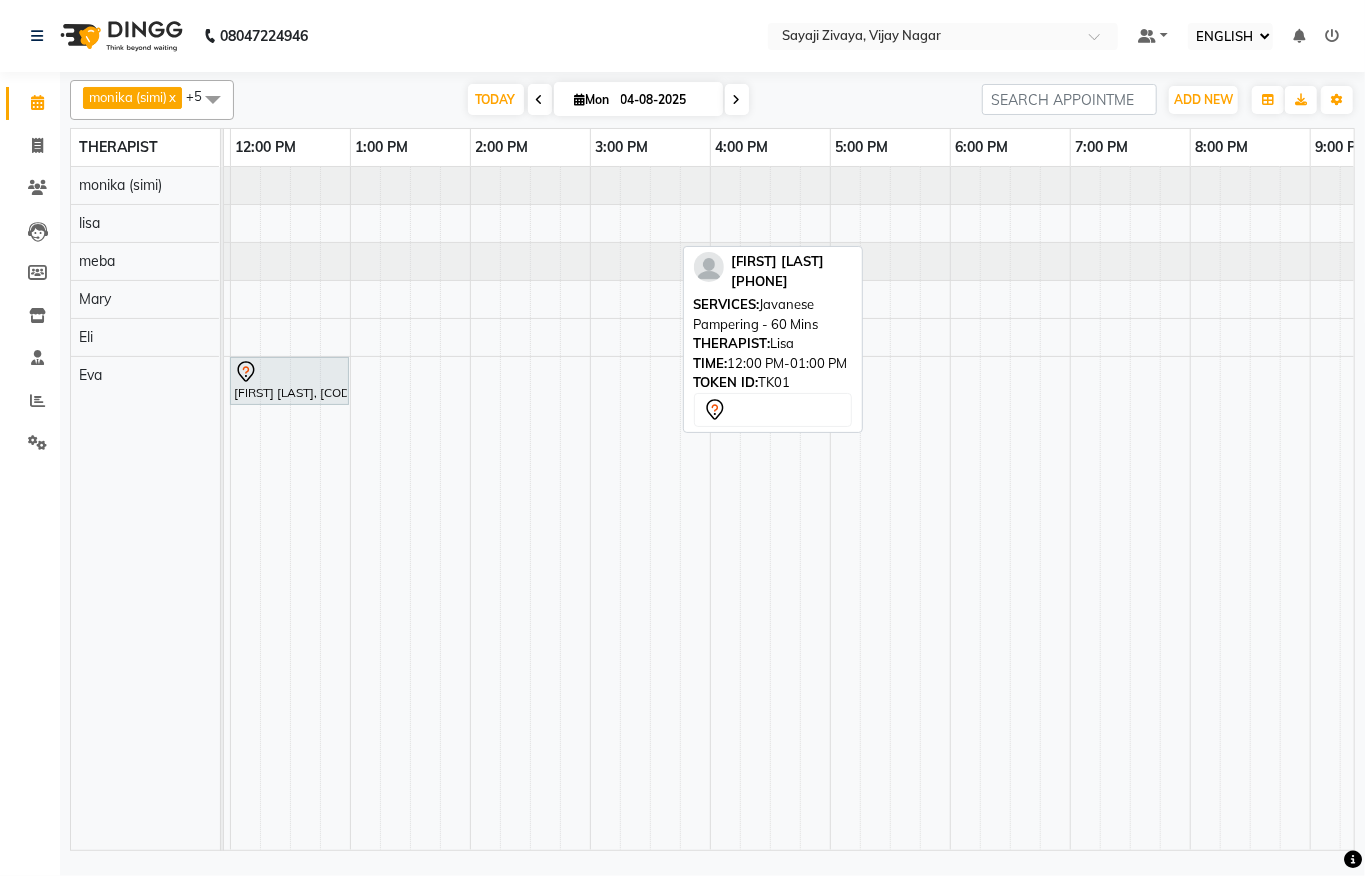 click on "[FIRST] [LAST], [CODE], [TIME]-[TIME], [SERVICE] - [DURATION]" at bounding box center (590, 508) 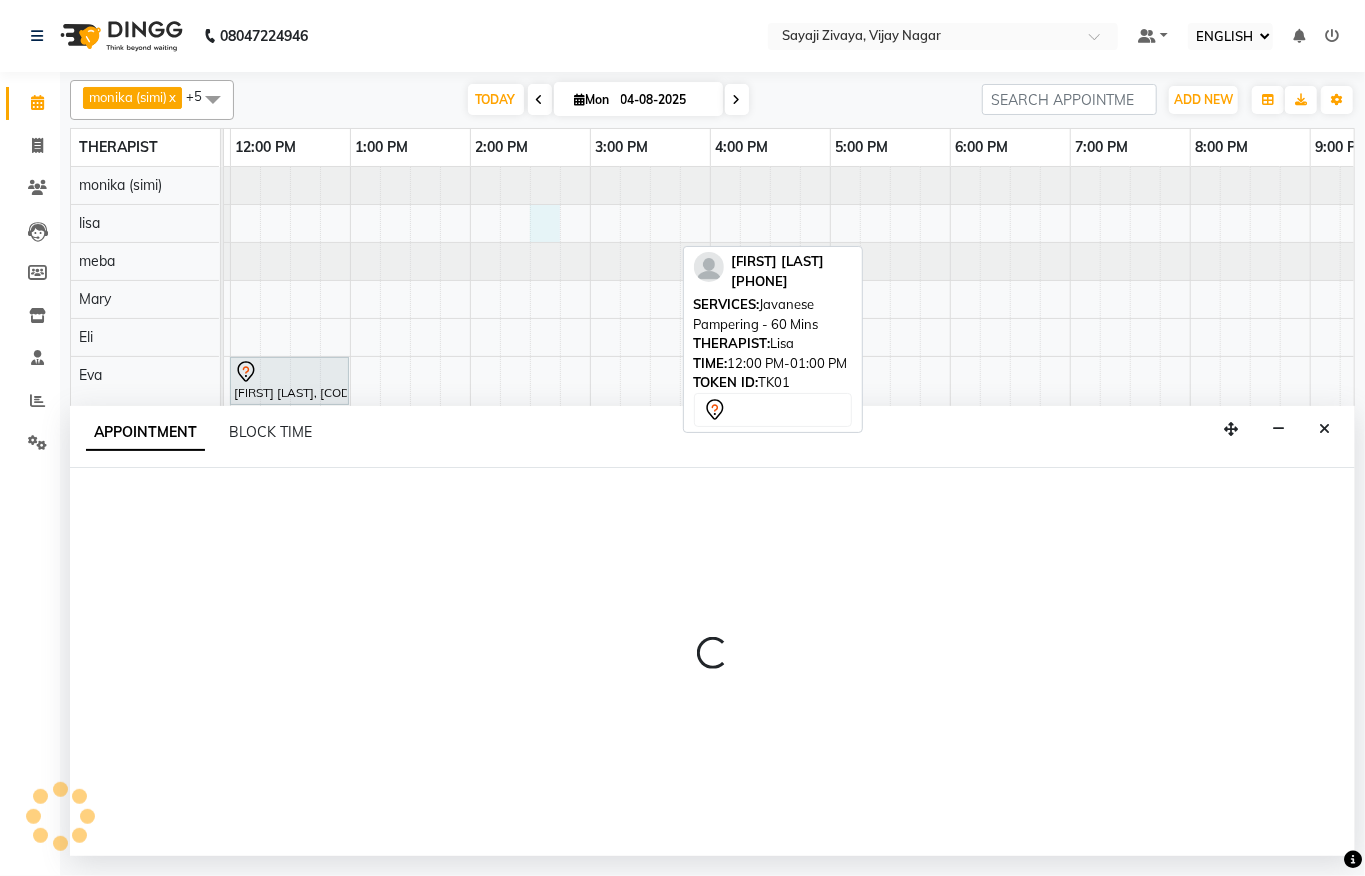 select on "62270" 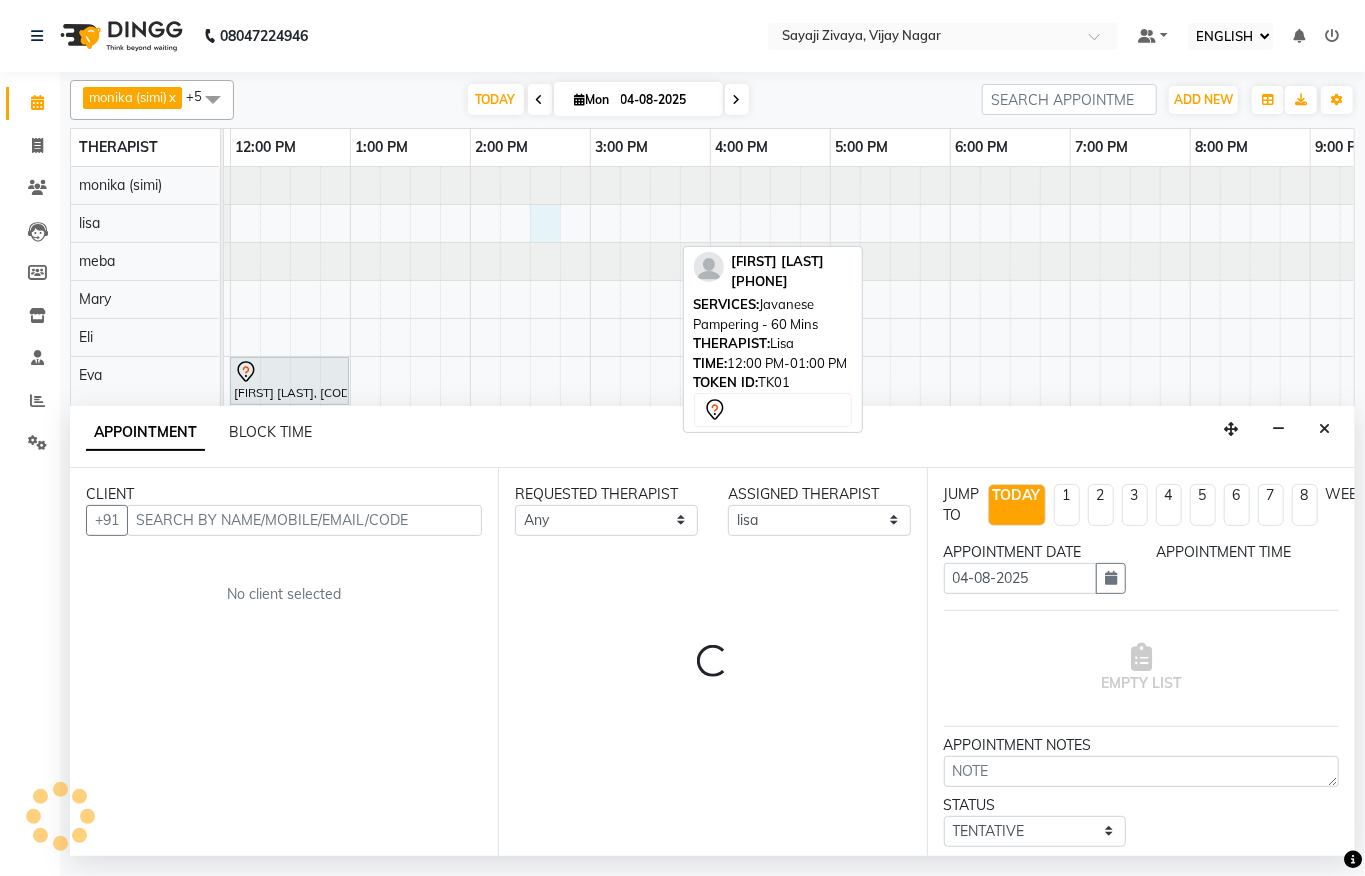 select on "870" 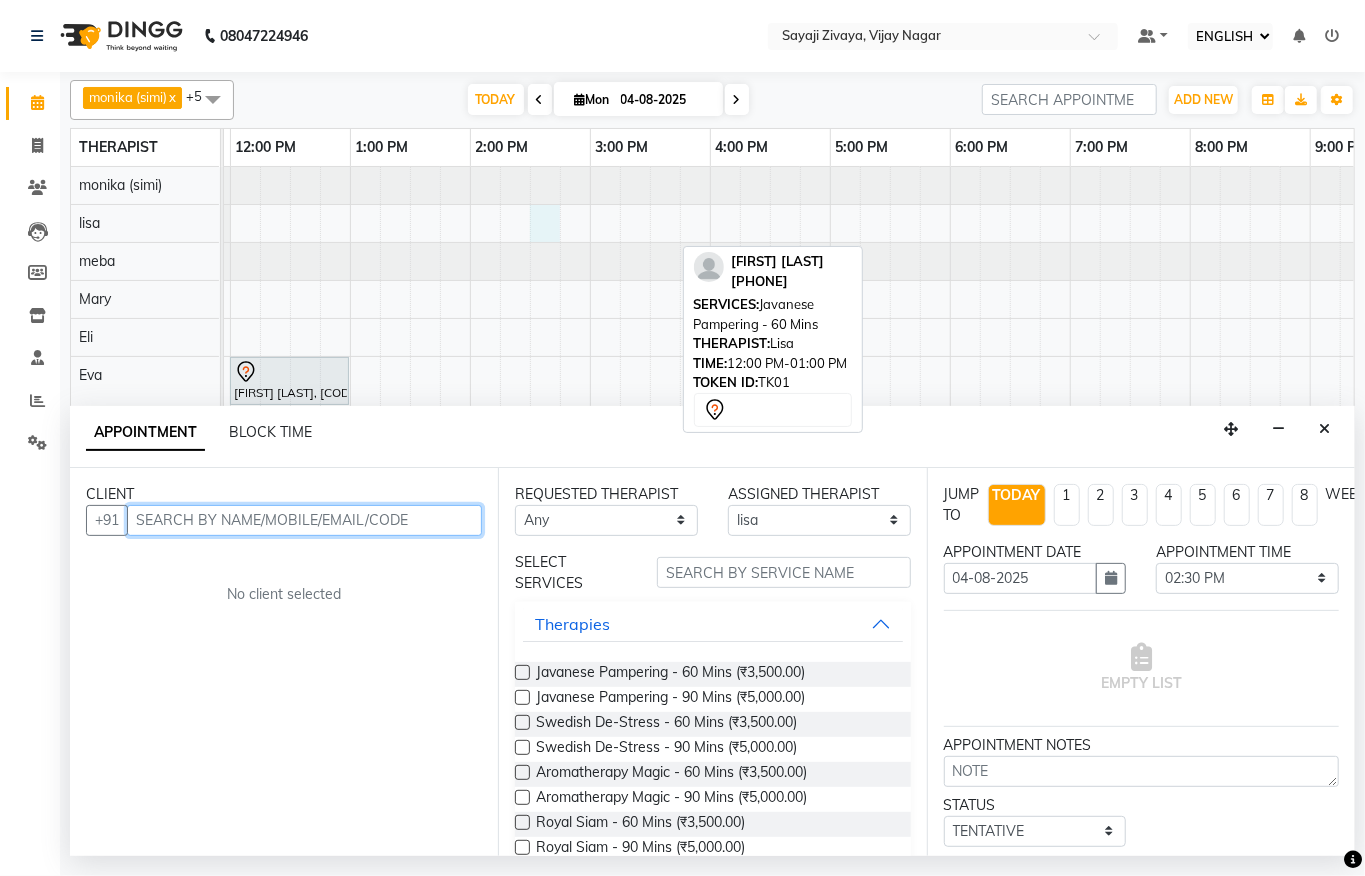 click at bounding box center [304, 520] 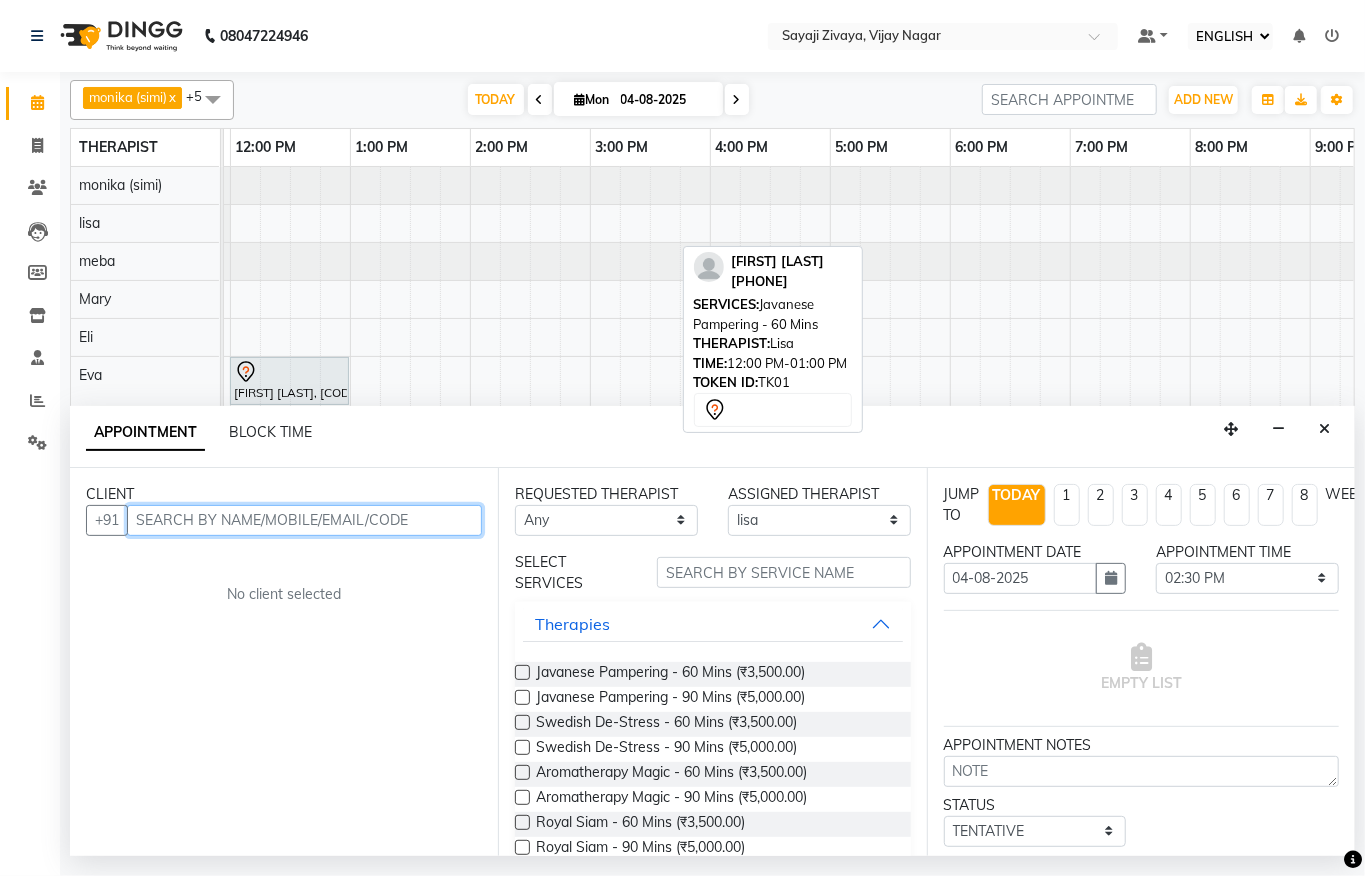 click at bounding box center (304, 520) 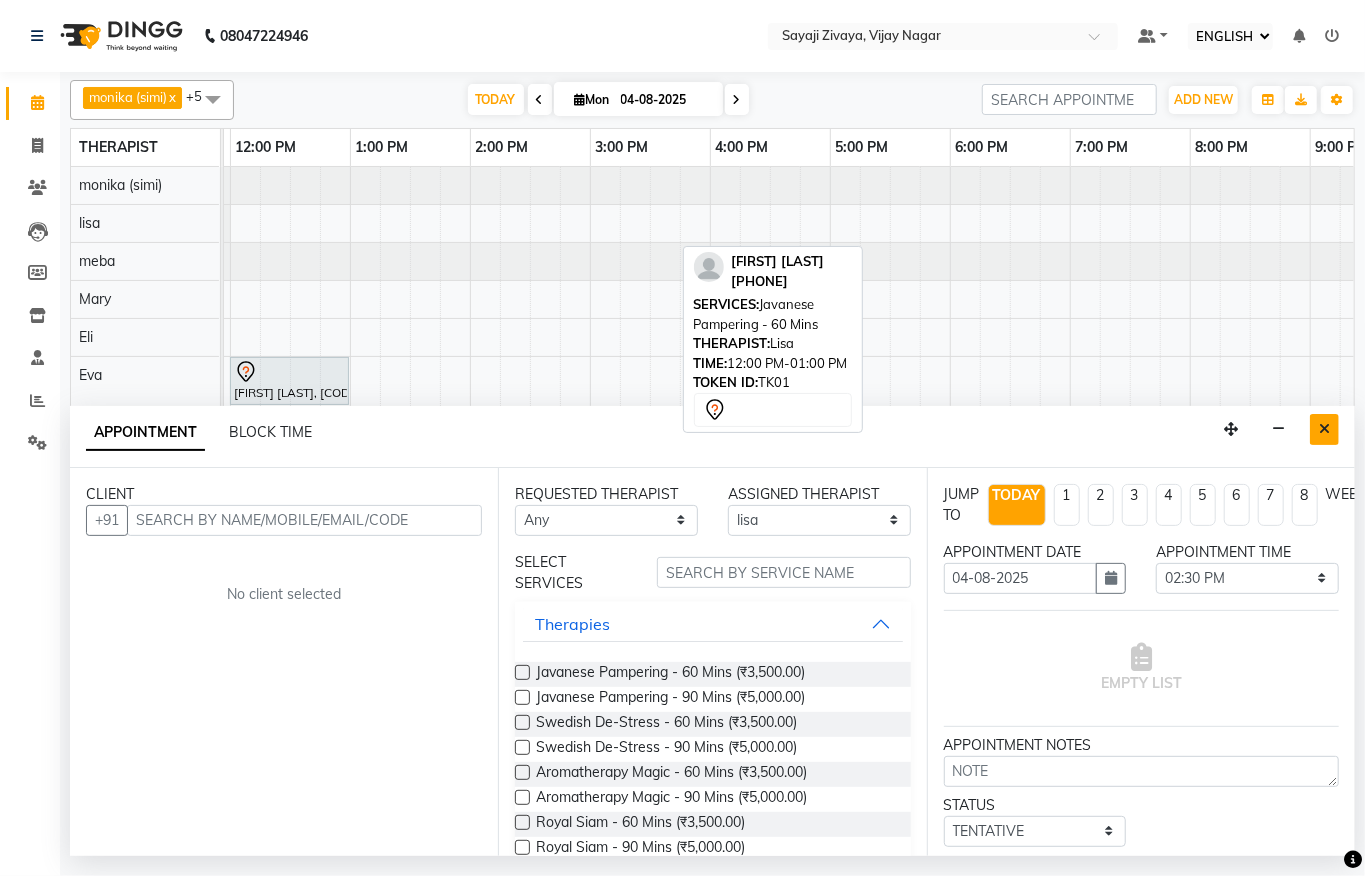 click at bounding box center [1324, 429] 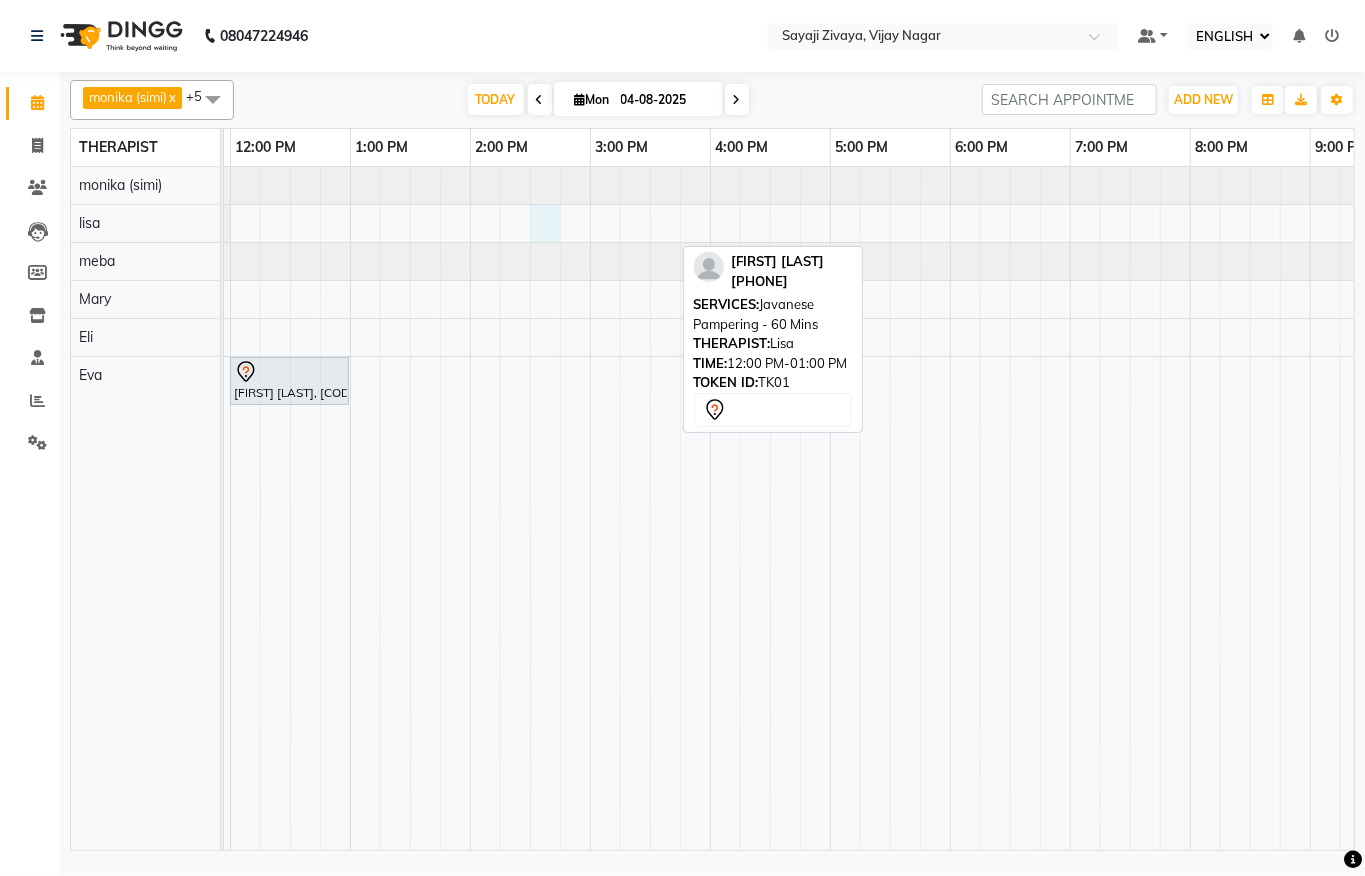 click on "[FIRST] [LAST], [CODE], [TIME]-[TIME], [SERVICE] - [DURATION]" at bounding box center [590, 508] 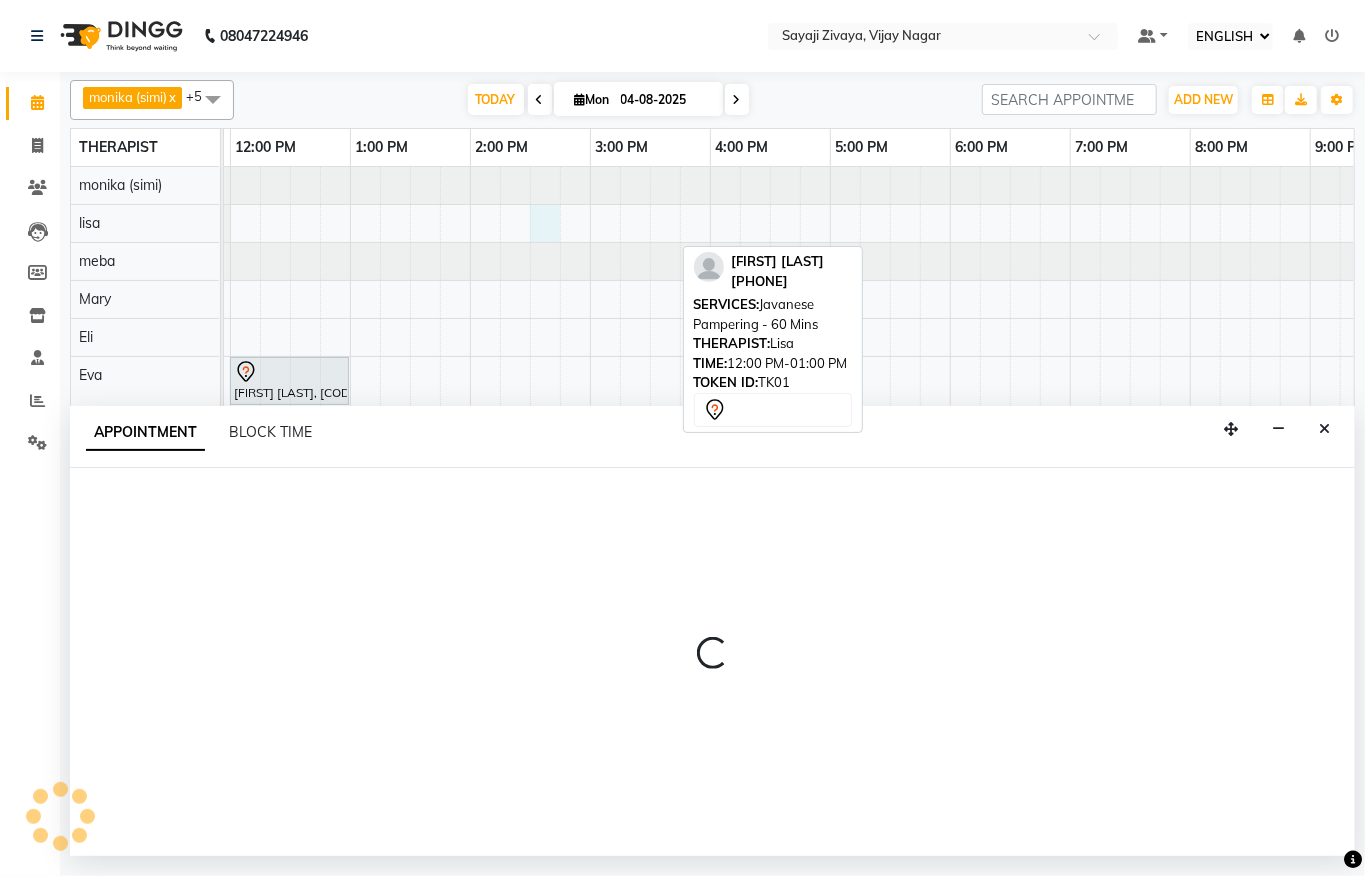 select on "62270" 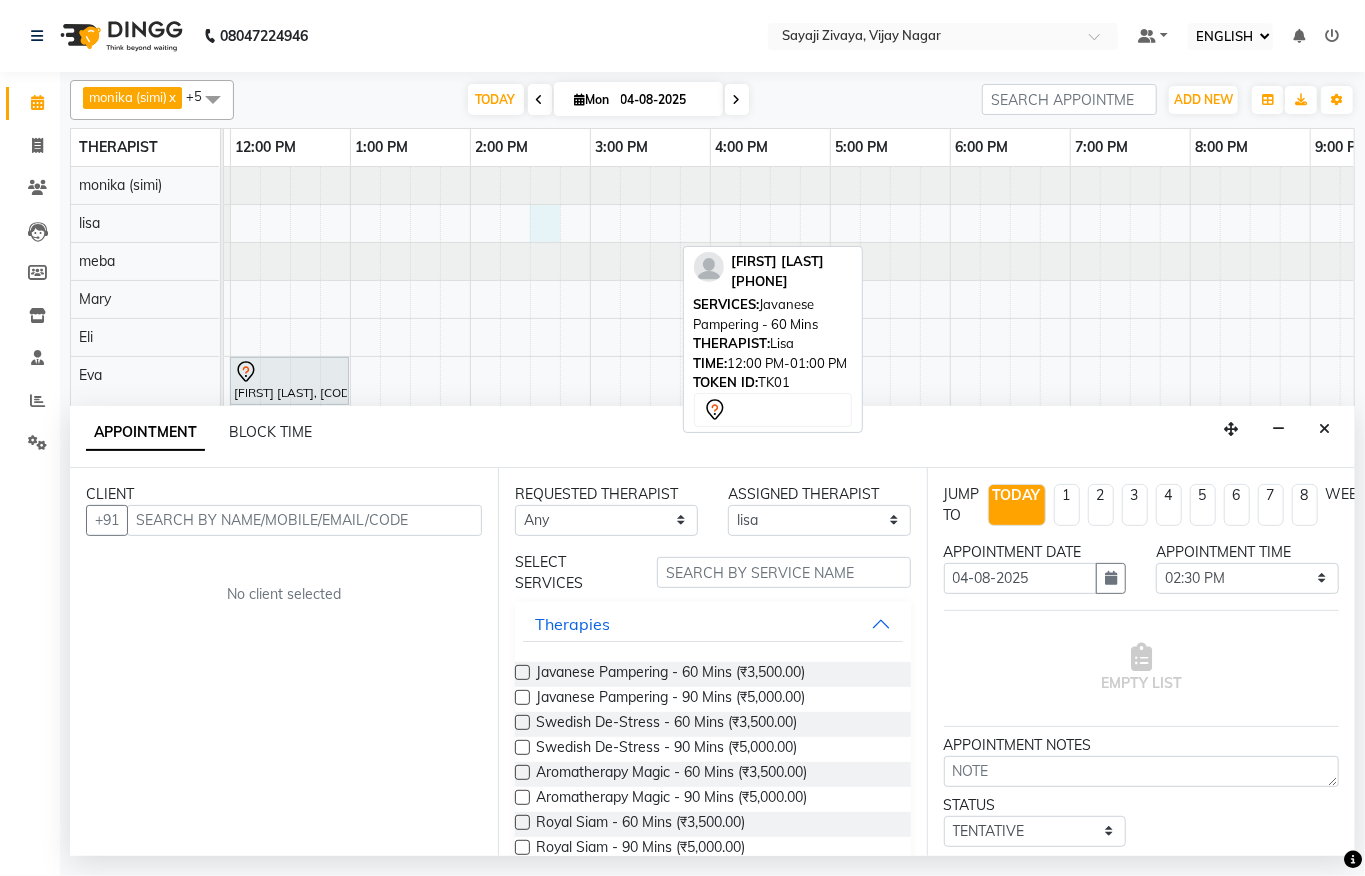click at bounding box center (304, 520) 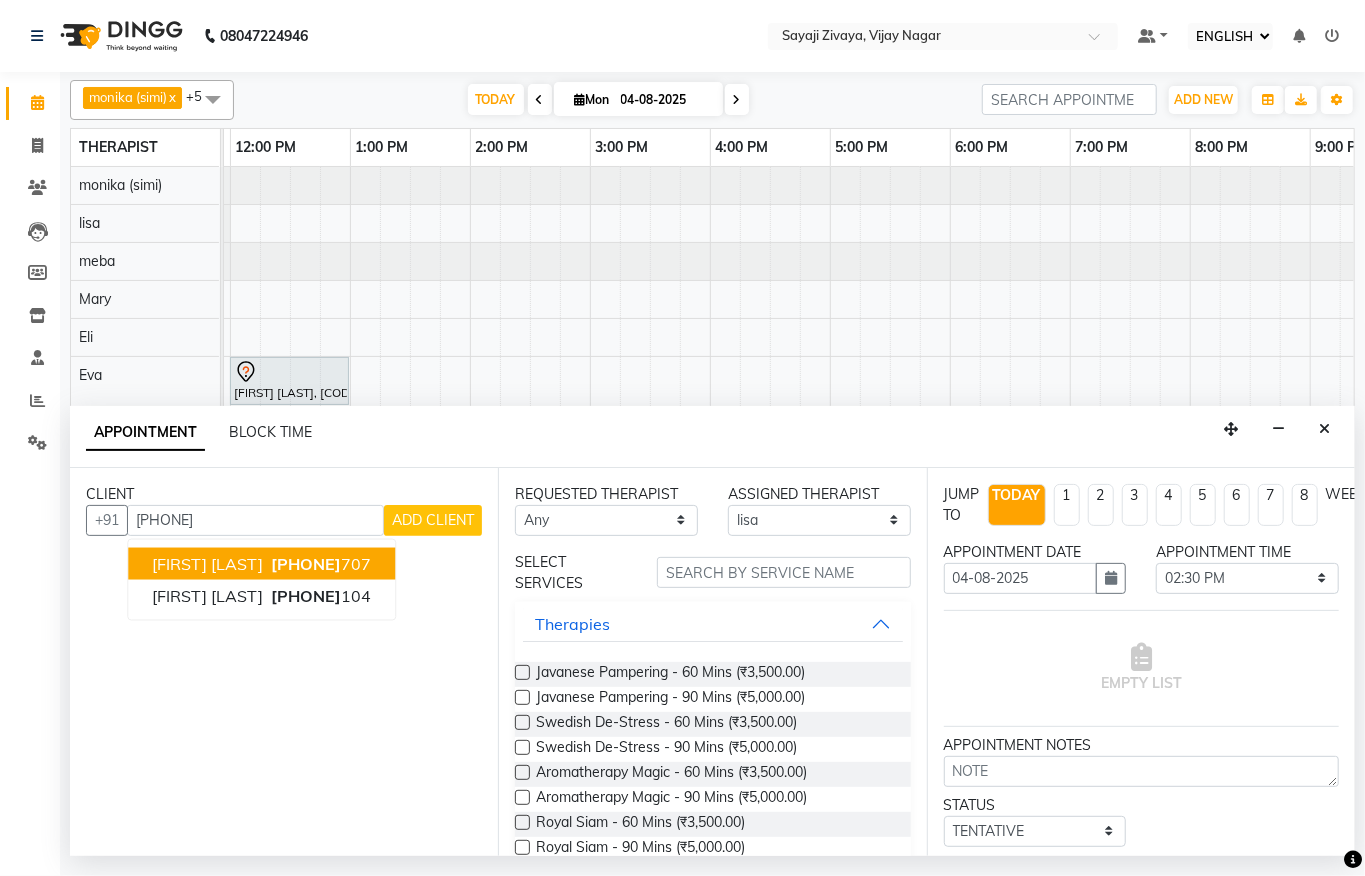 click on "[FIRST] [LAST] [PHONE] [NUMBER]" at bounding box center [261, 563] 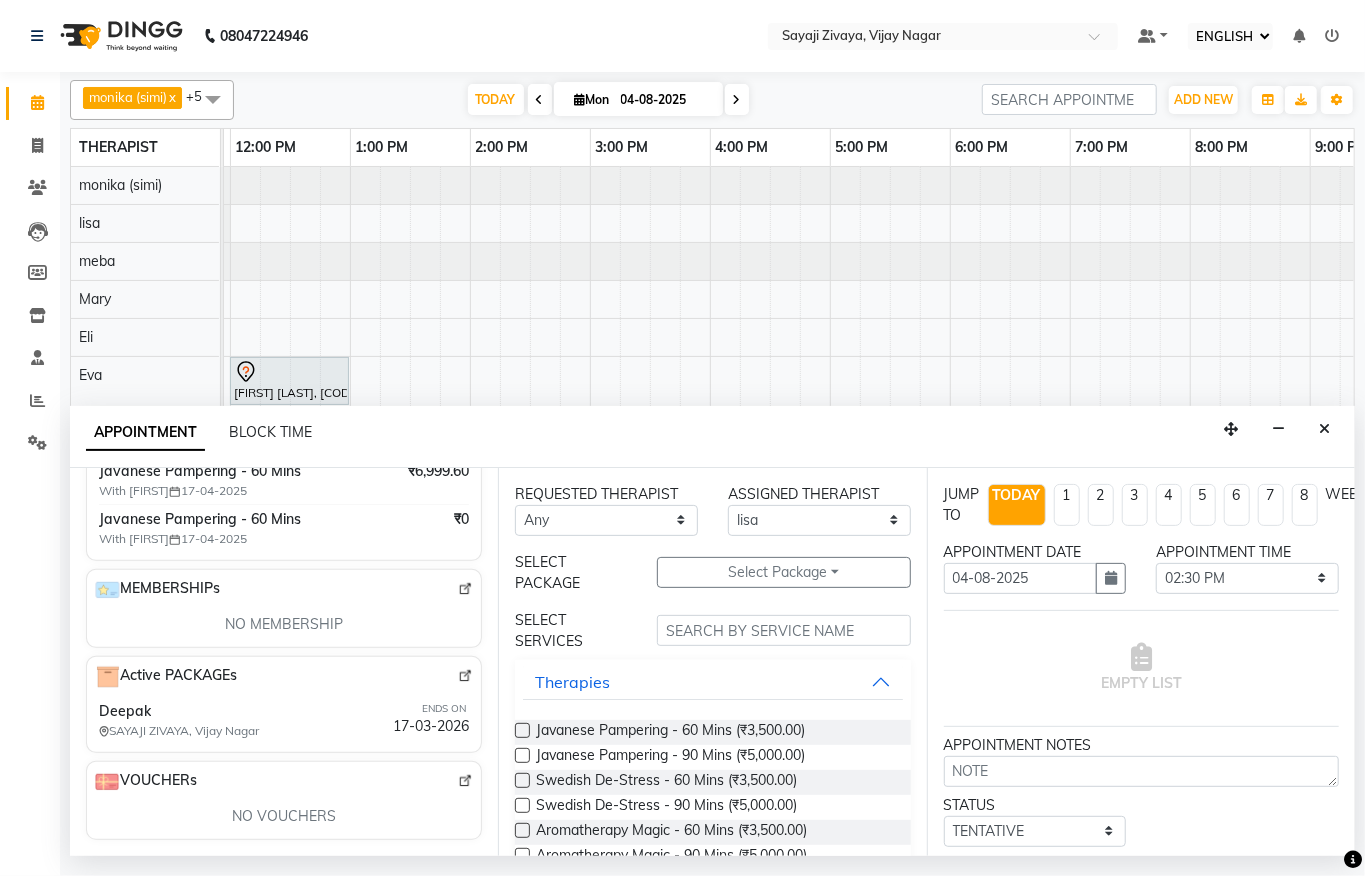 scroll, scrollTop: 533, scrollLeft: 0, axis: vertical 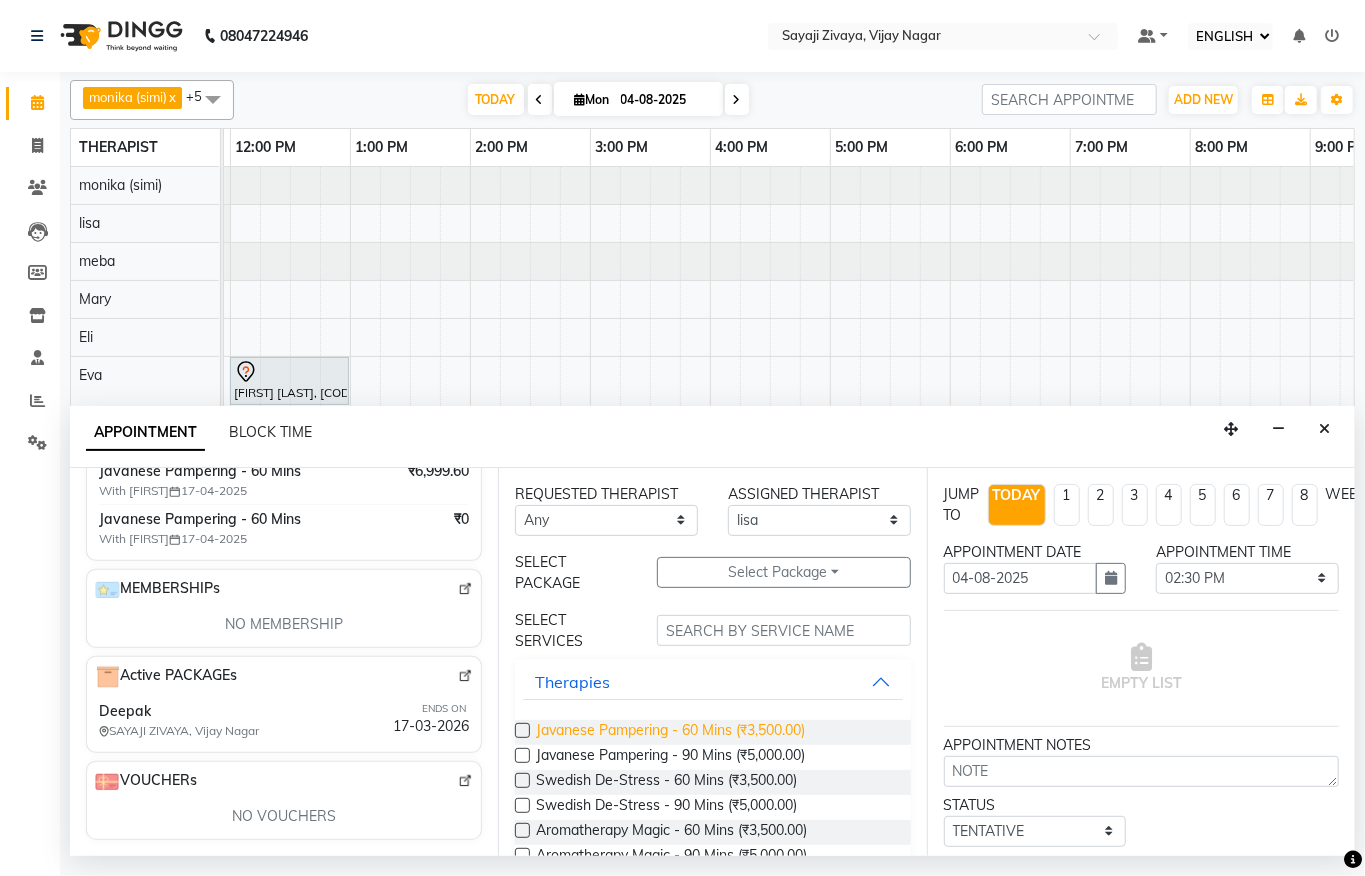 type on "9425059707" 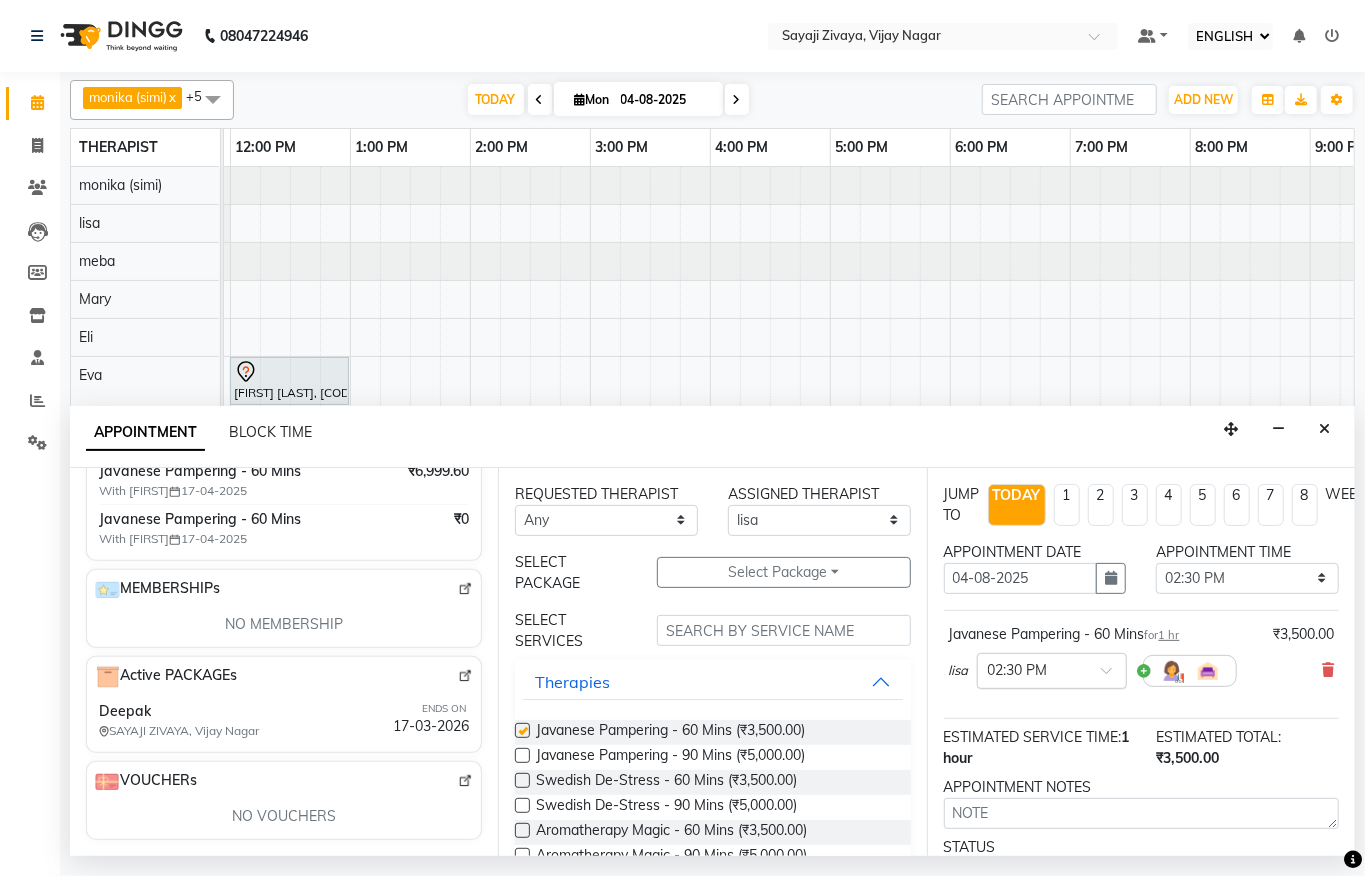 checkbox on "false" 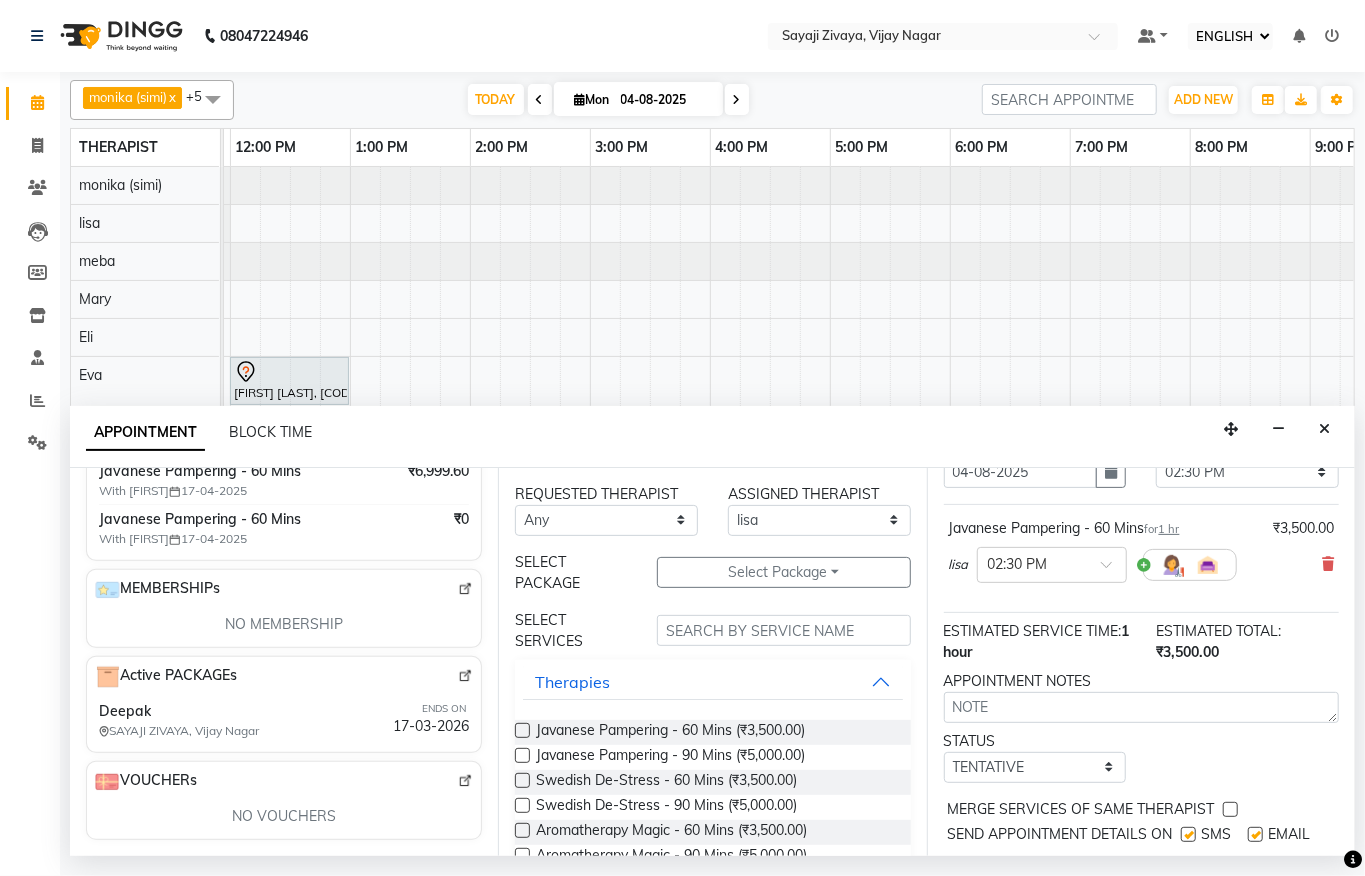 scroll, scrollTop: 201, scrollLeft: 0, axis: vertical 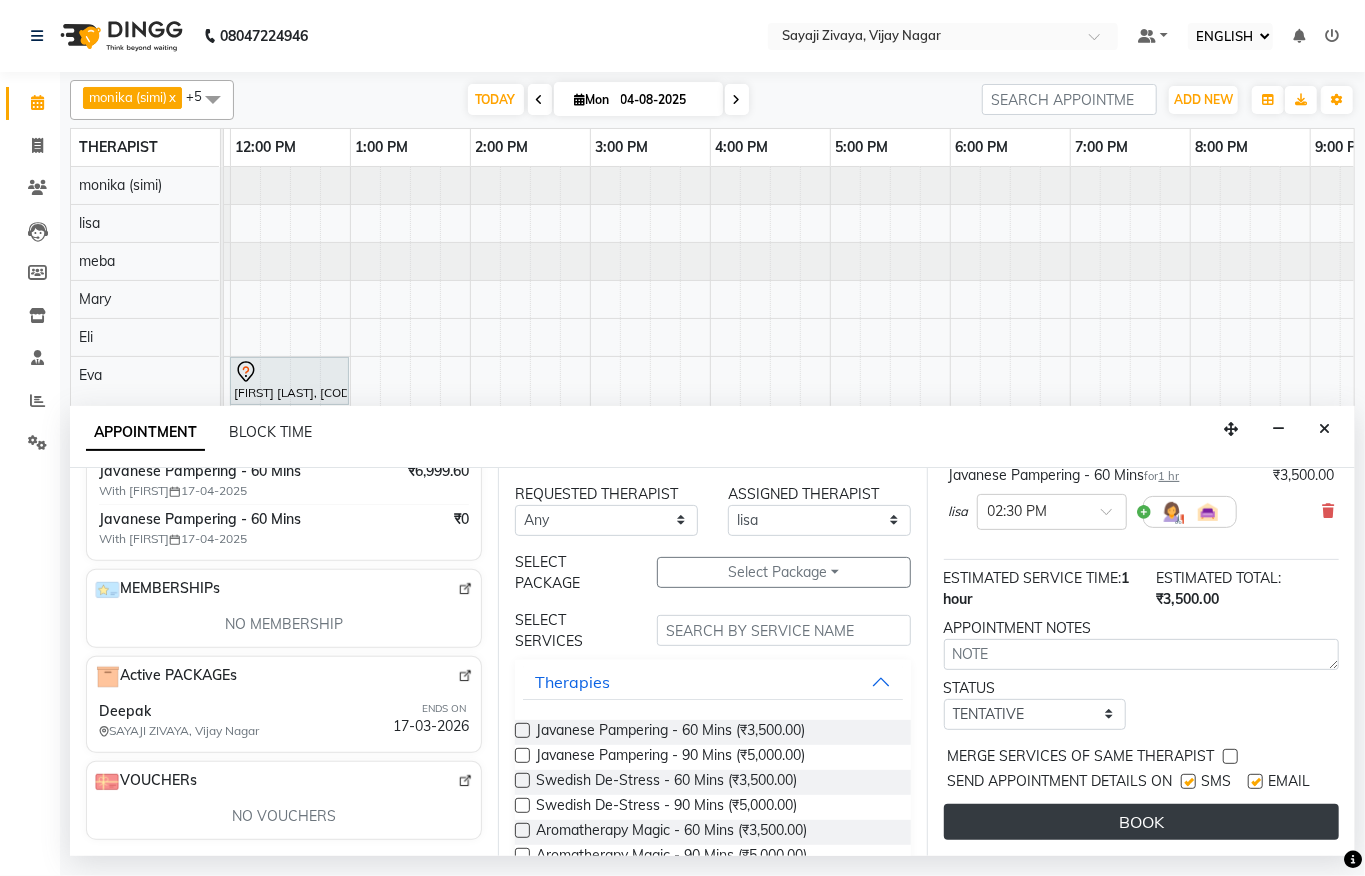 click on "BOOK" at bounding box center [1141, 822] 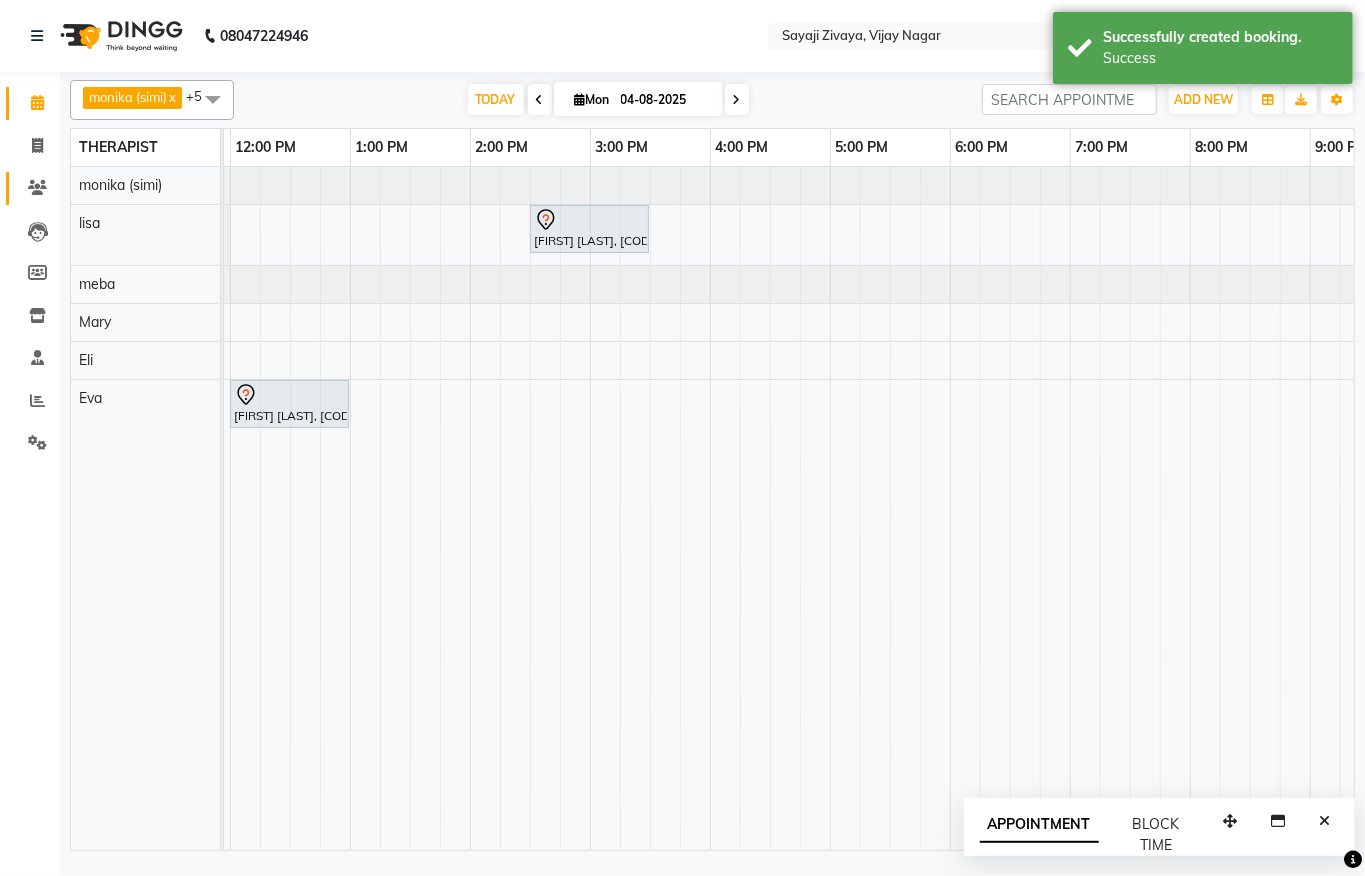 click 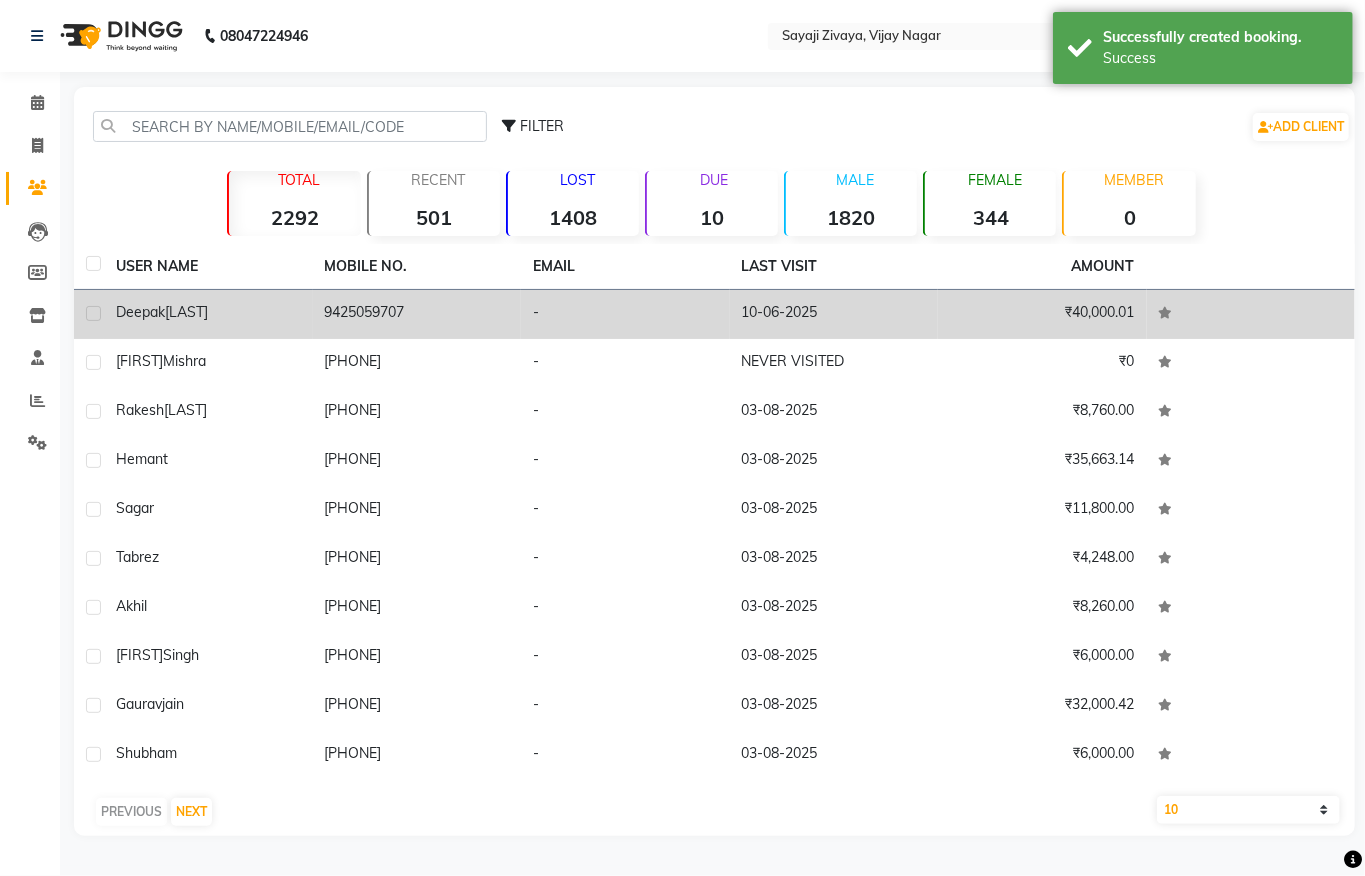 click on "[FIRST] [LAST]" 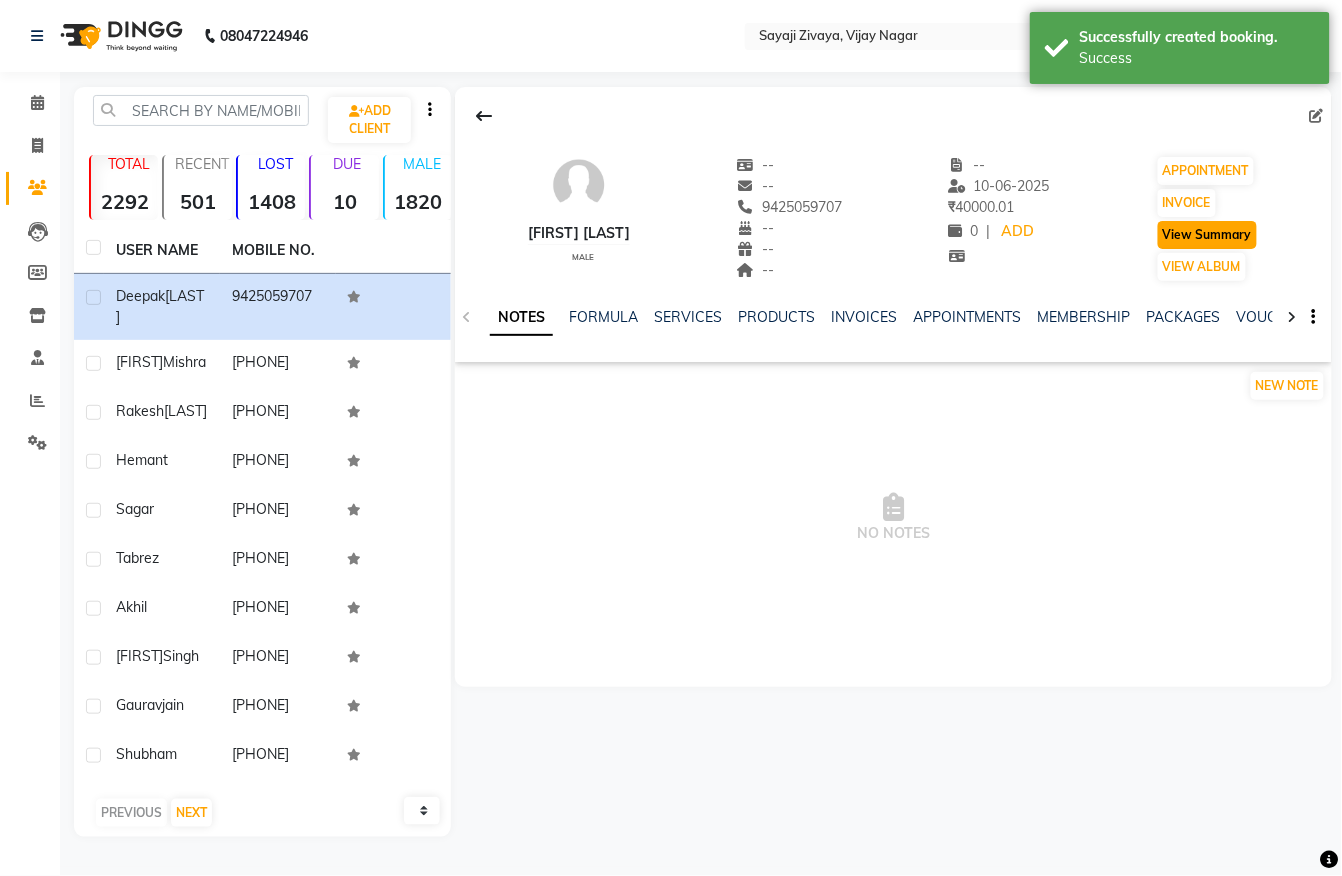 click on "View Summary" 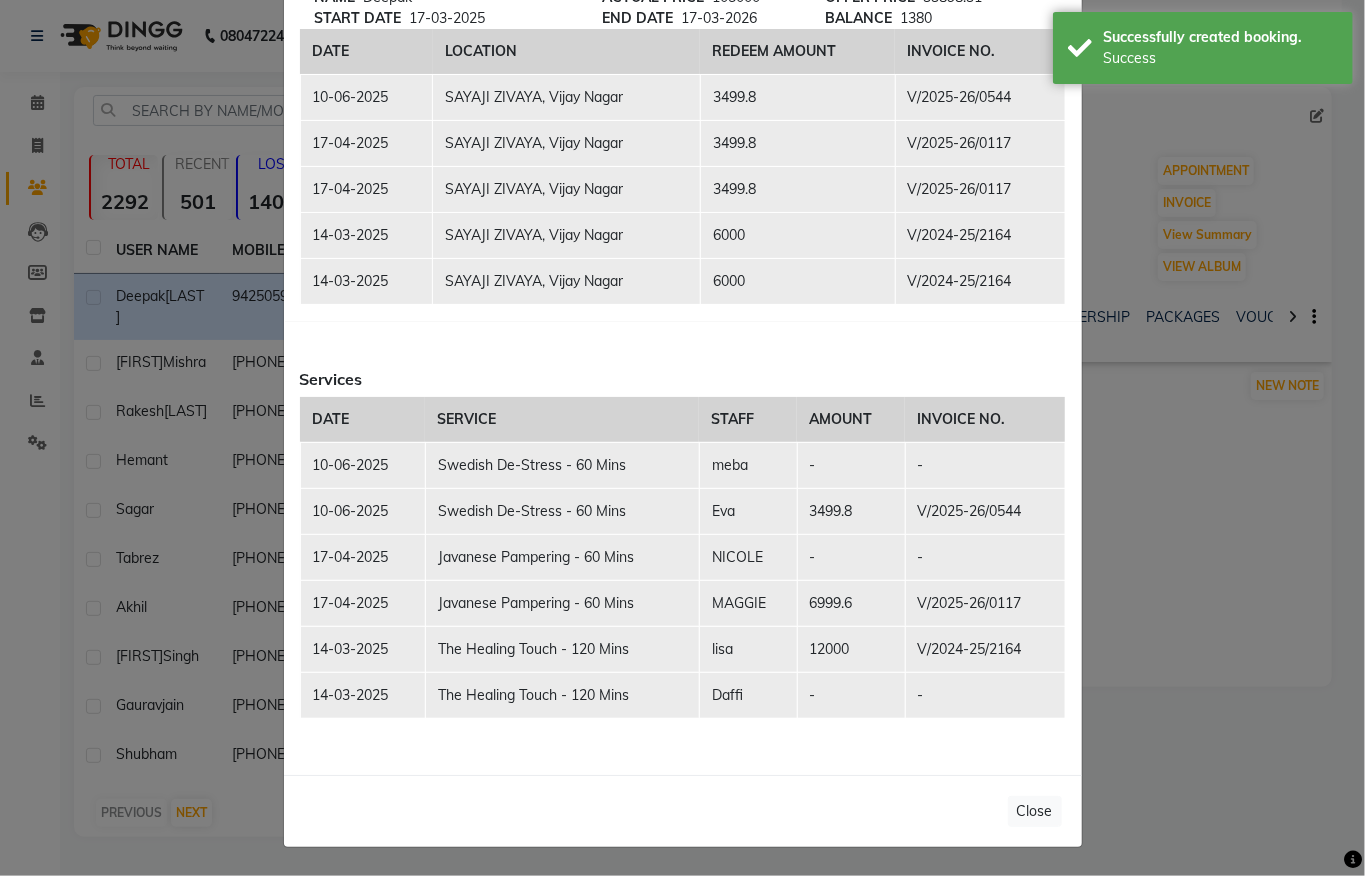 scroll, scrollTop: 397, scrollLeft: 0, axis: vertical 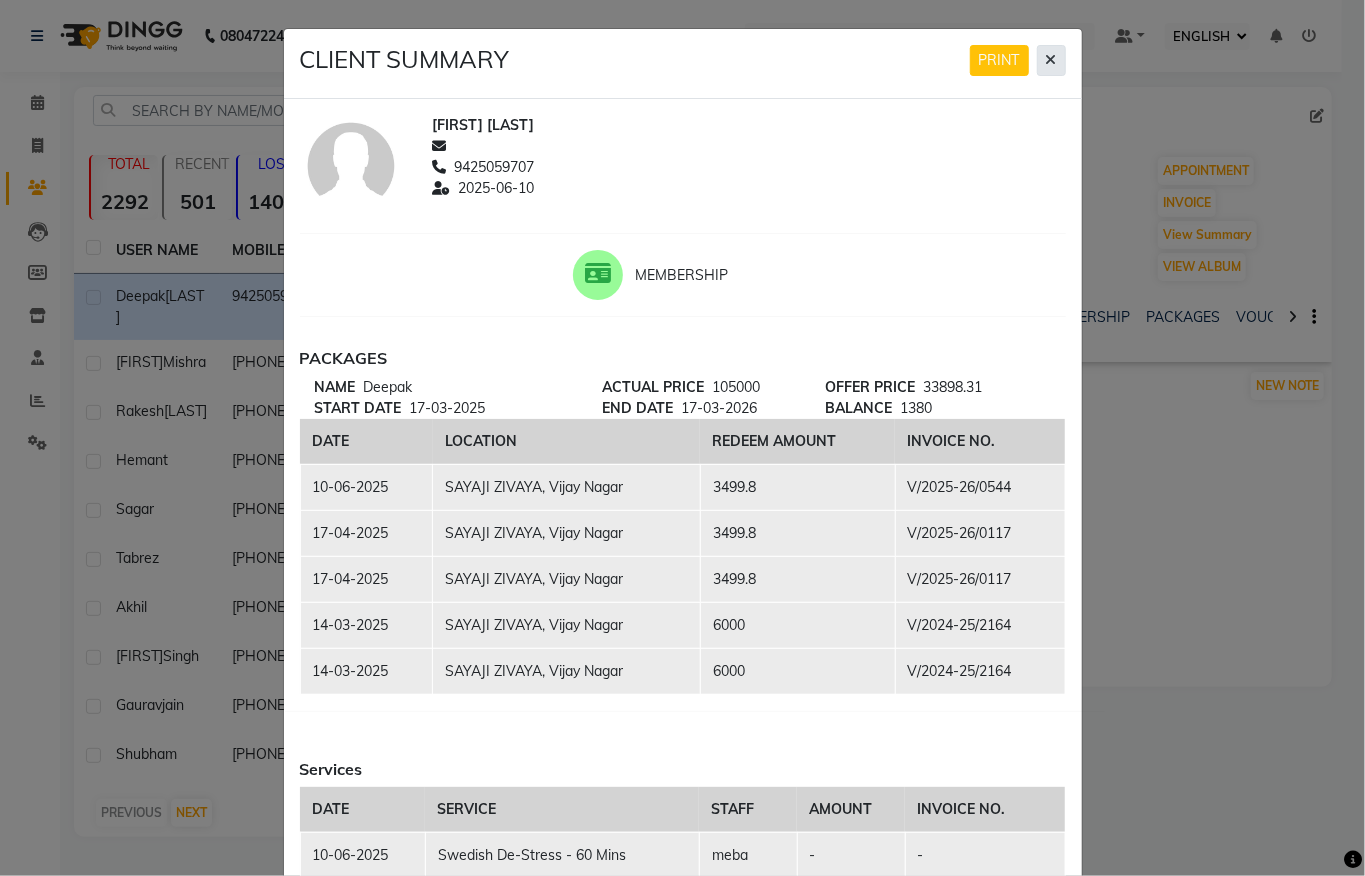 click 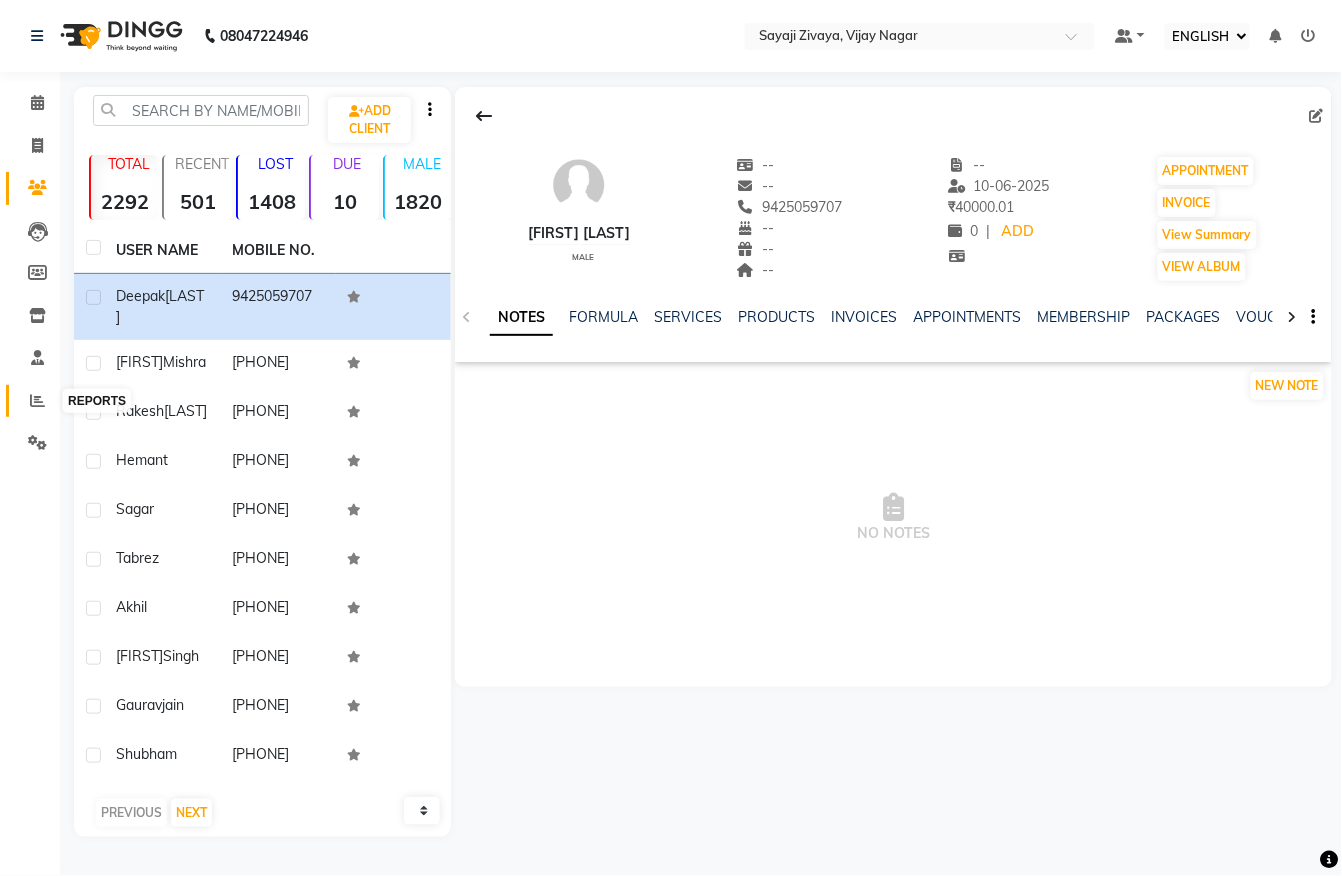 click 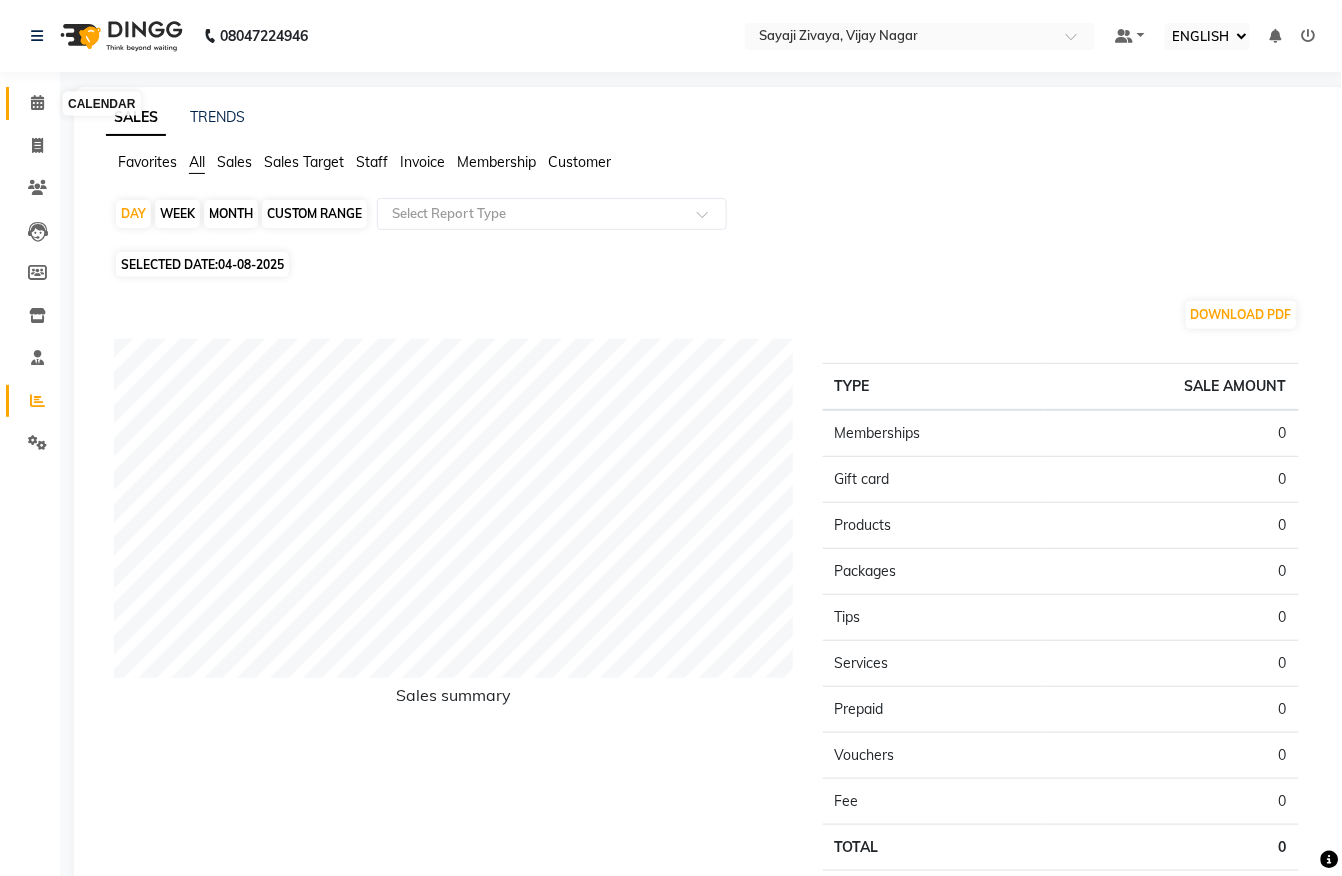 click 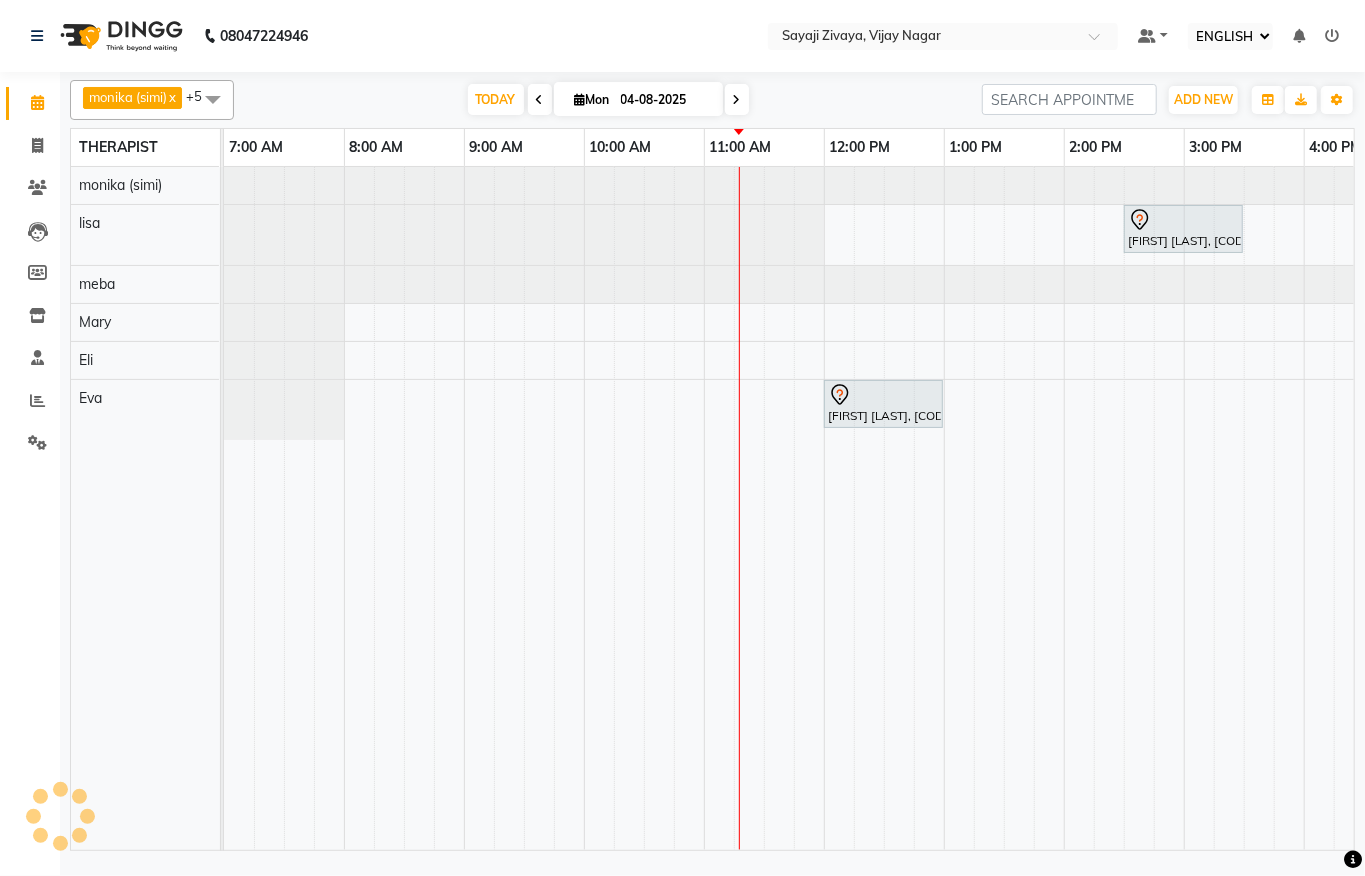scroll, scrollTop: 0, scrollLeft: 0, axis: both 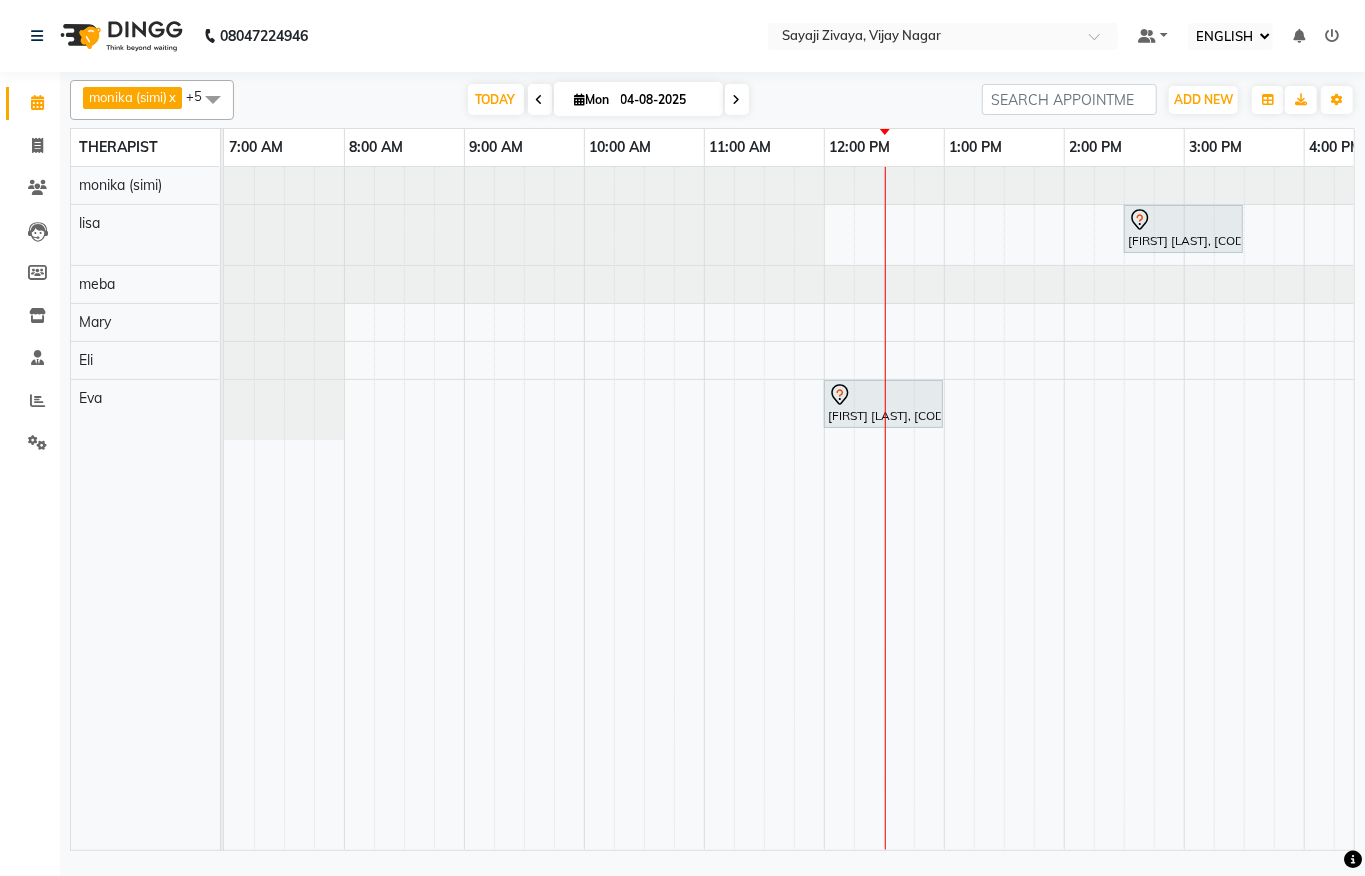 click at bounding box center [224, 284] 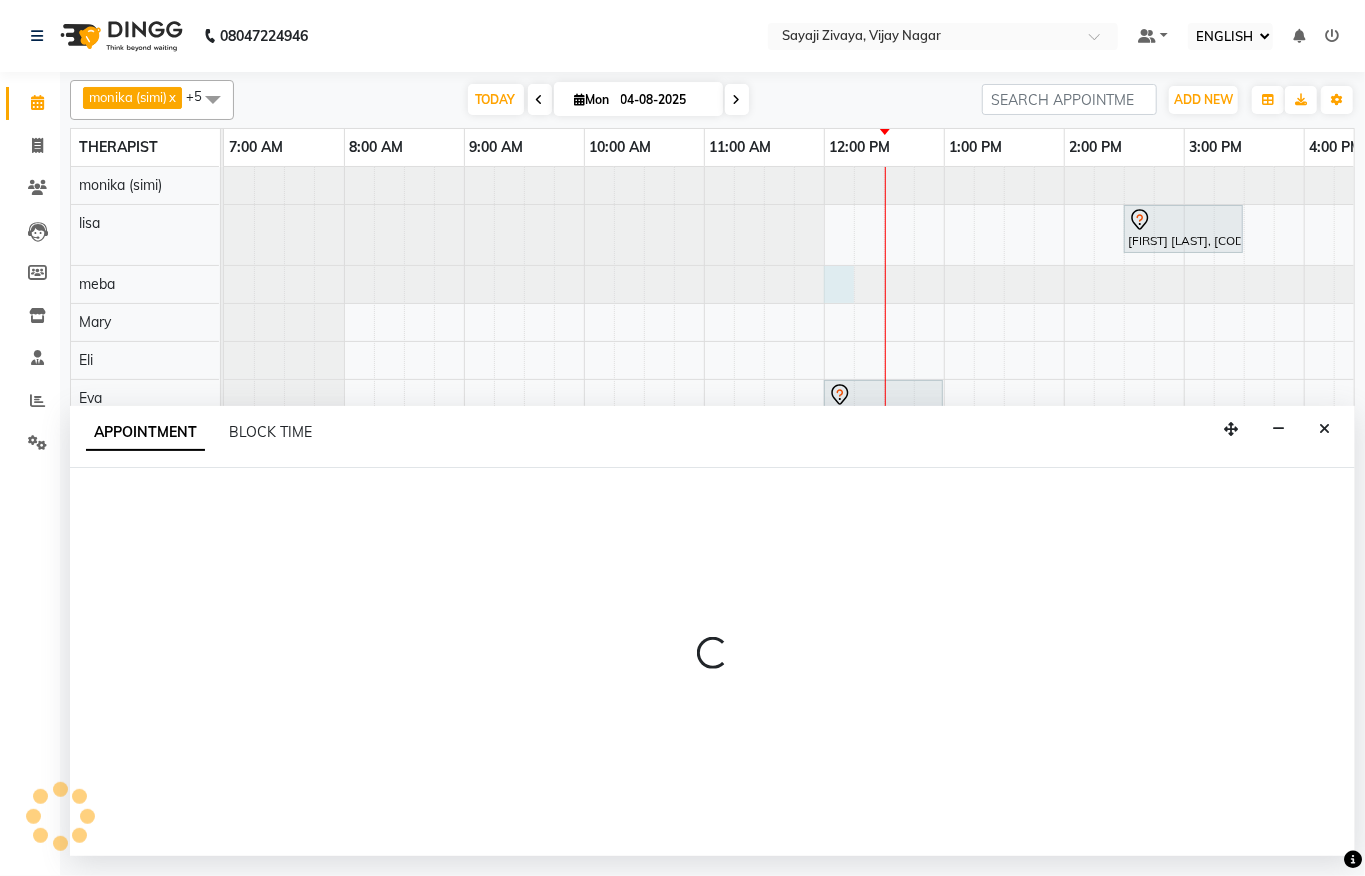 select on "65646" 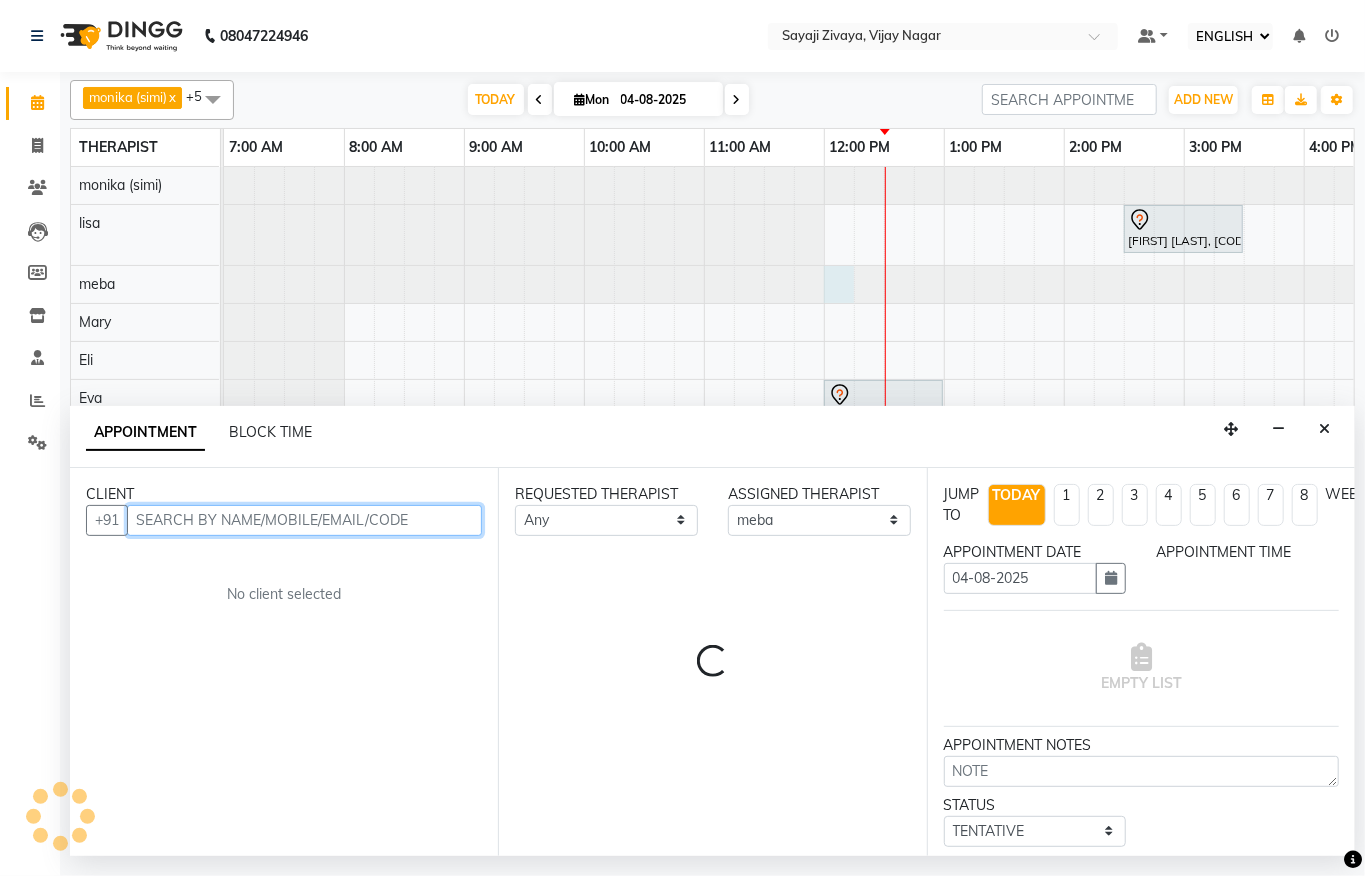 select on "720" 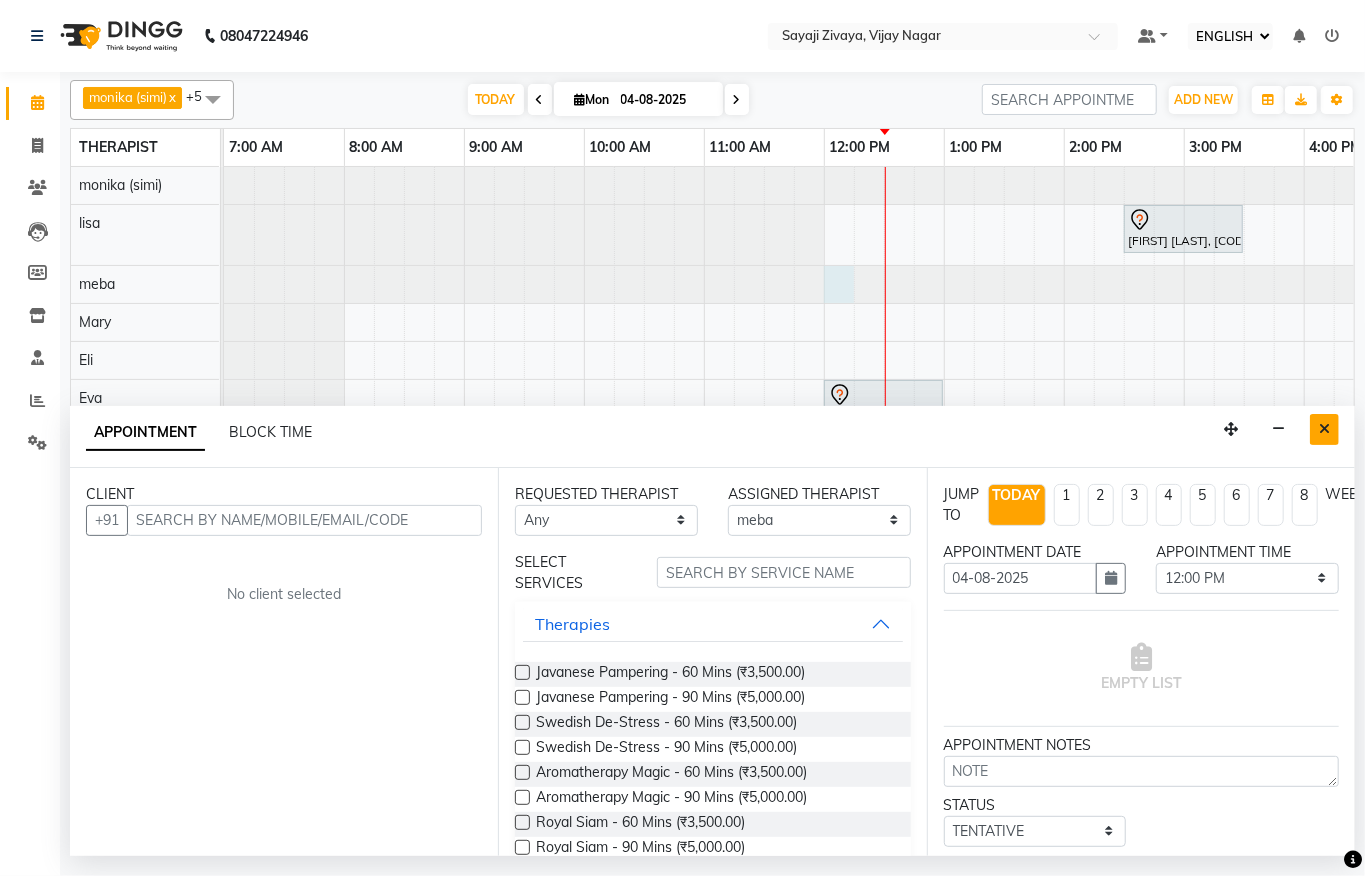 click at bounding box center [1324, 429] 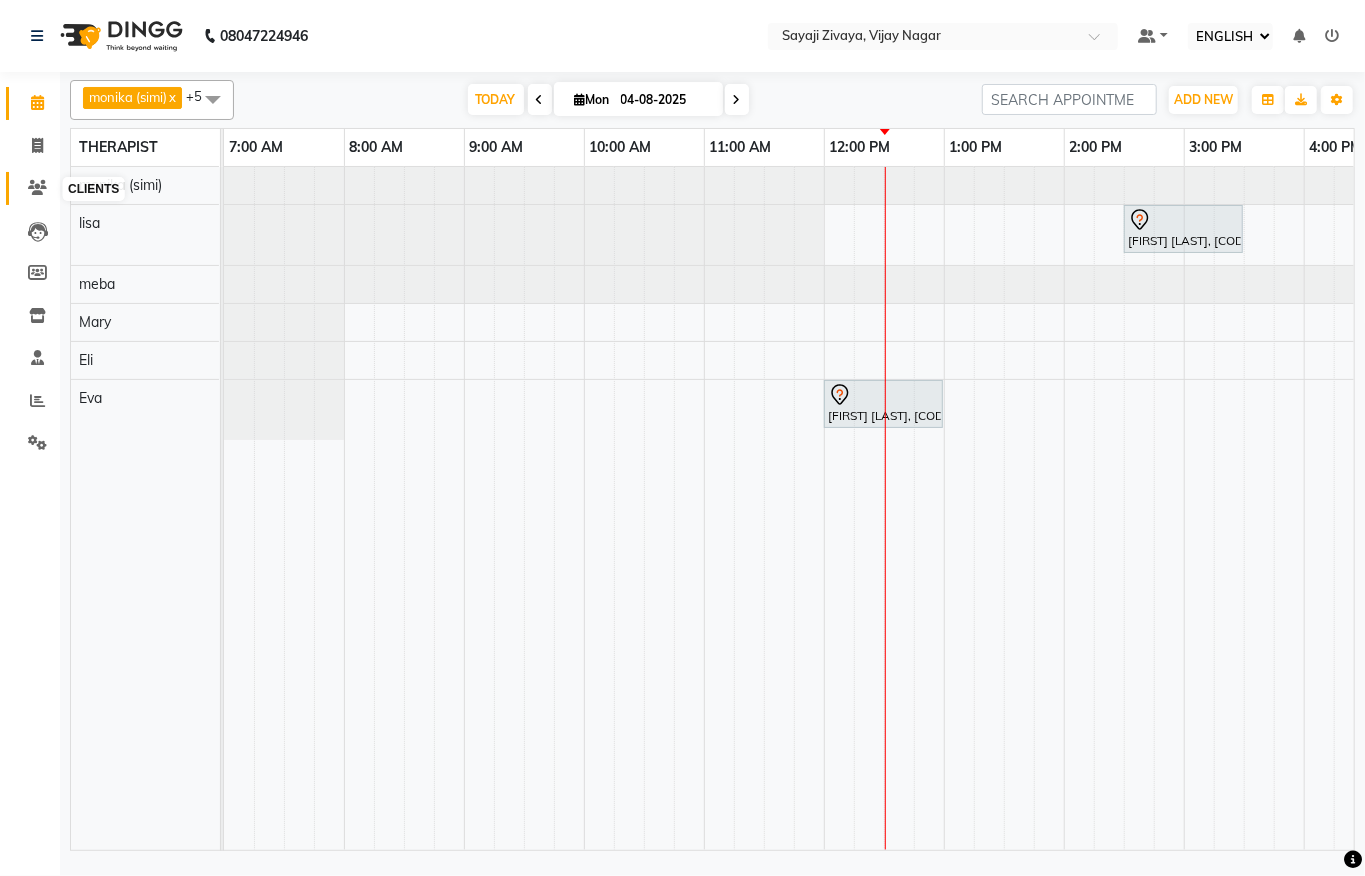 click 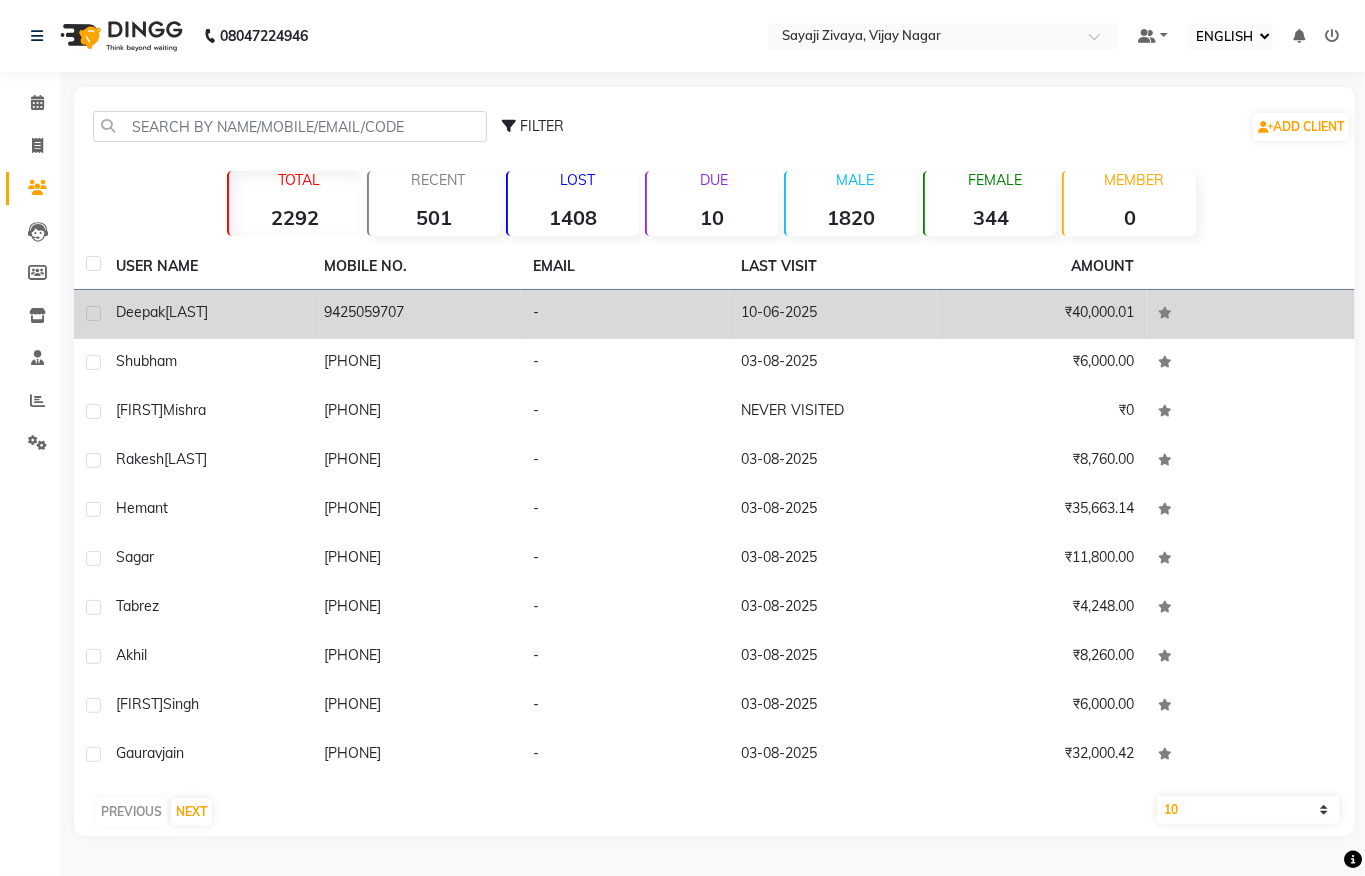 click on "9425059707" 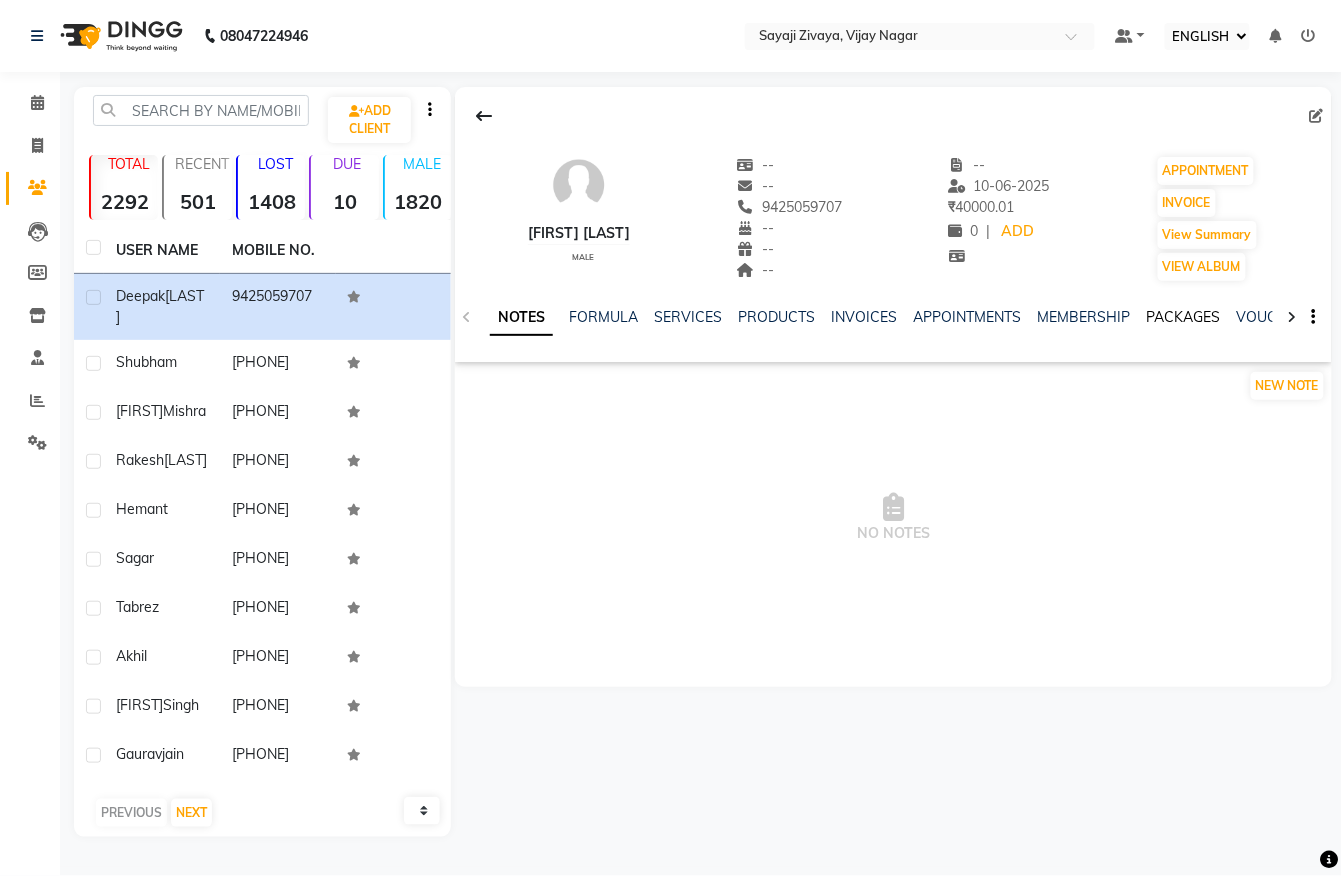 click on "PACKAGES" 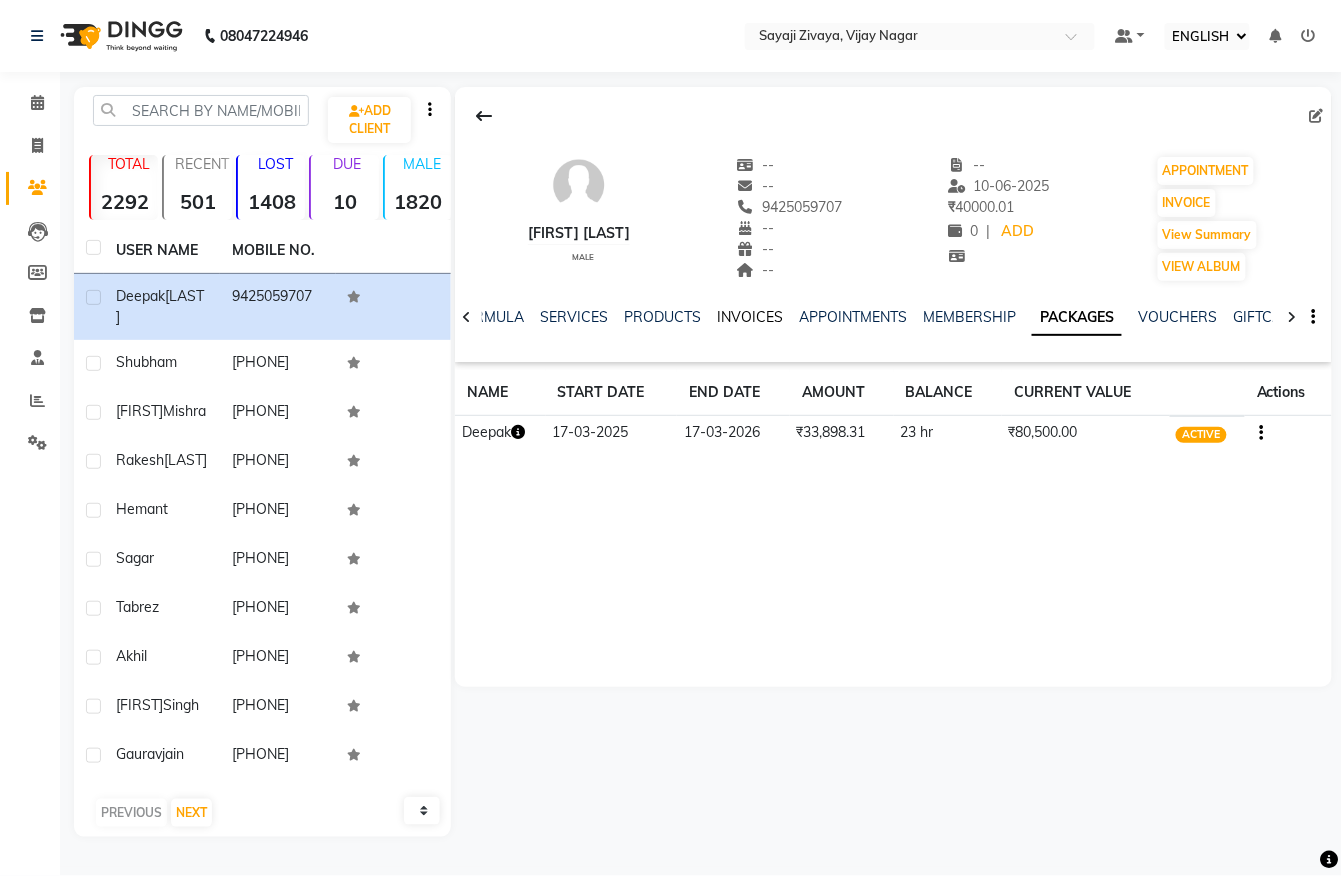 click on "INVOICES" 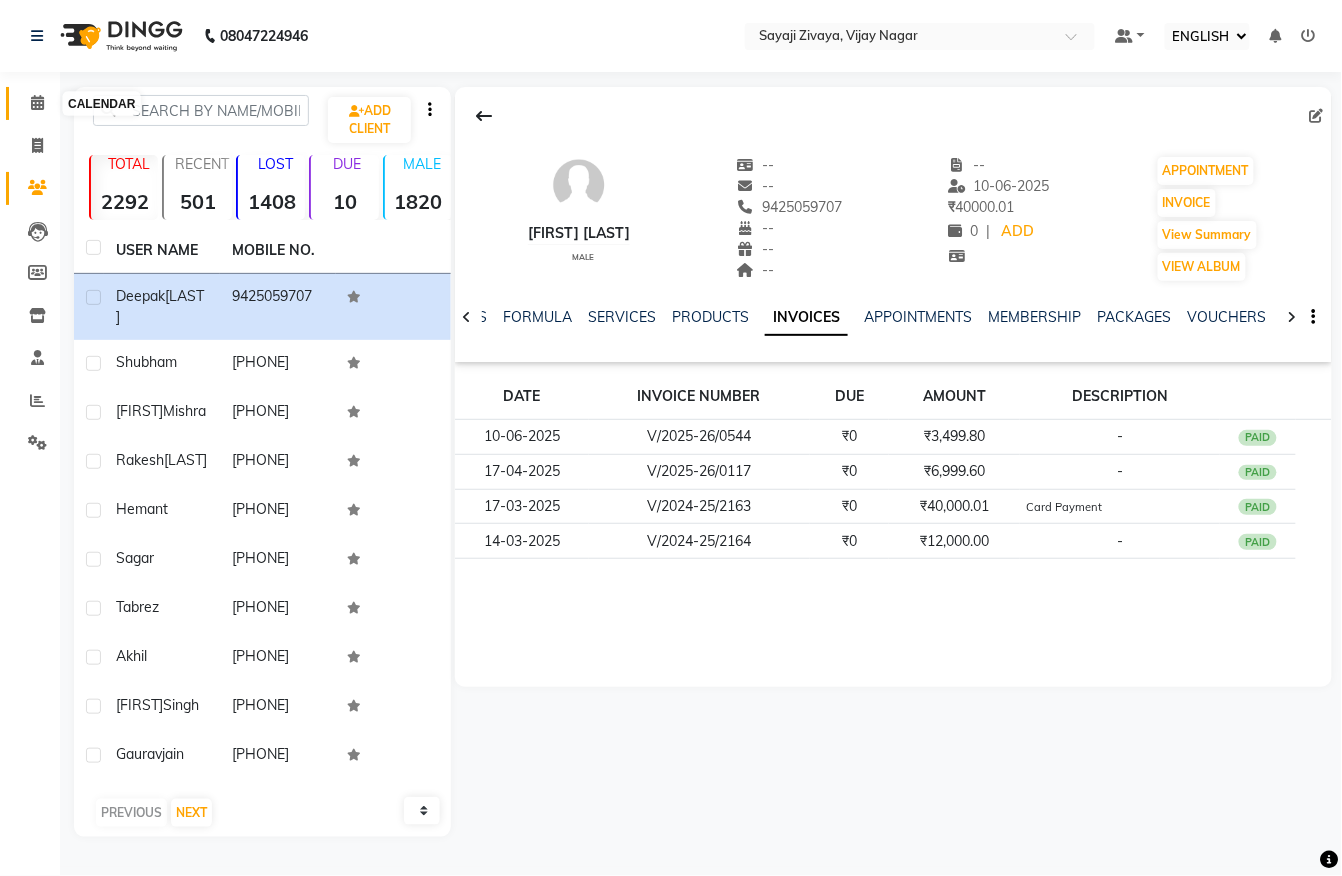 click 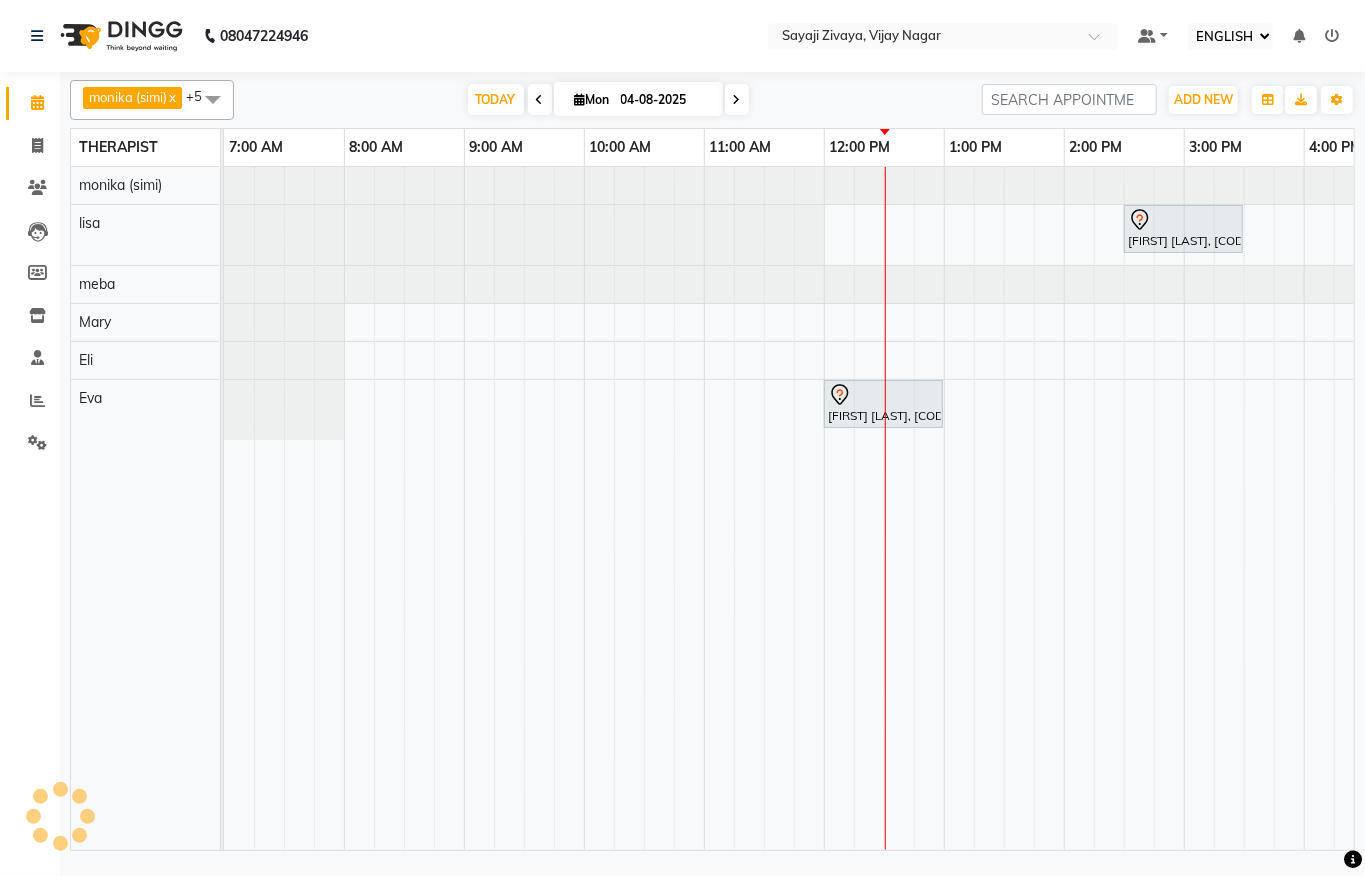 scroll, scrollTop: 0, scrollLeft: 0, axis: both 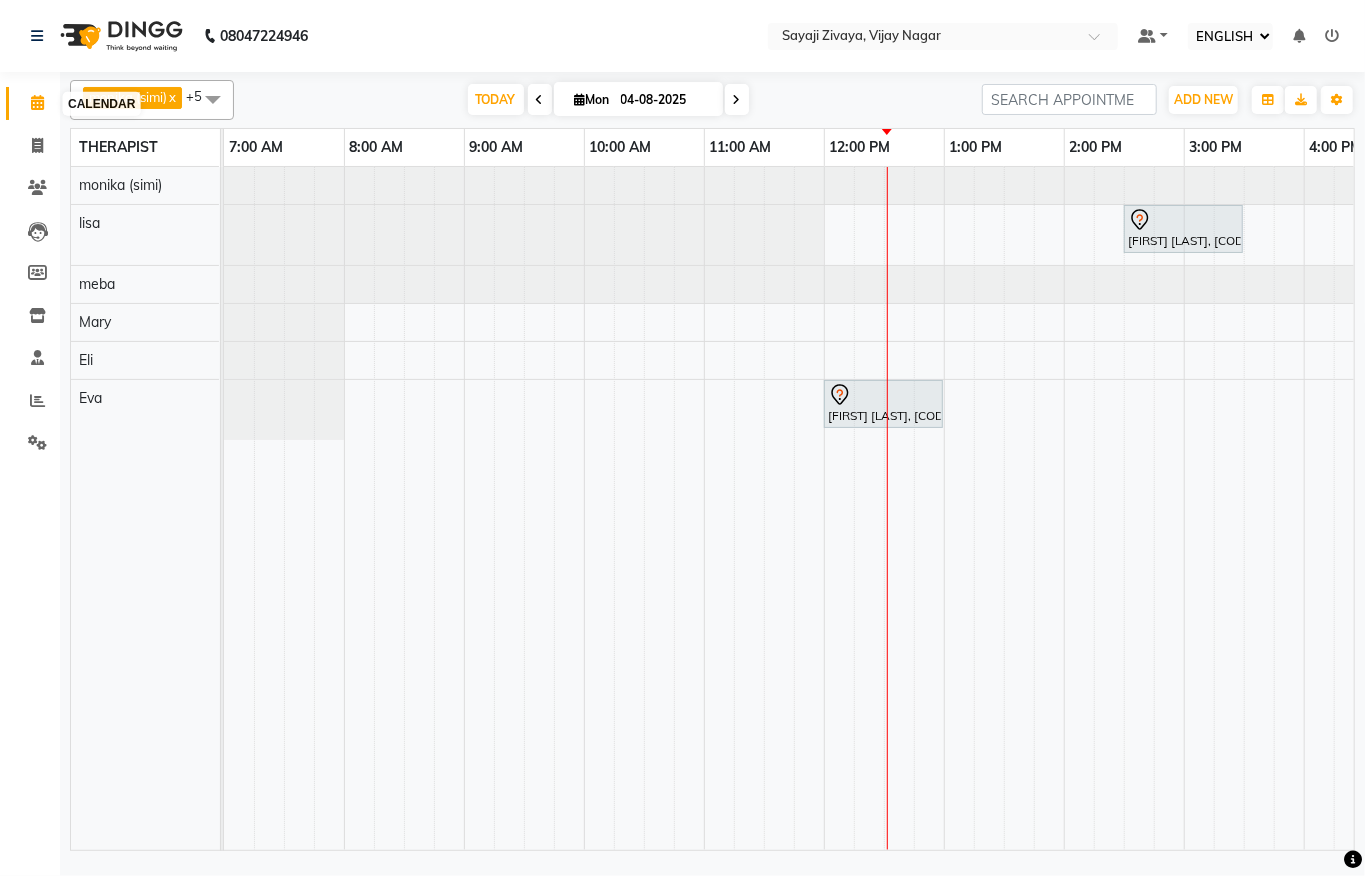 click 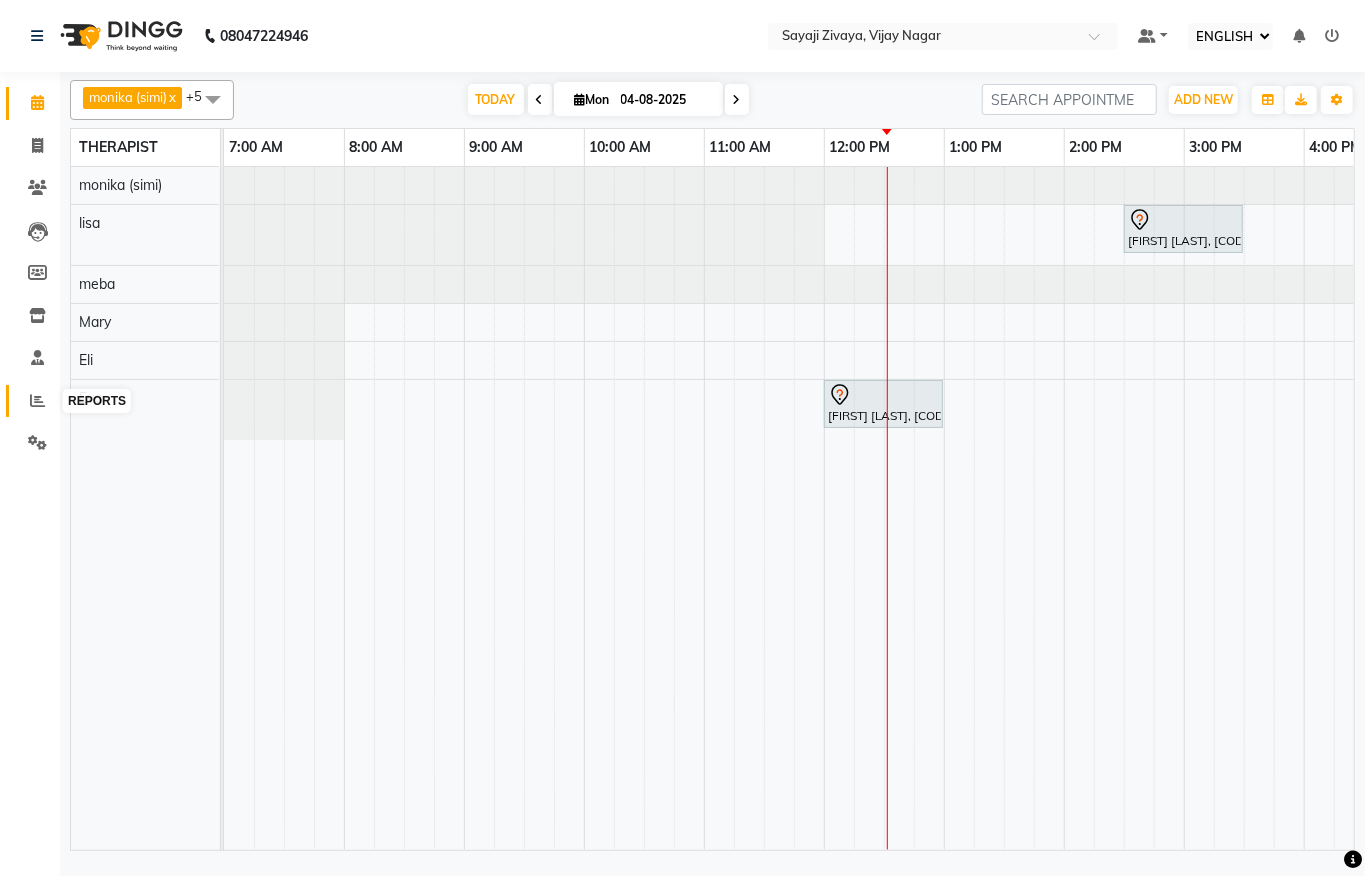 click 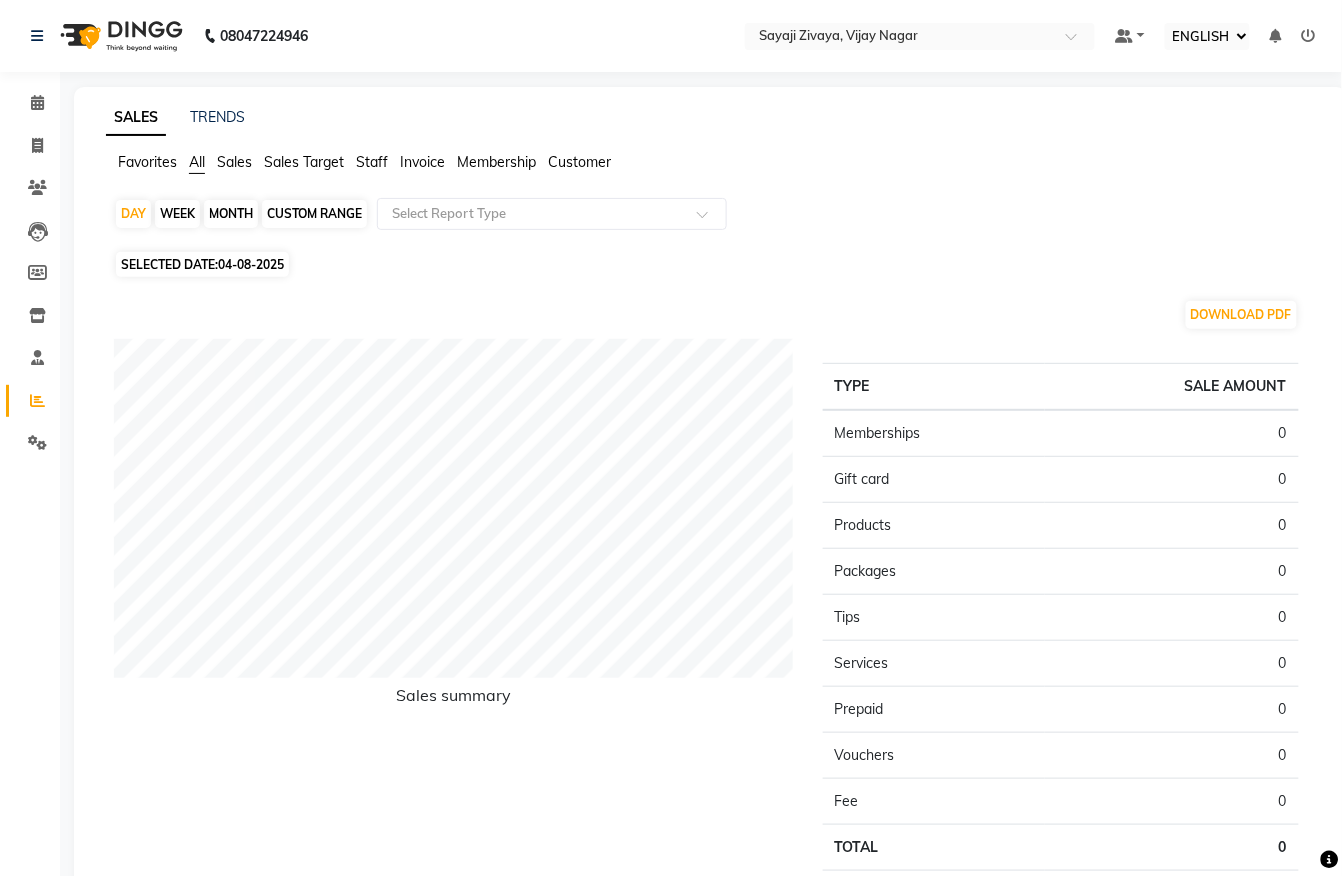 click on "04-08-2025" 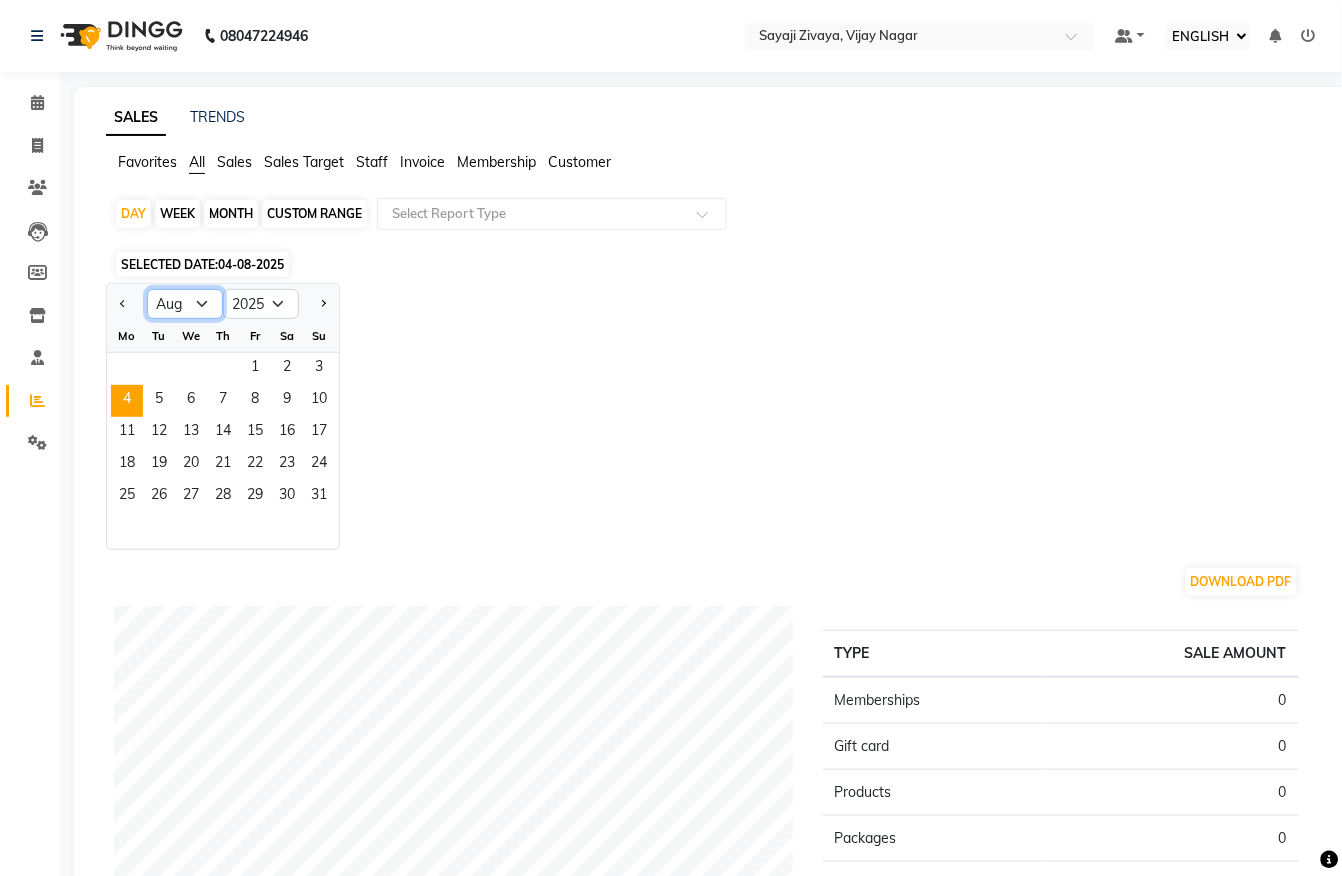 click on "Jan Feb Mar Apr May Jun Jul Aug Sep Oct Nov Dec" 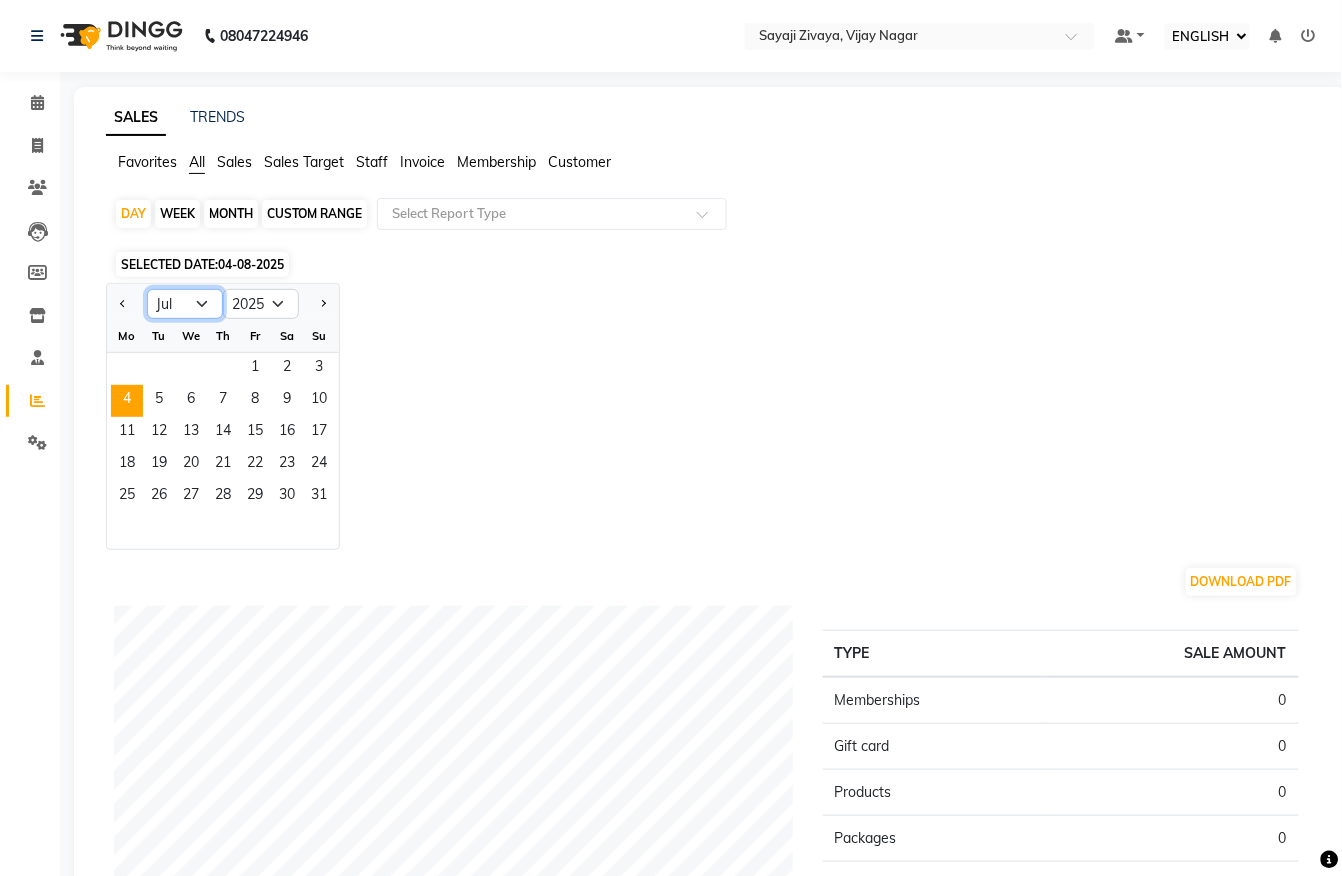 click on "Jan Feb Mar Apr May Jun Jul Aug Sep Oct Nov Dec" 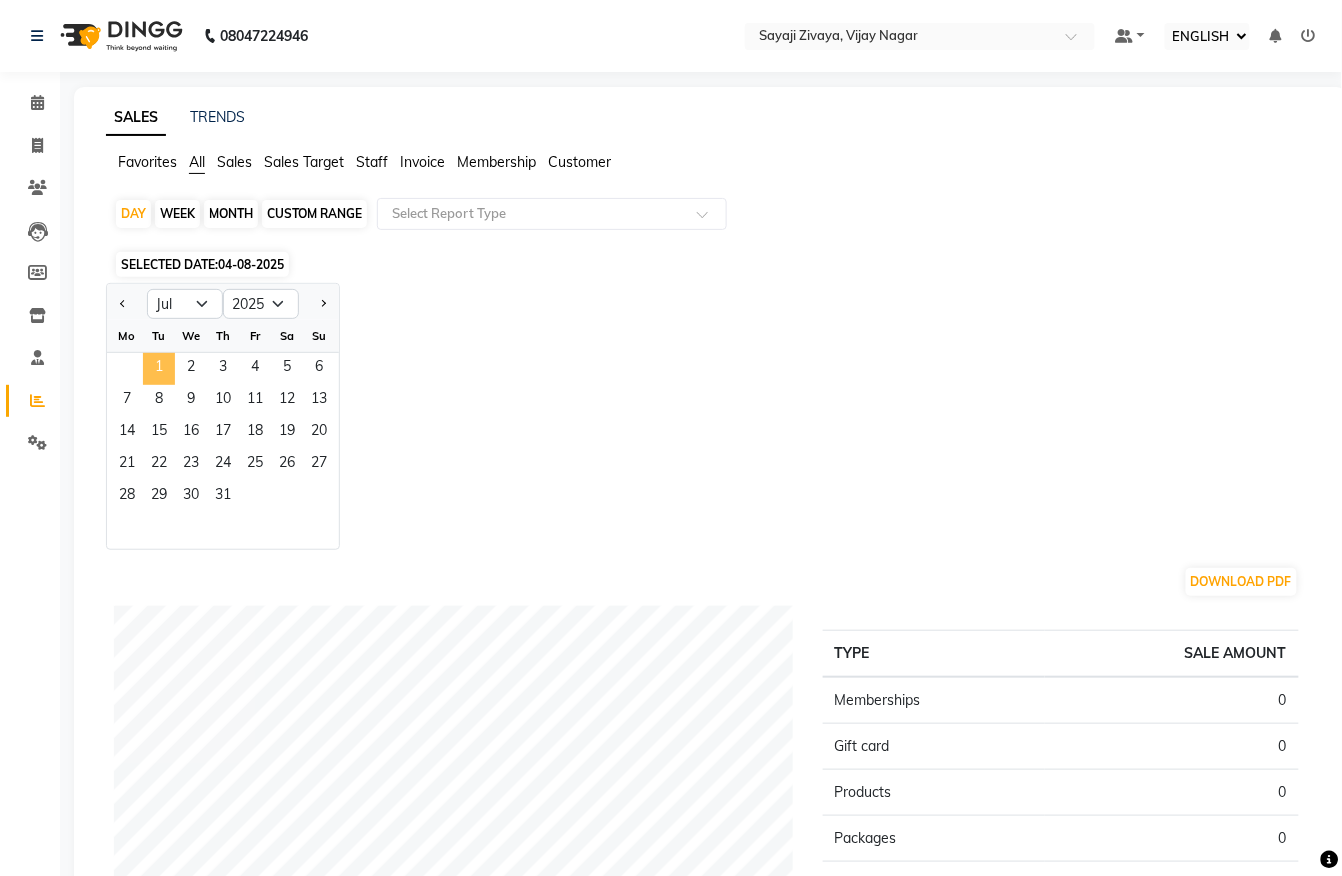click on "1" 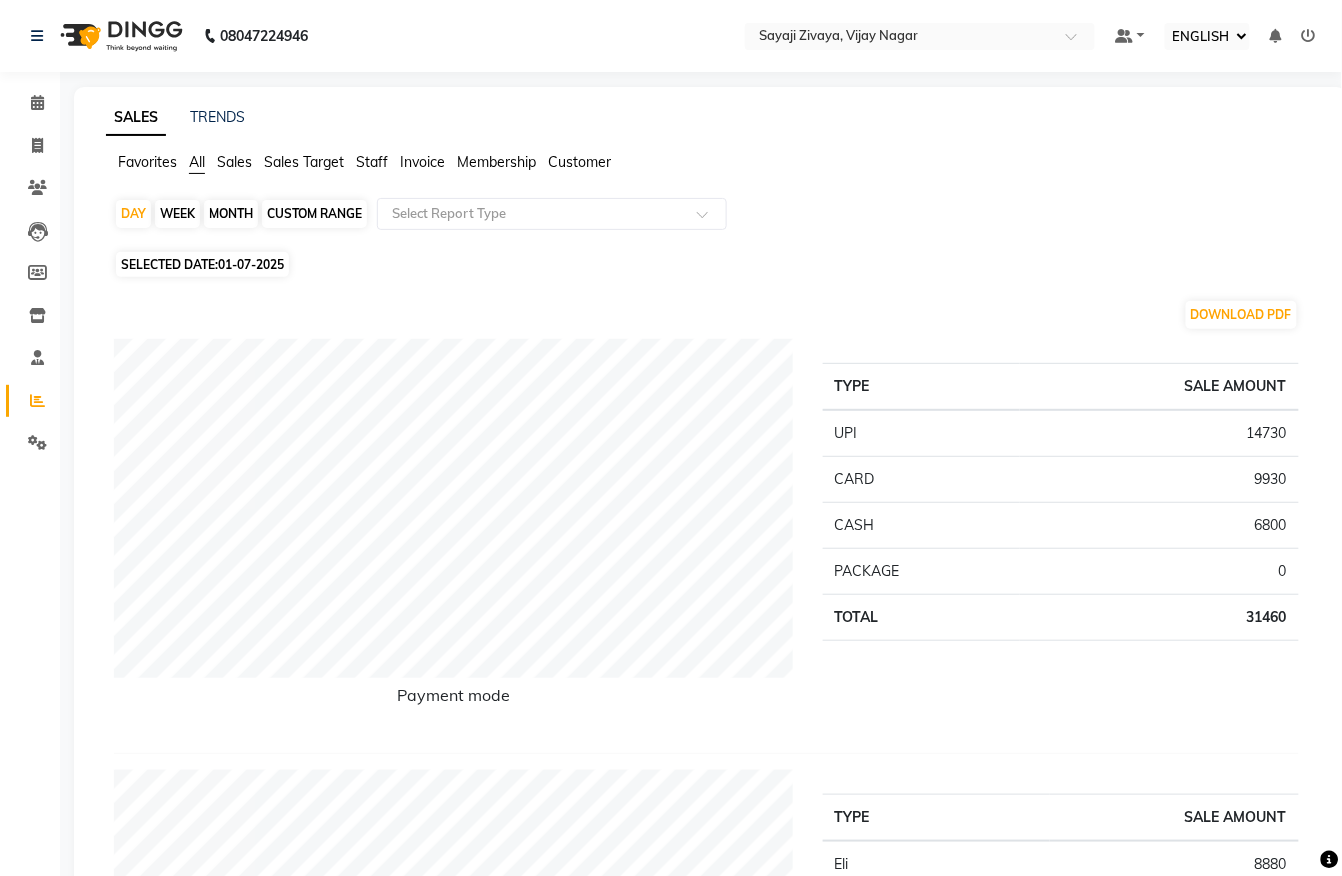 click on "MONTH" 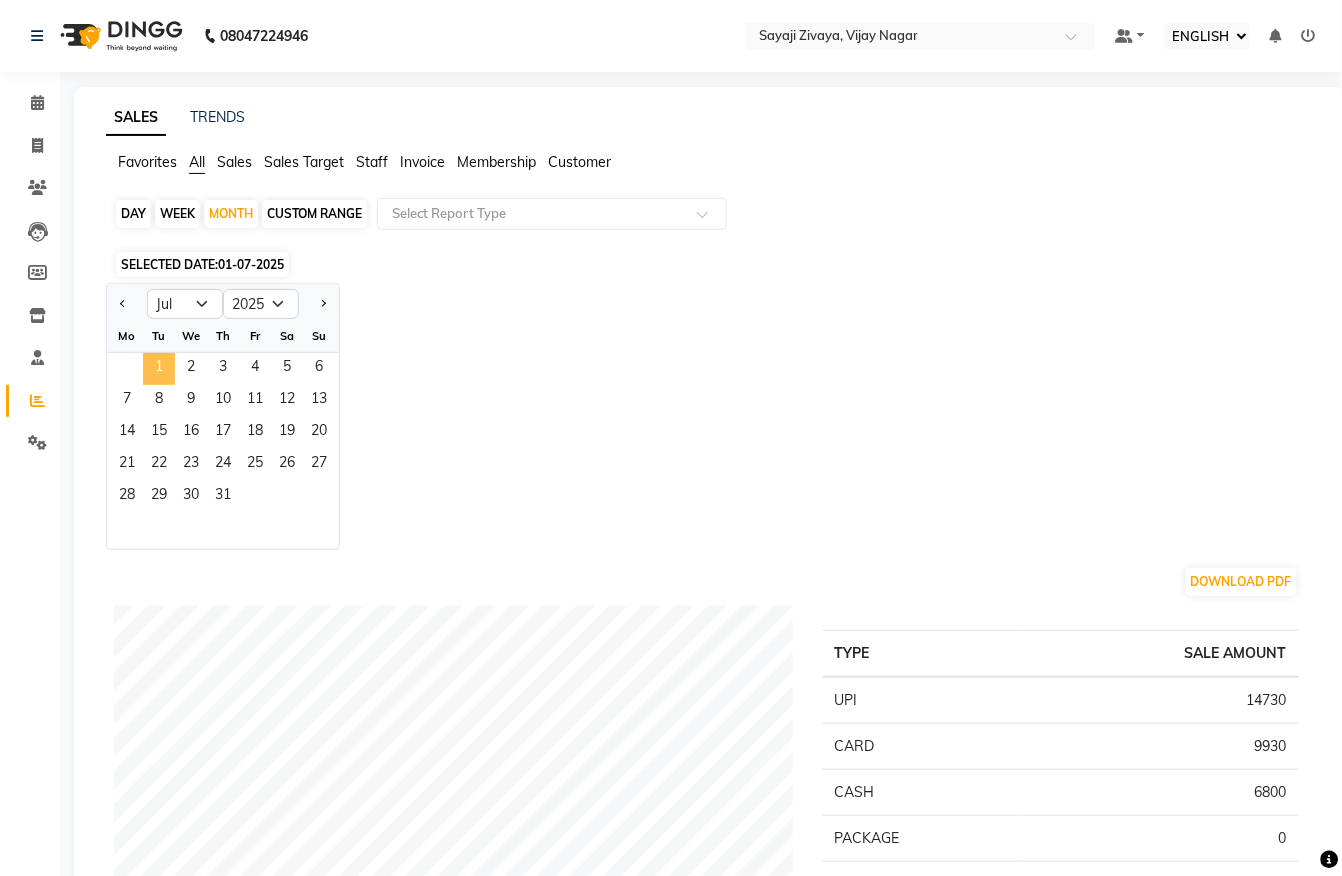 click on "1" 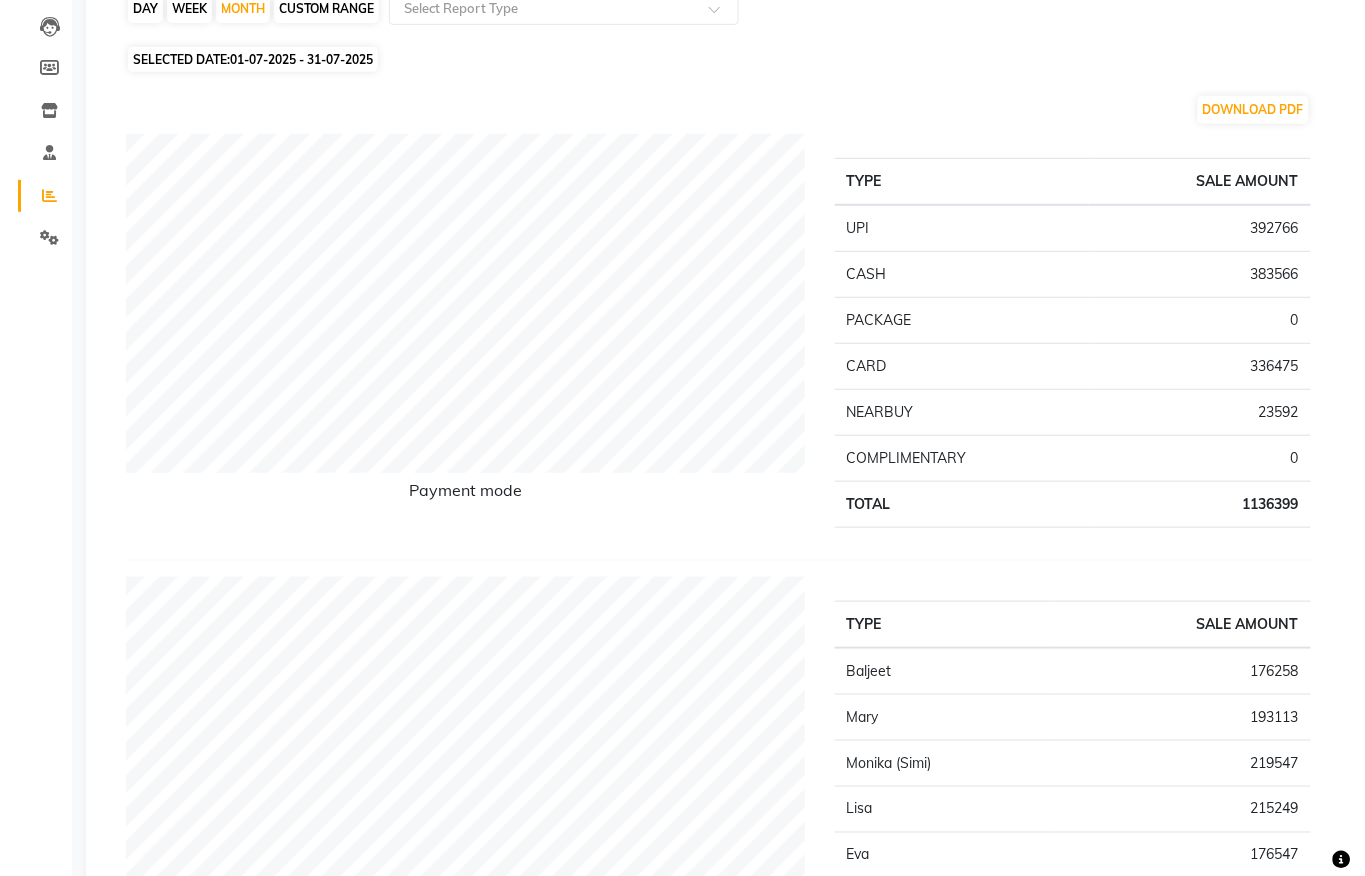 scroll, scrollTop: 0, scrollLeft: 0, axis: both 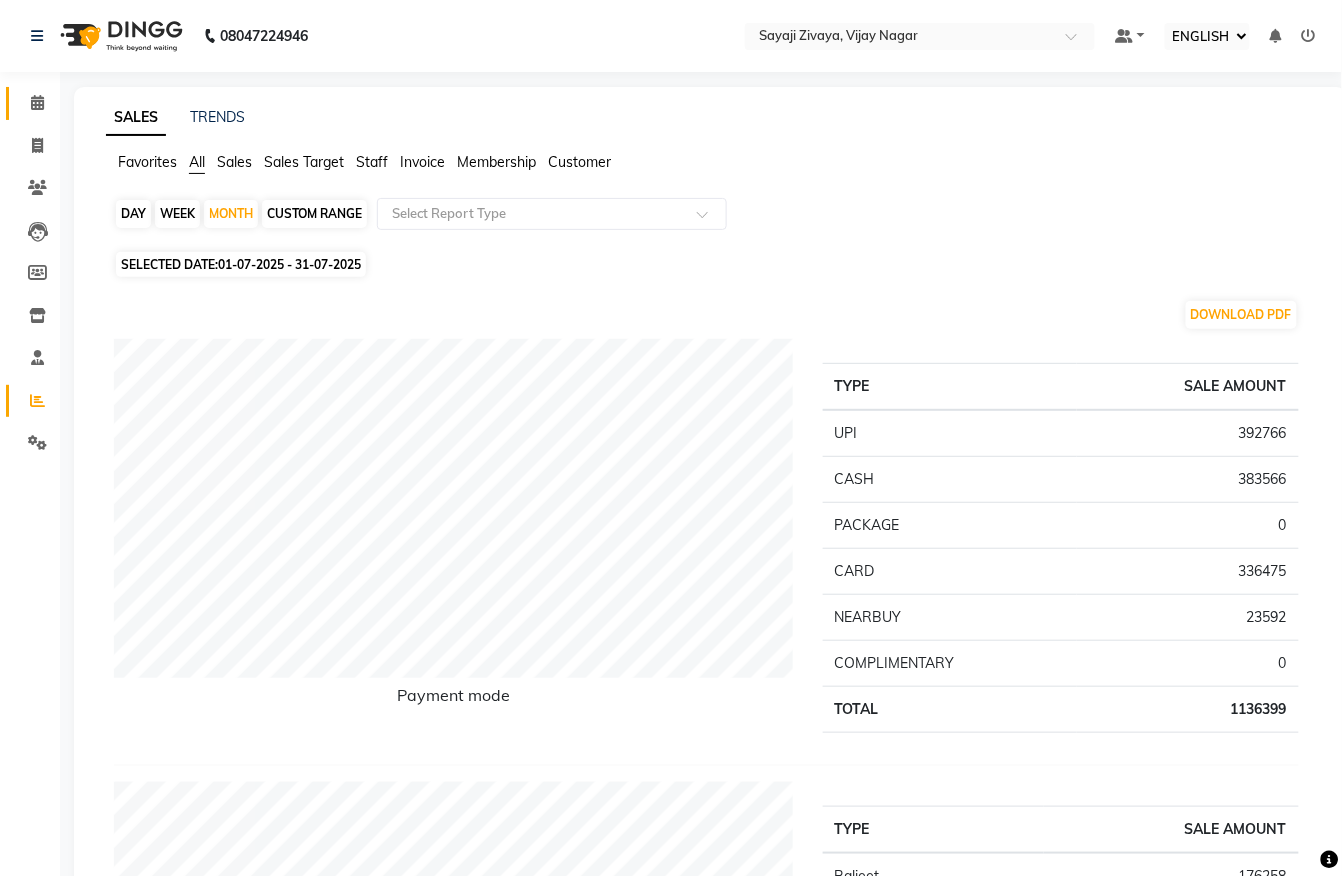 click 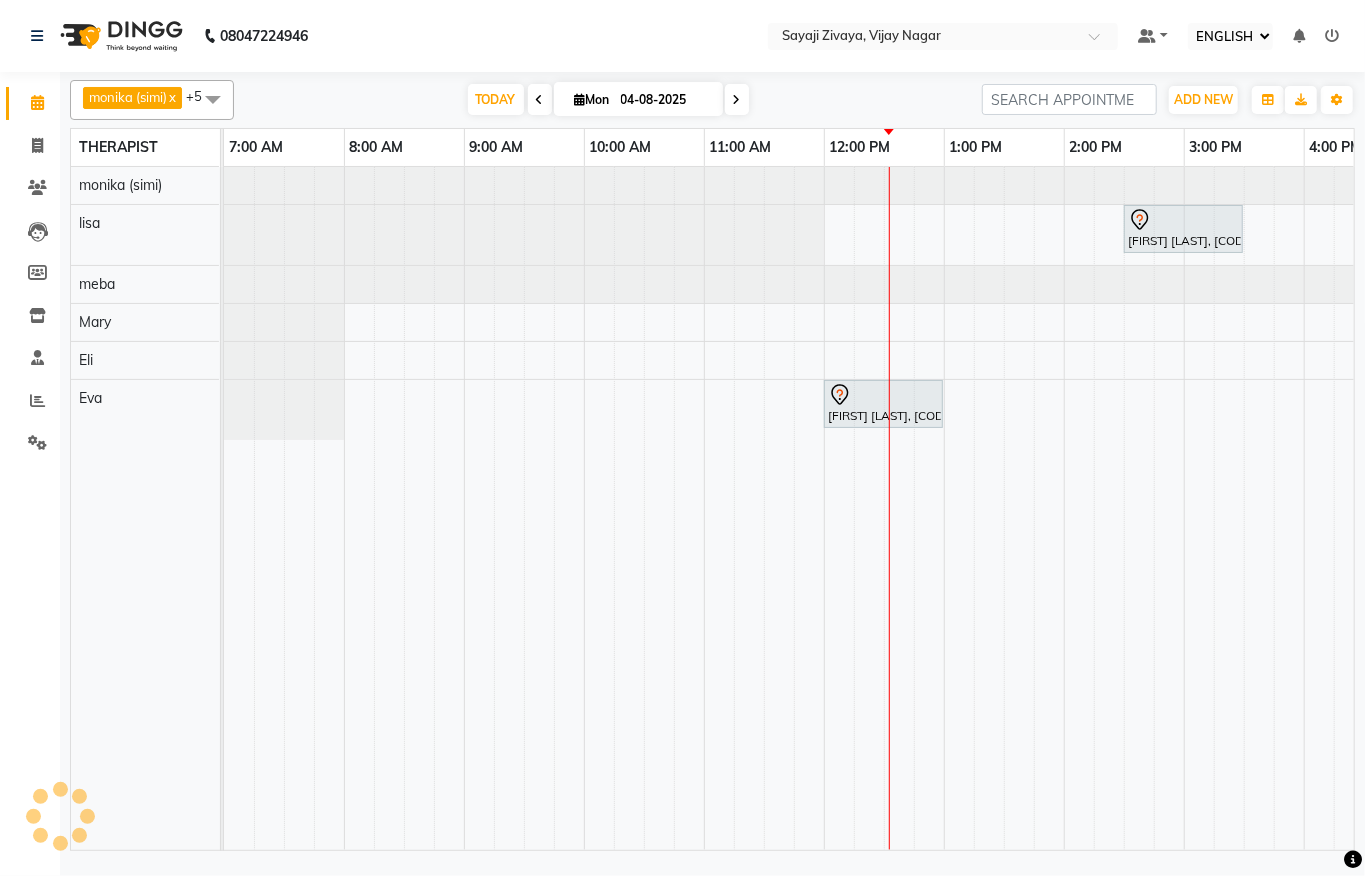 scroll, scrollTop: 0, scrollLeft: 0, axis: both 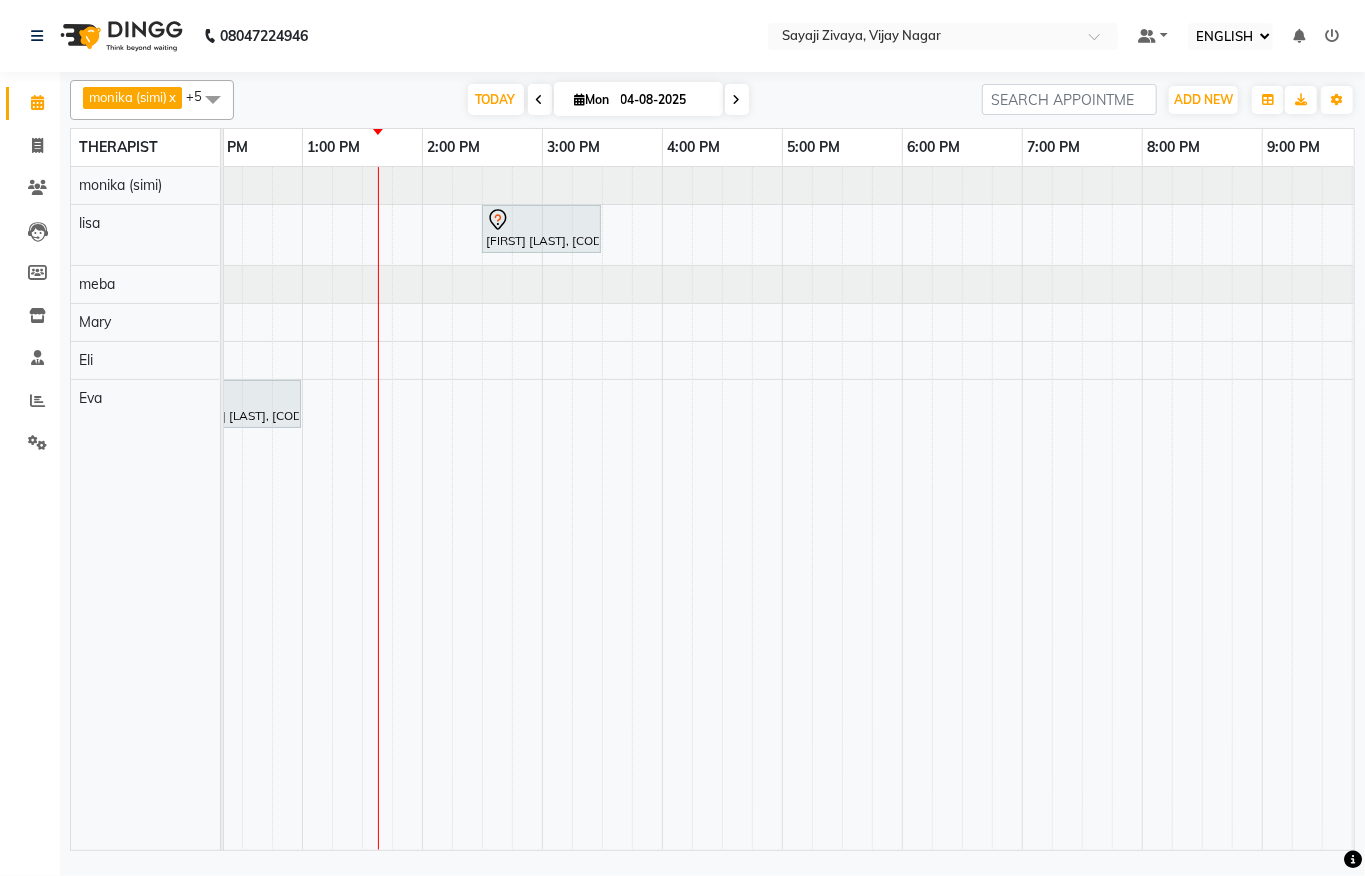 click at bounding box center (-418, 185) 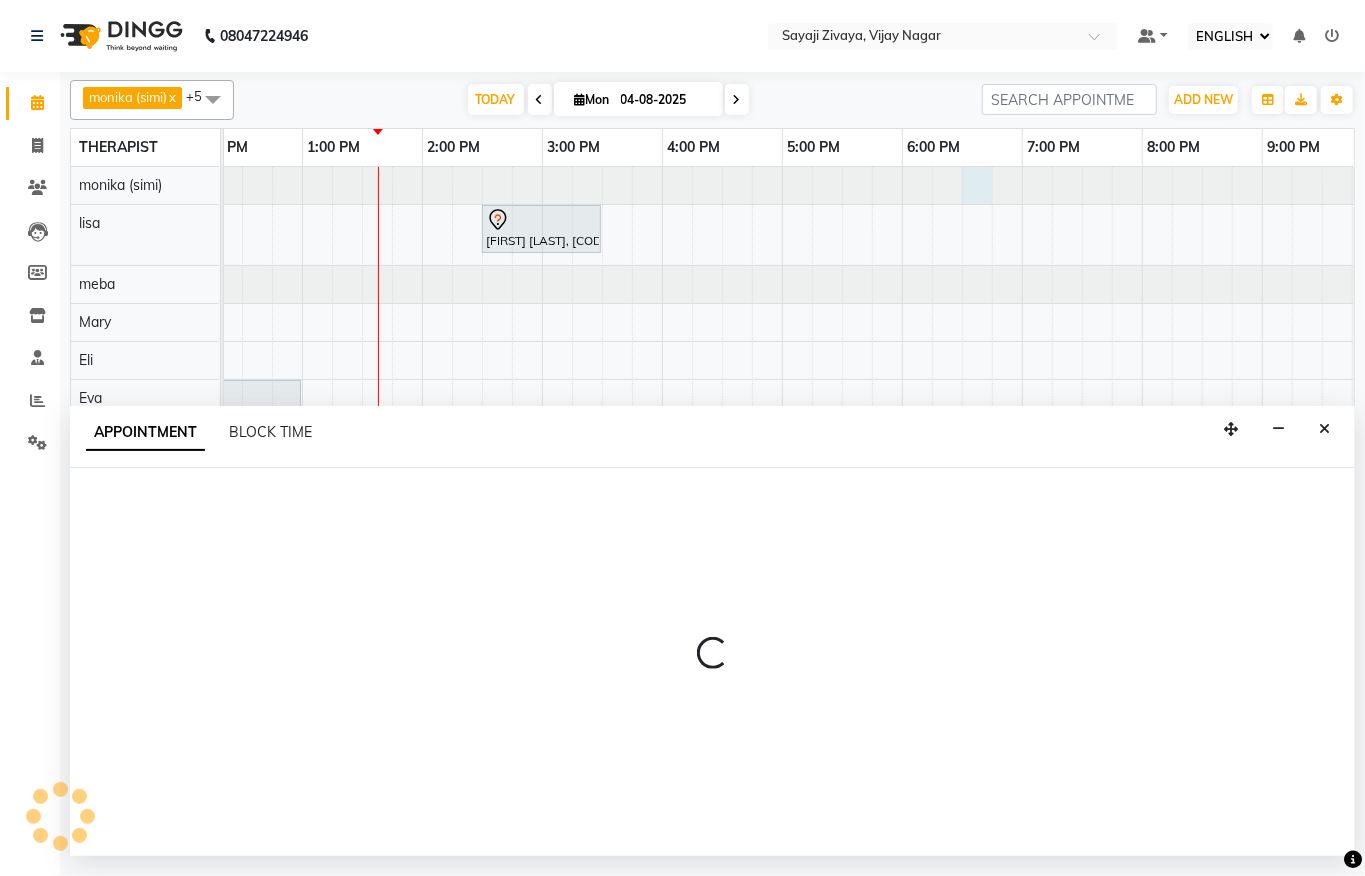 select on "55791" 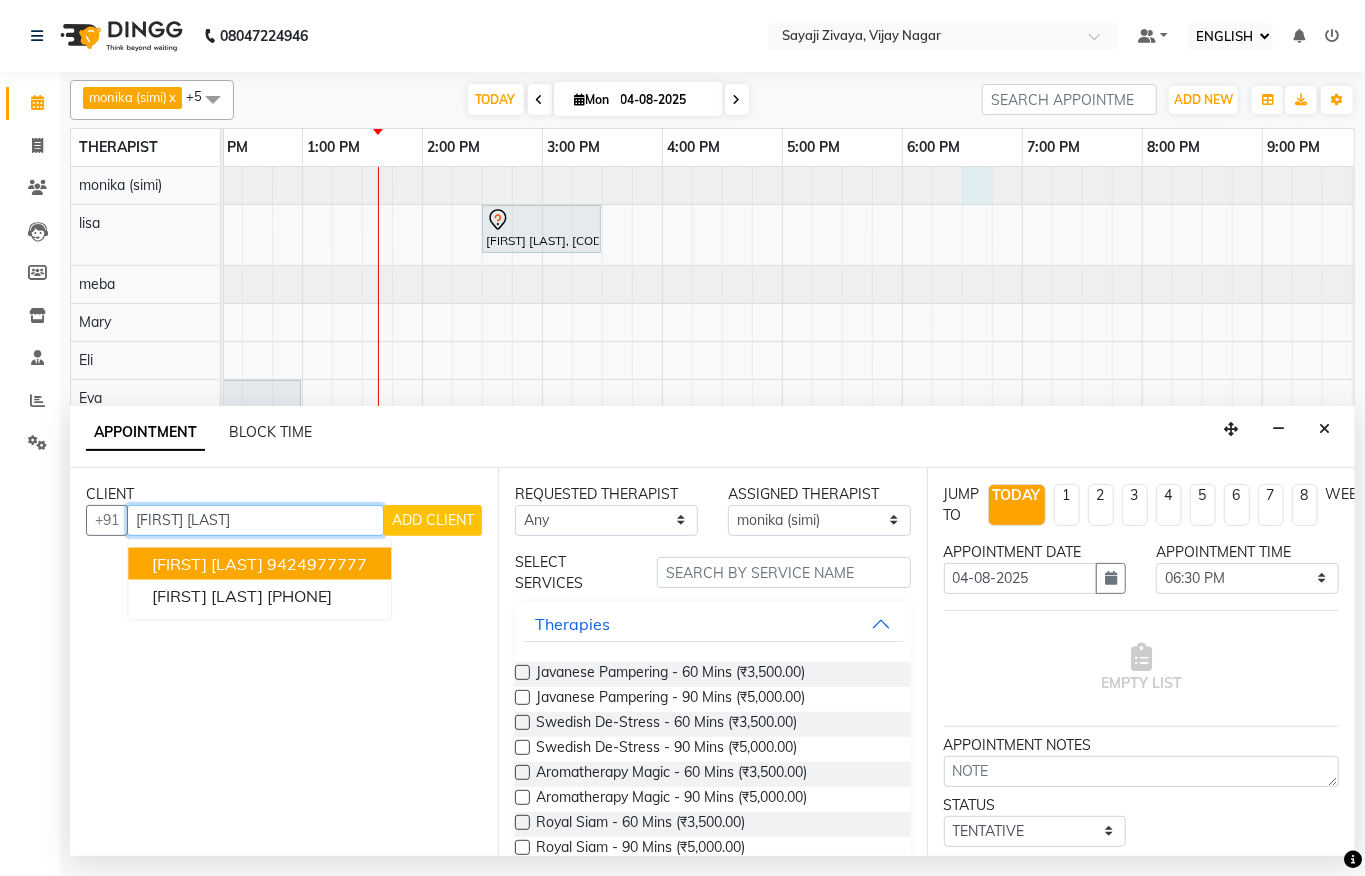 click on "9424977777" at bounding box center [317, 563] 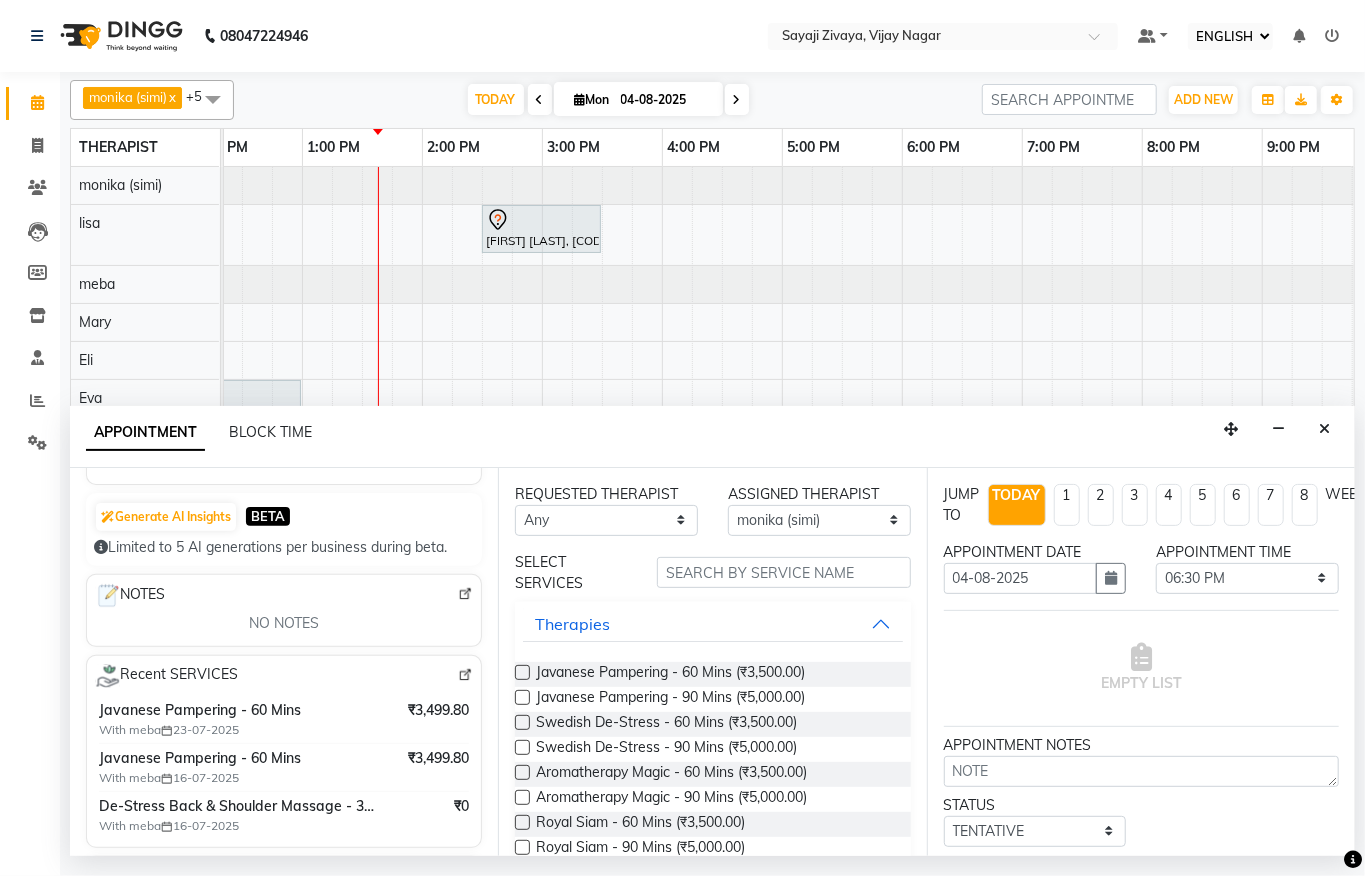 scroll, scrollTop: 0, scrollLeft: 0, axis: both 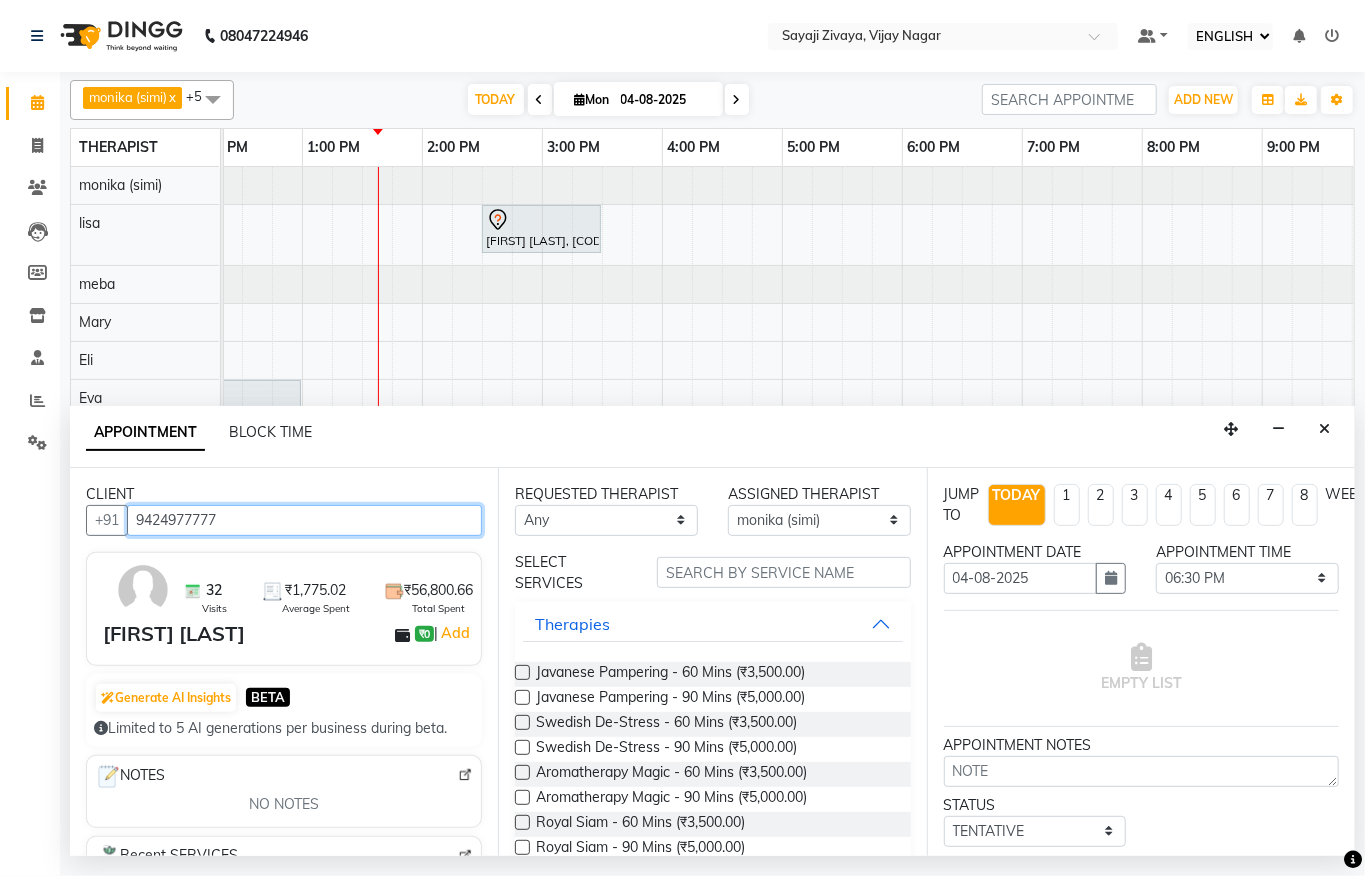 drag, startPoint x: 313, startPoint y: 536, endPoint x: 0, endPoint y: 470, distance: 319.88278 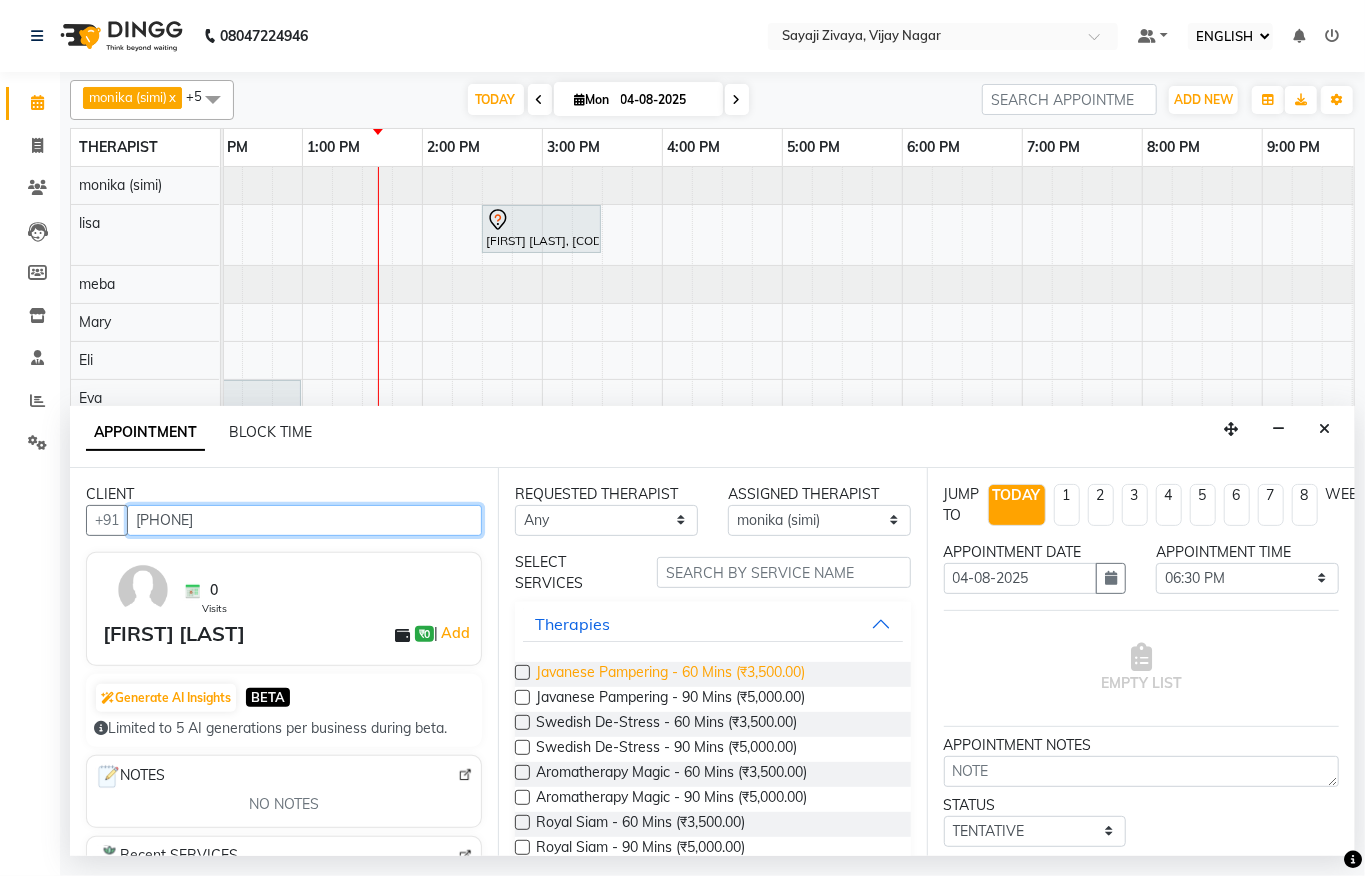 type on "[PHONE]" 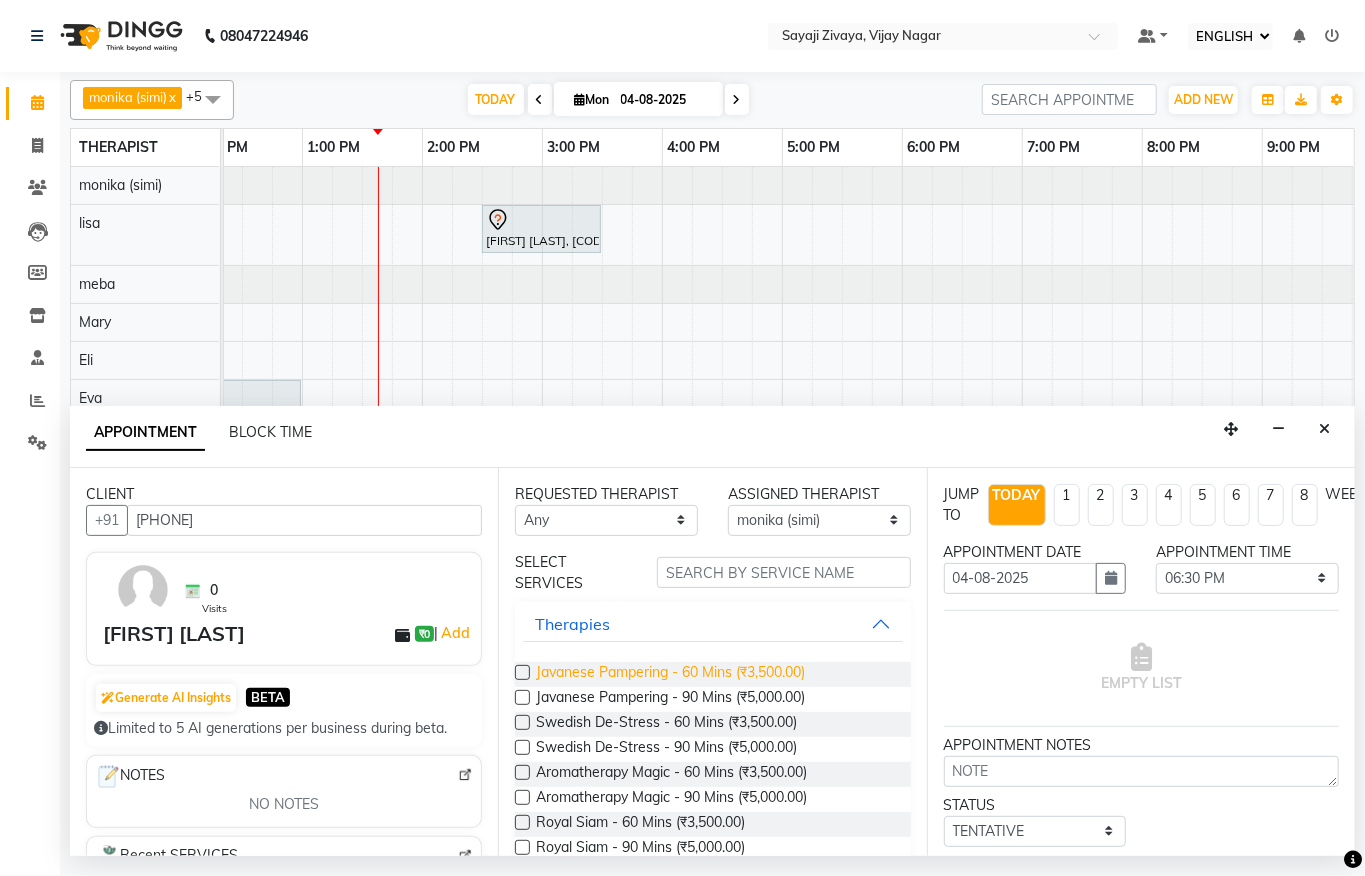 click on "Javanese Pampering - 60 Mins (₹3,500.00)" at bounding box center (670, 674) 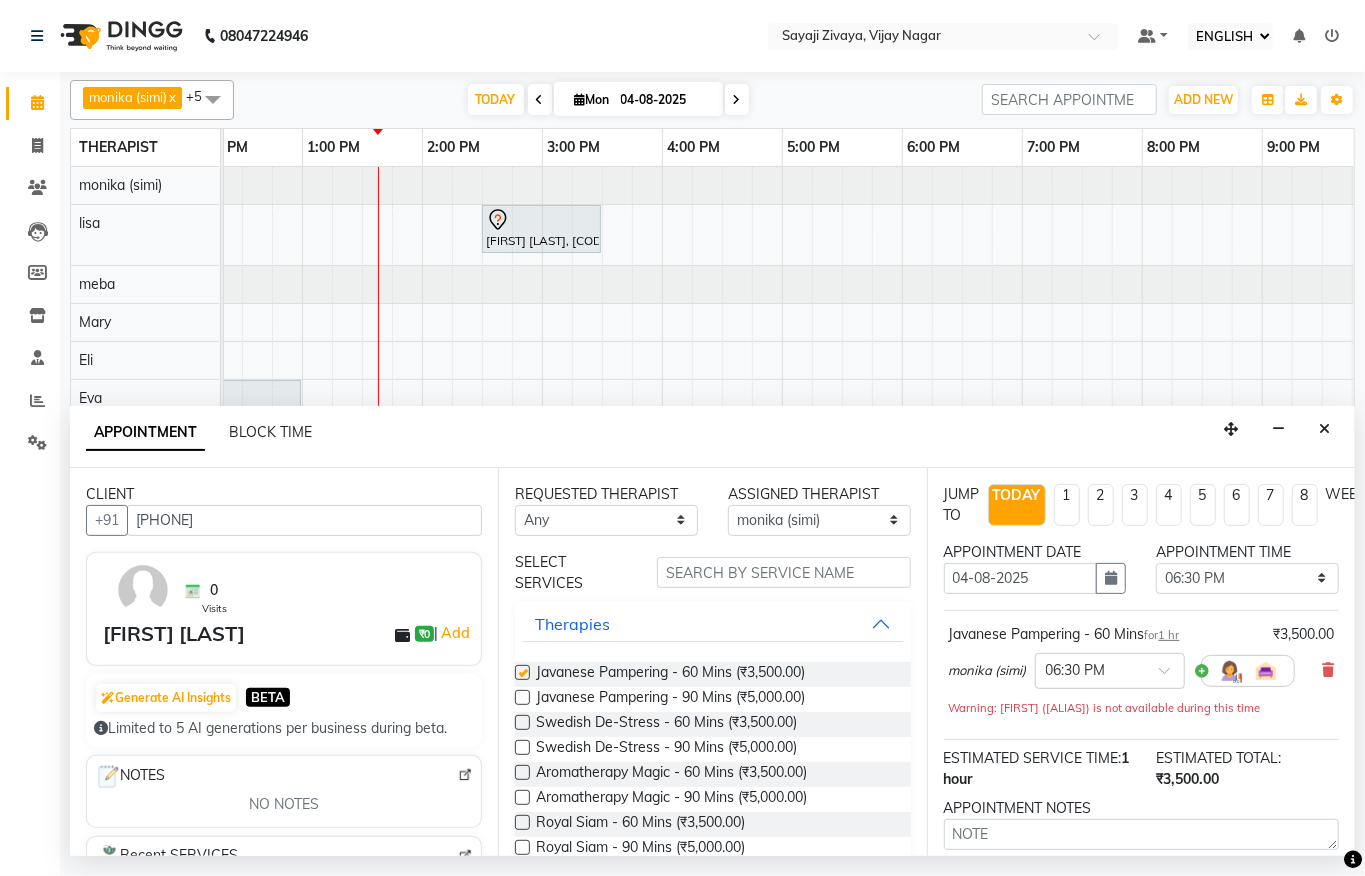 checkbox on "false" 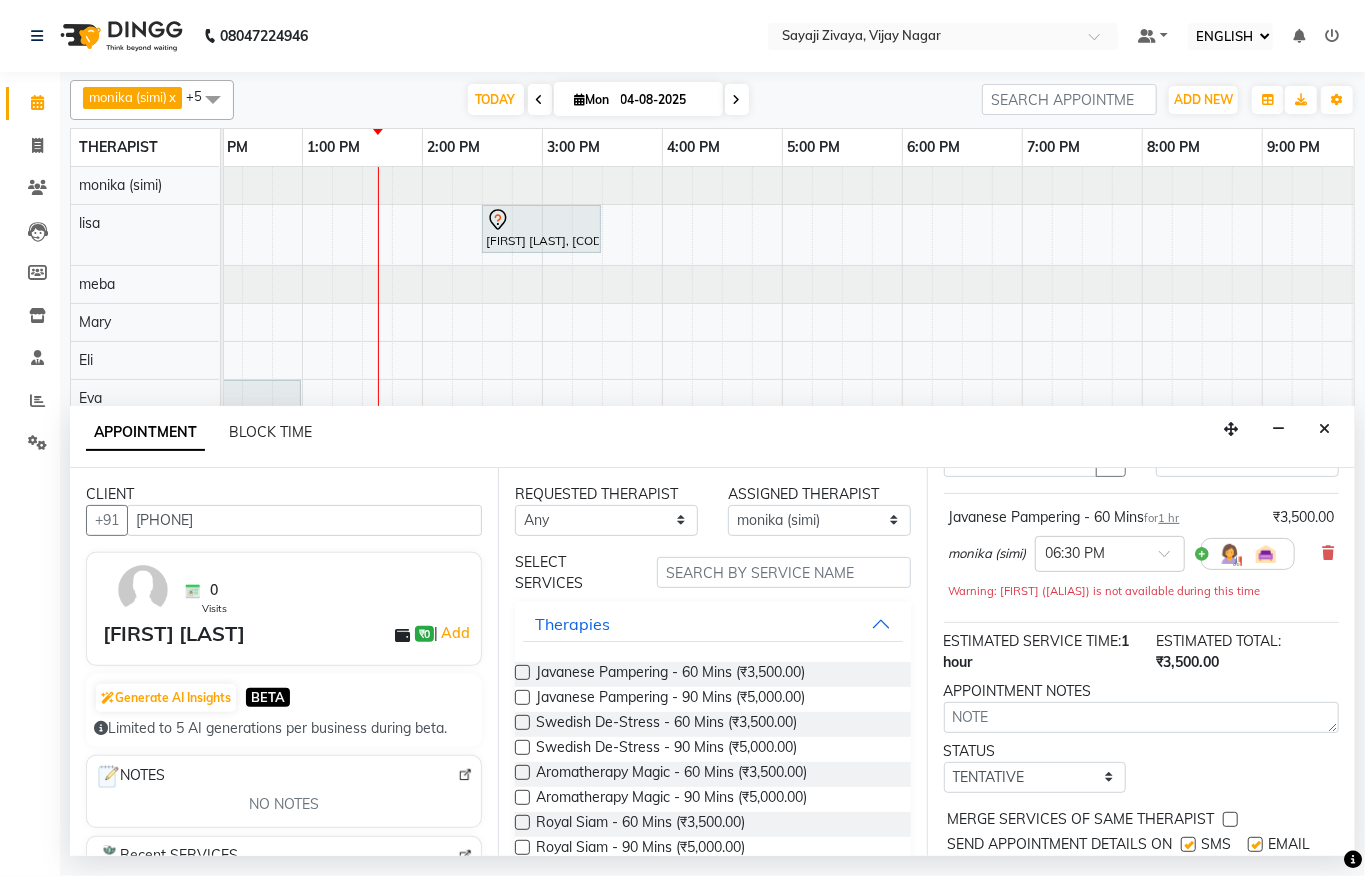 scroll, scrollTop: 225, scrollLeft: 0, axis: vertical 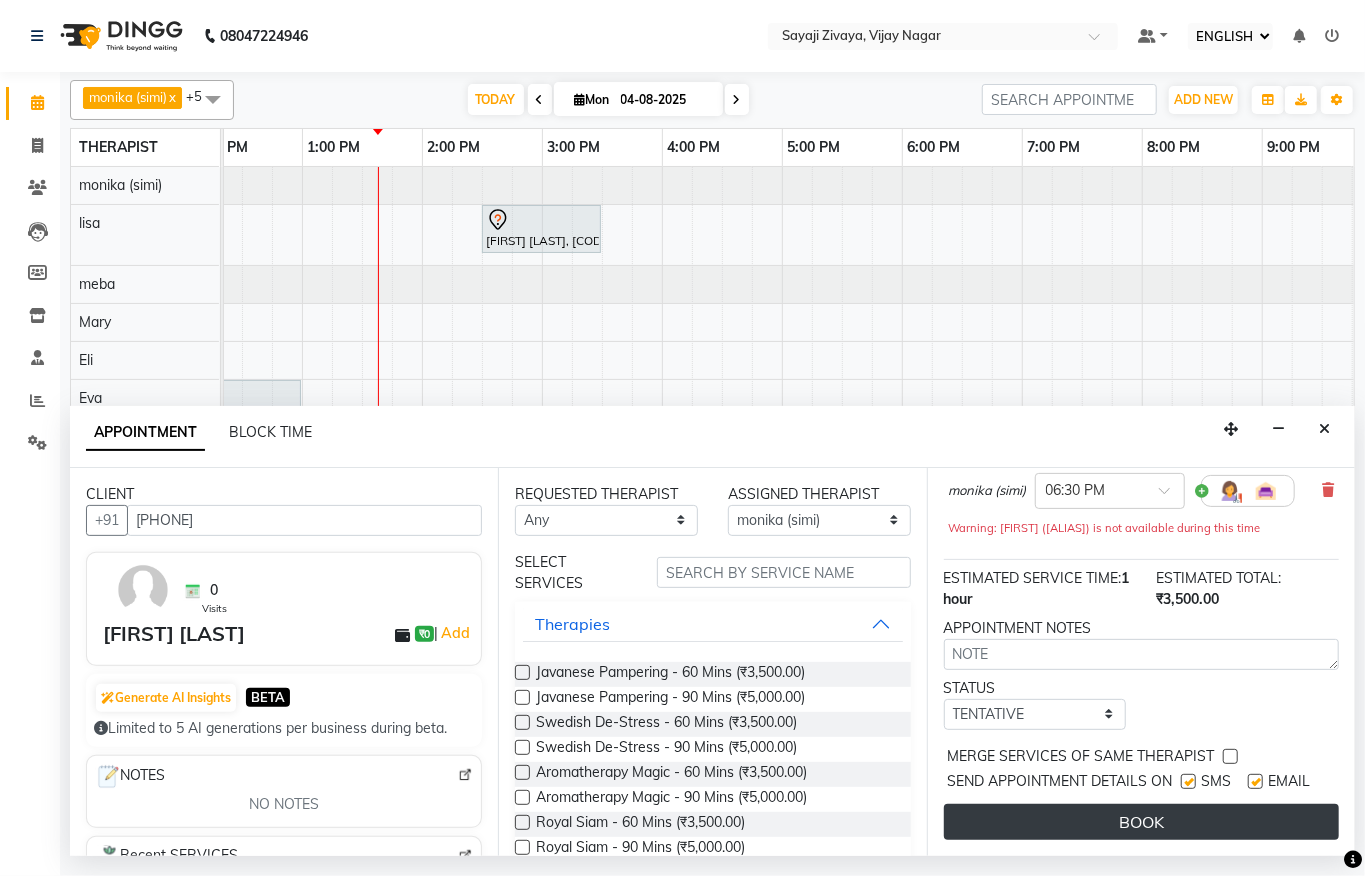 click on "BOOK" at bounding box center [1141, 822] 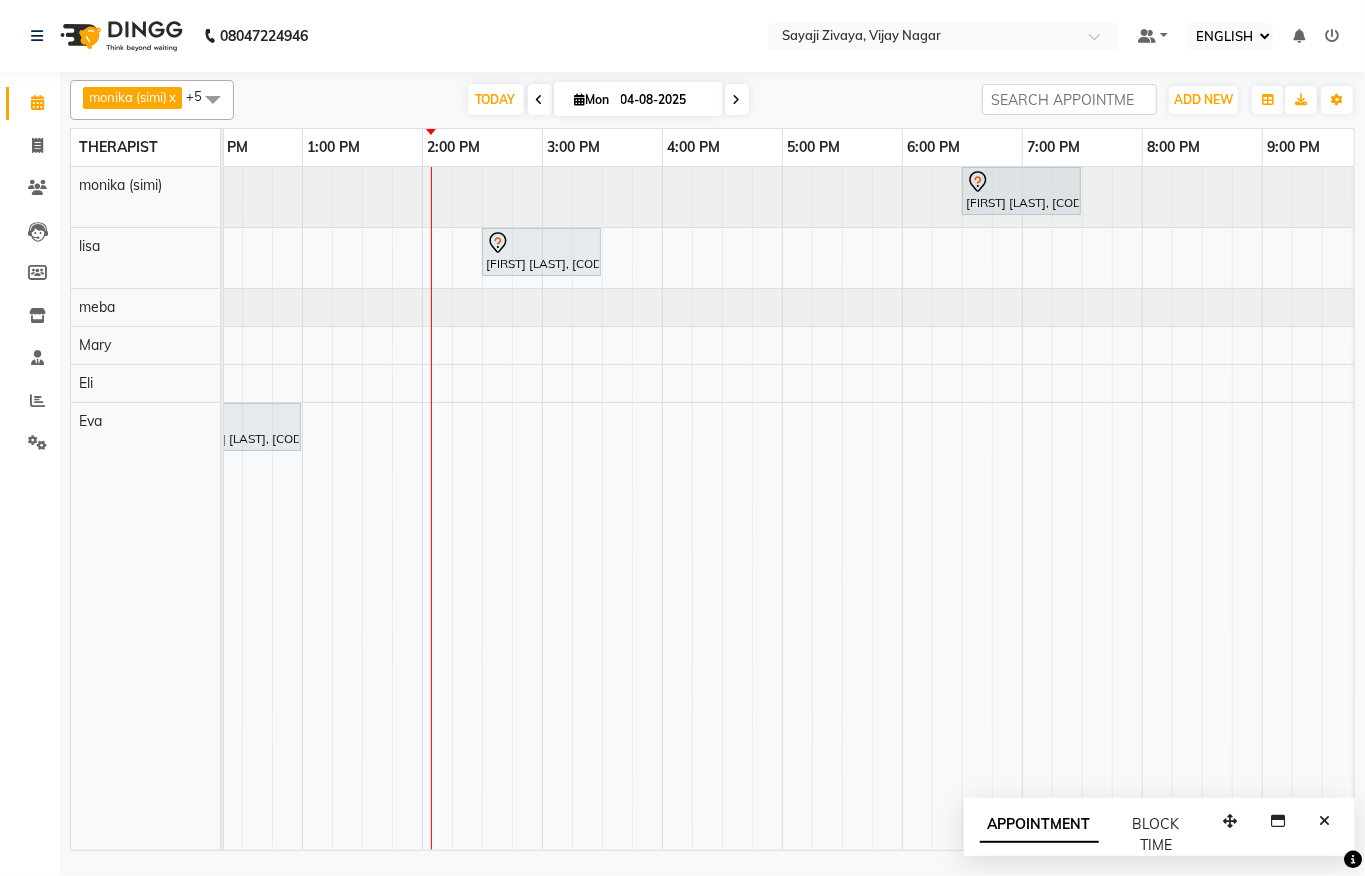 click on "[FIRST] [LAST], [CODE], [TIME]-[TIME], [SERVICE] - [DURATION]             [FIRST] [LAST], [CODE], [TIME]-[TIME], [SERVICE] - [DURATION]             [FIRST] [LAST], [CODE], [TIME]-[TIME], [SERVICE] - [DURATION]" at bounding box center (542, 508) 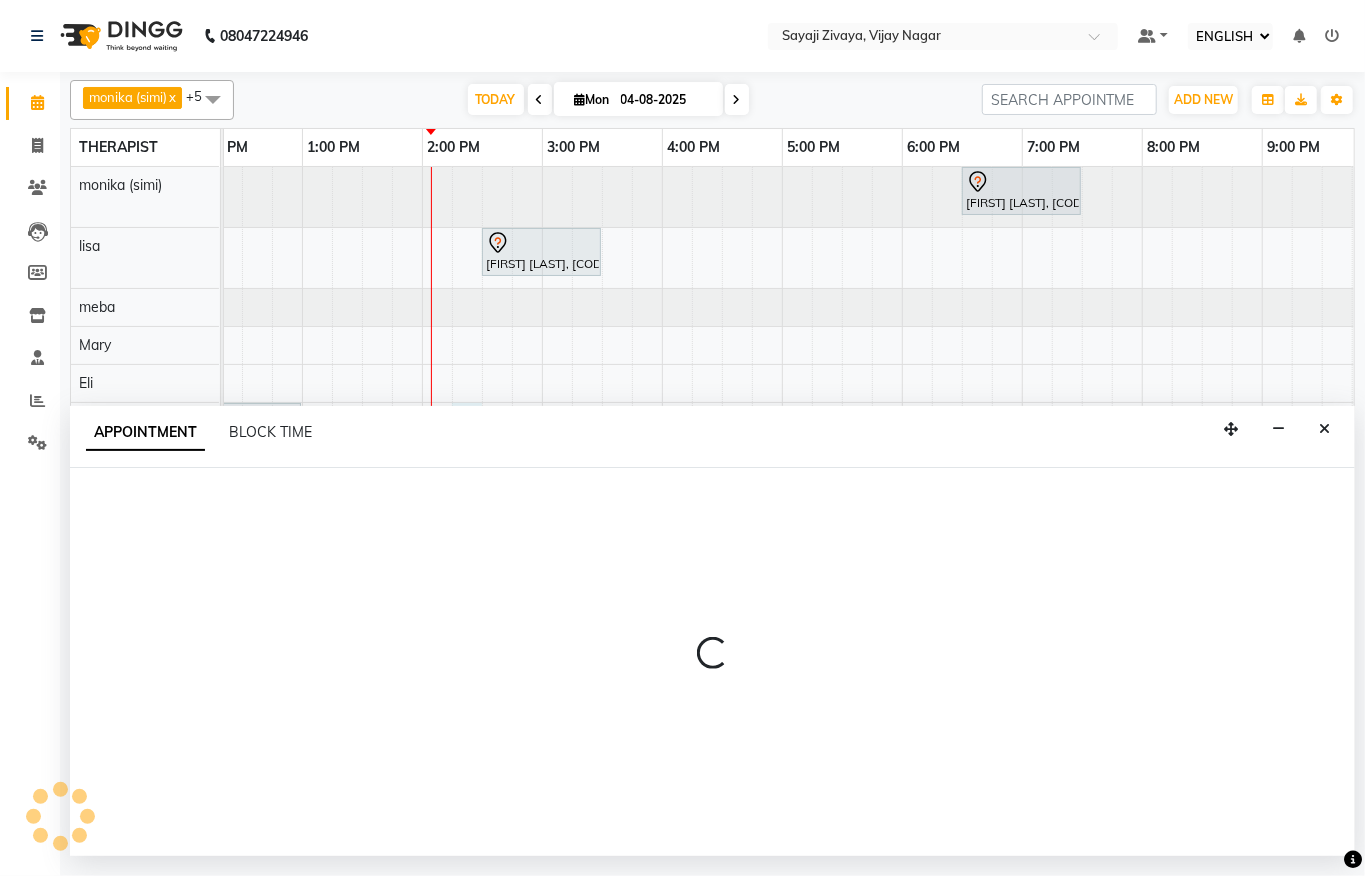 select on "83231" 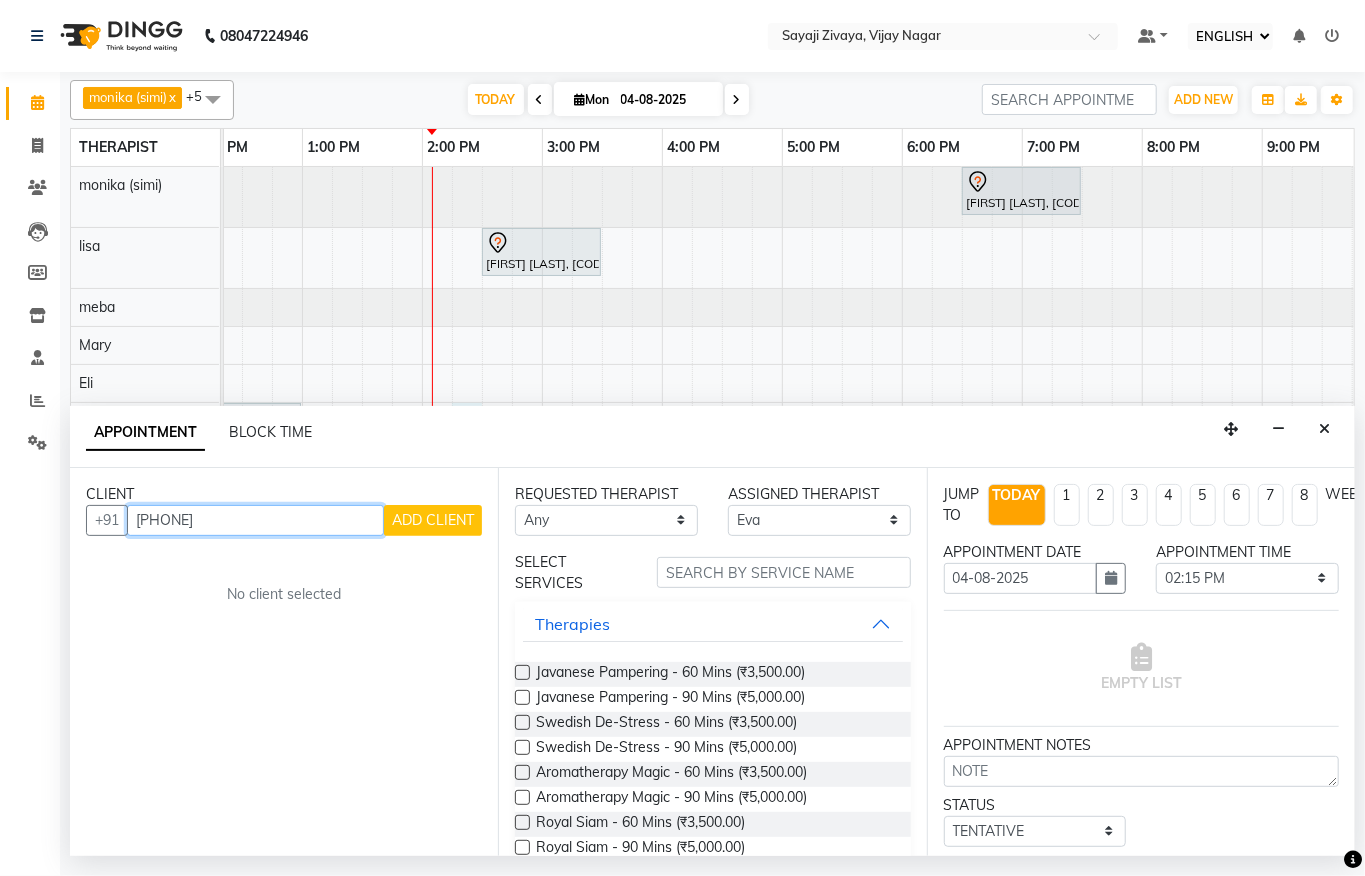 type on "[PHONE]" 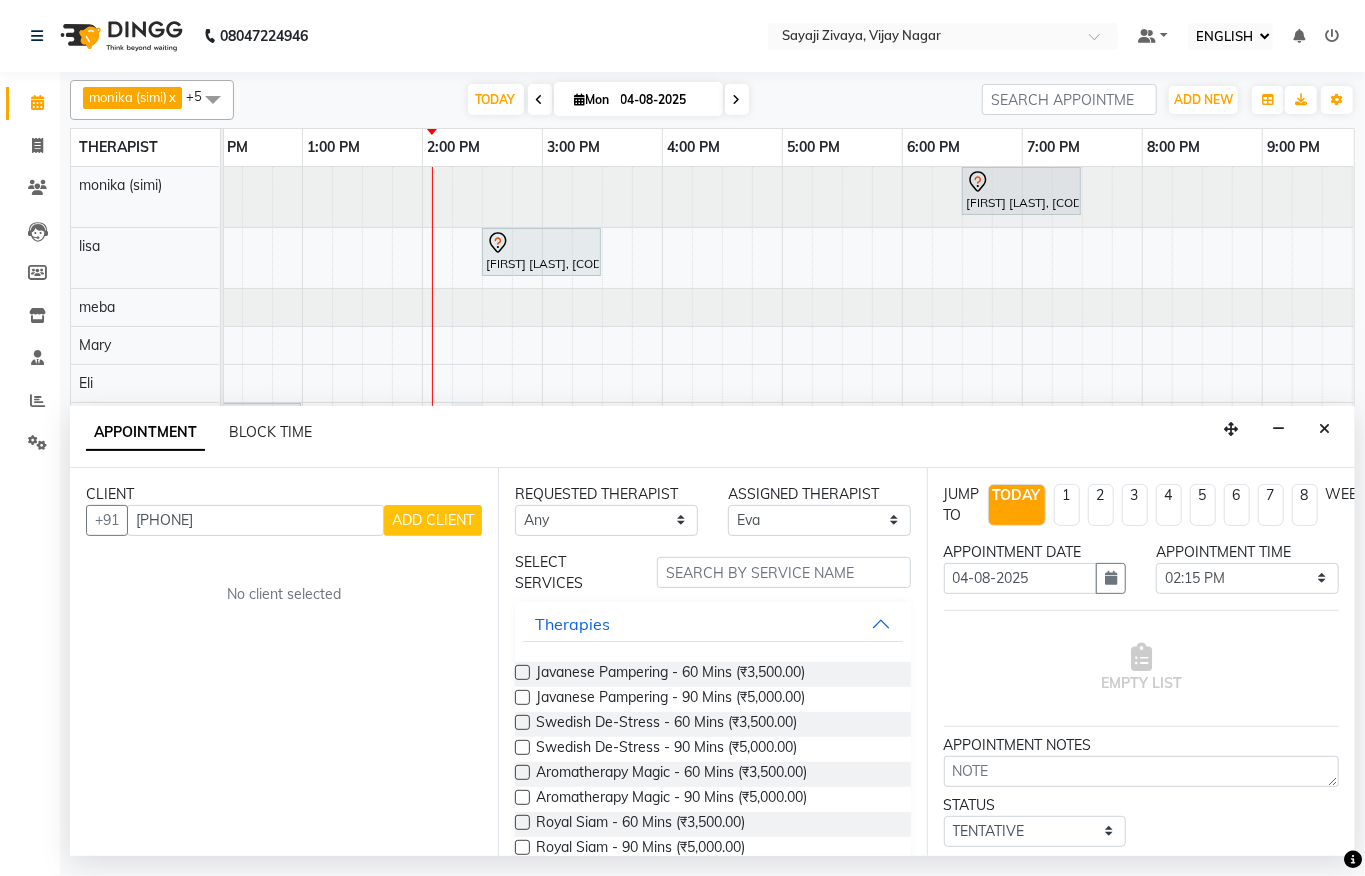 click on "ADD CLIENT" at bounding box center [433, 520] 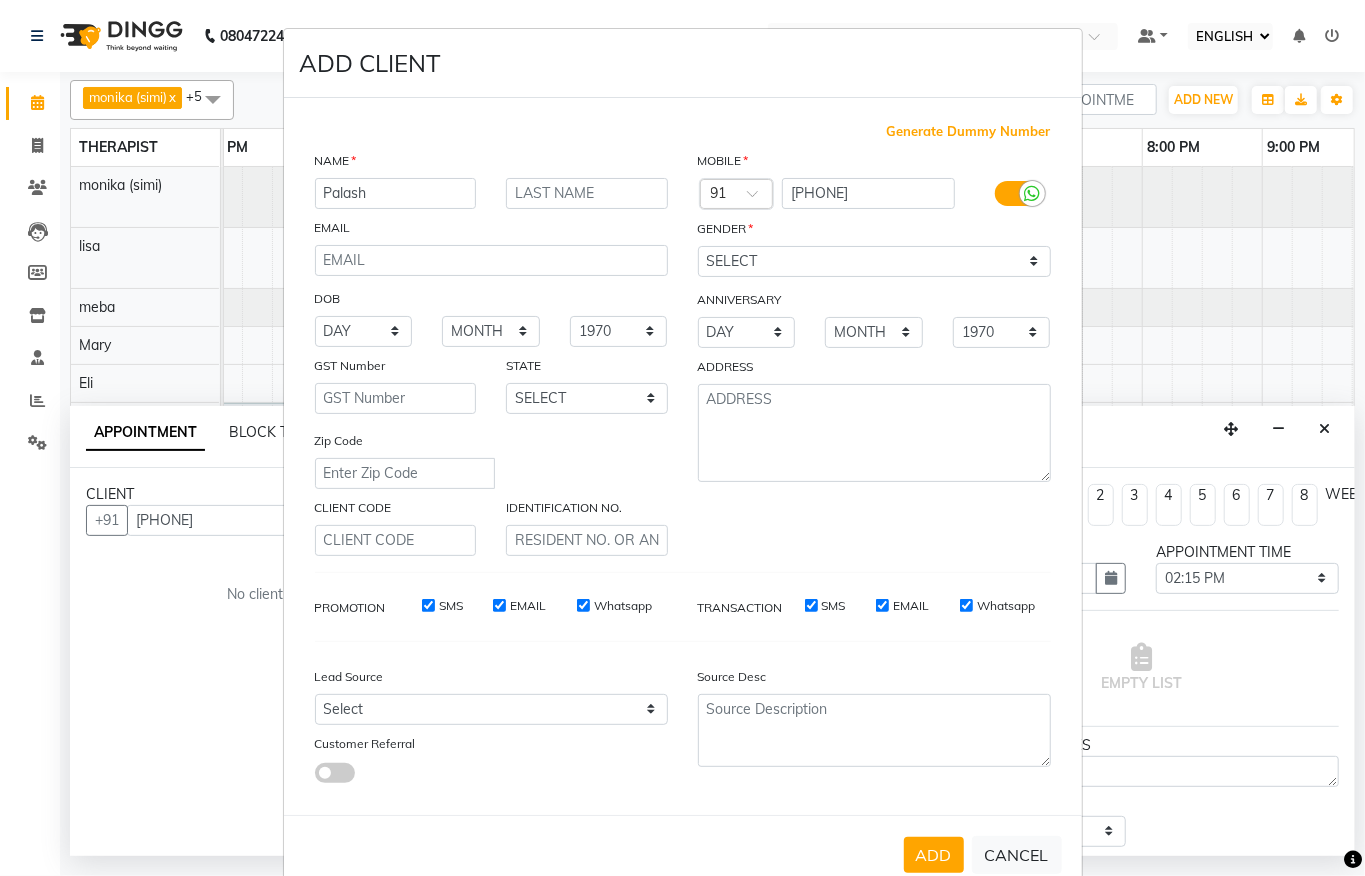 type on "Palash" 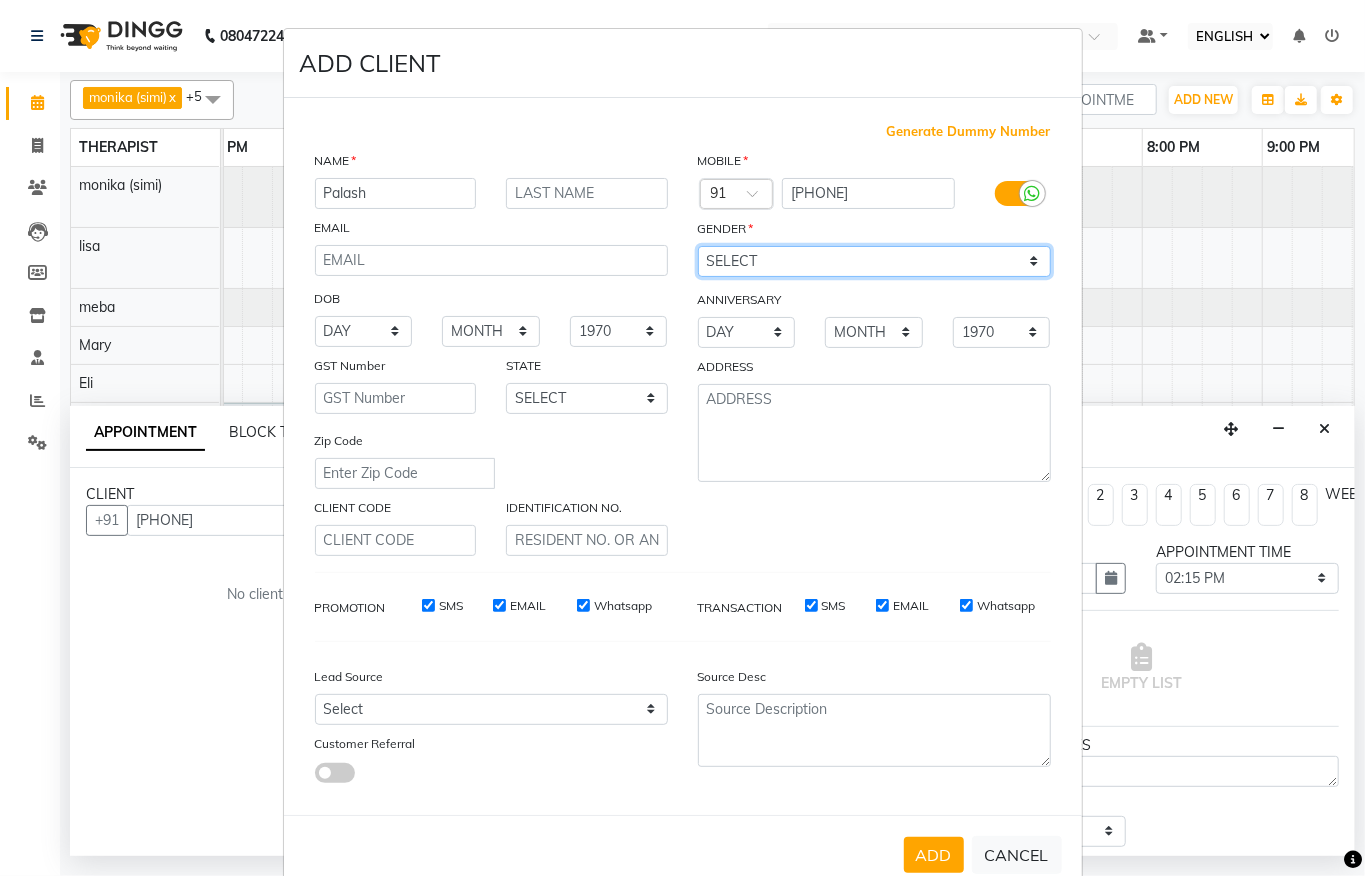 click on "SELECT MALE FEMALE OTHER PREFER NOT TO SAY" at bounding box center (874, 261) 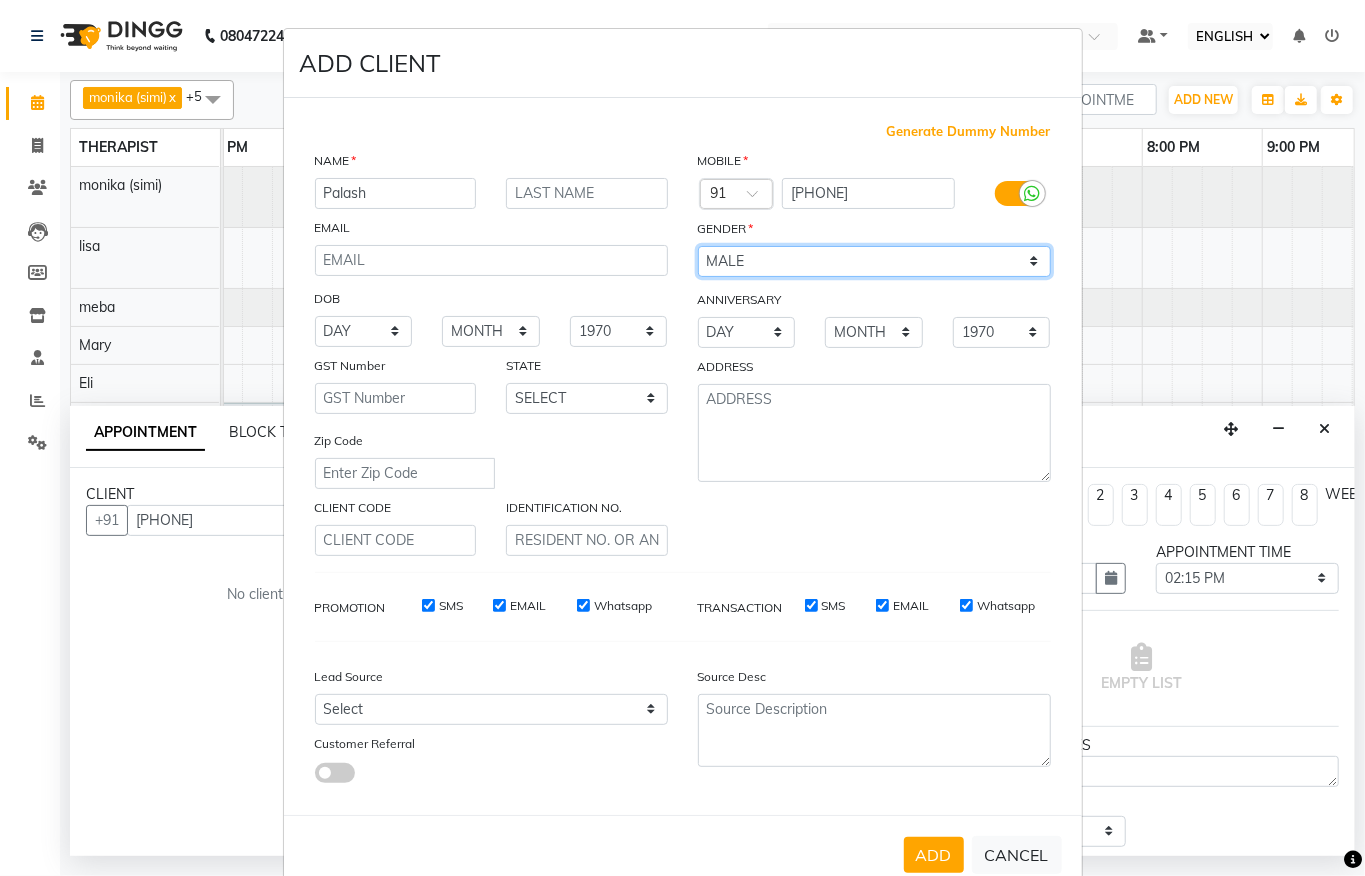 click on "SELECT MALE FEMALE OTHER PREFER NOT TO SAY" at bounding box center [874, 261] 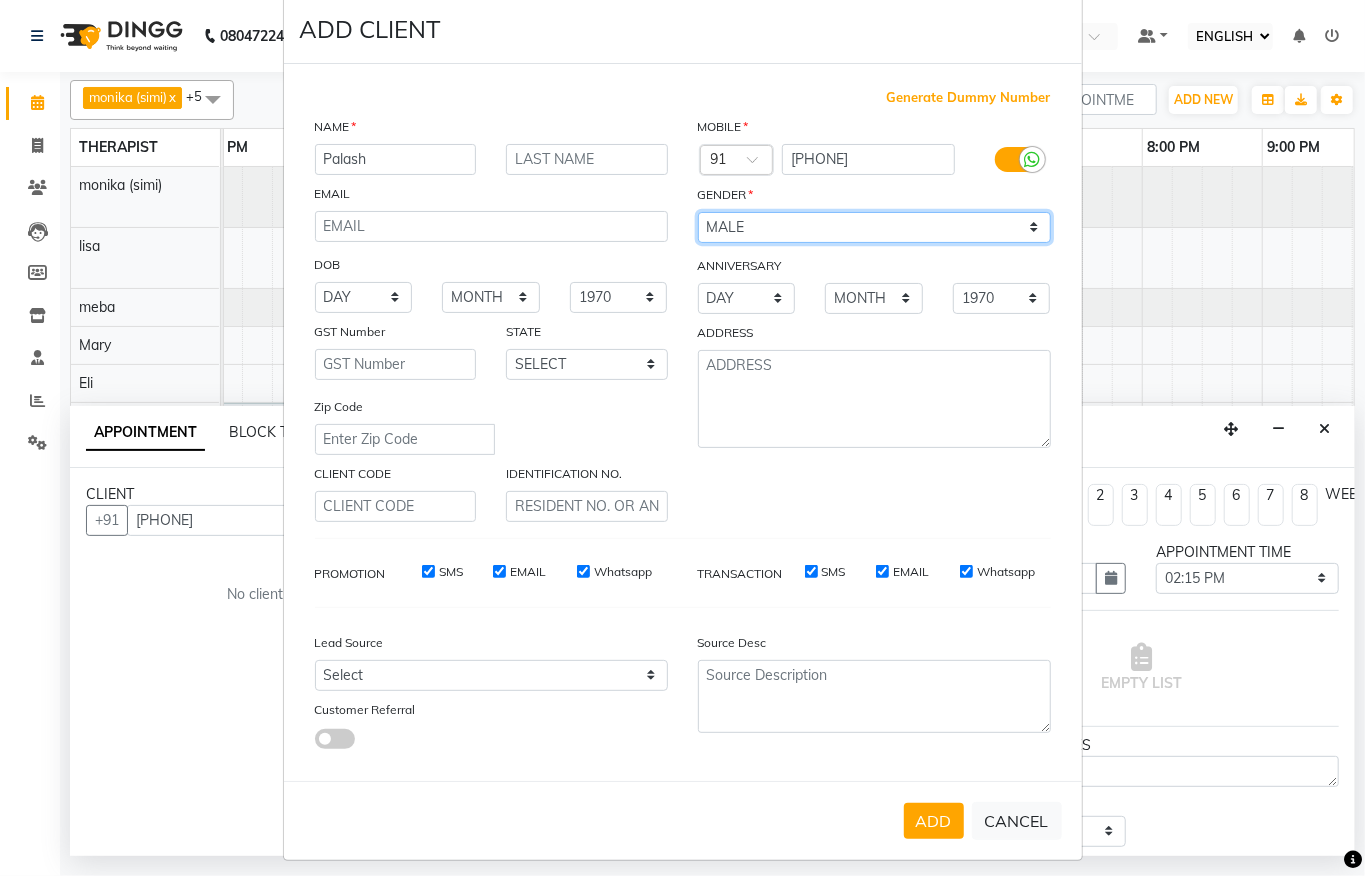 scroll, scrollTop: 42, scrollLeft: 0, axis: vertical 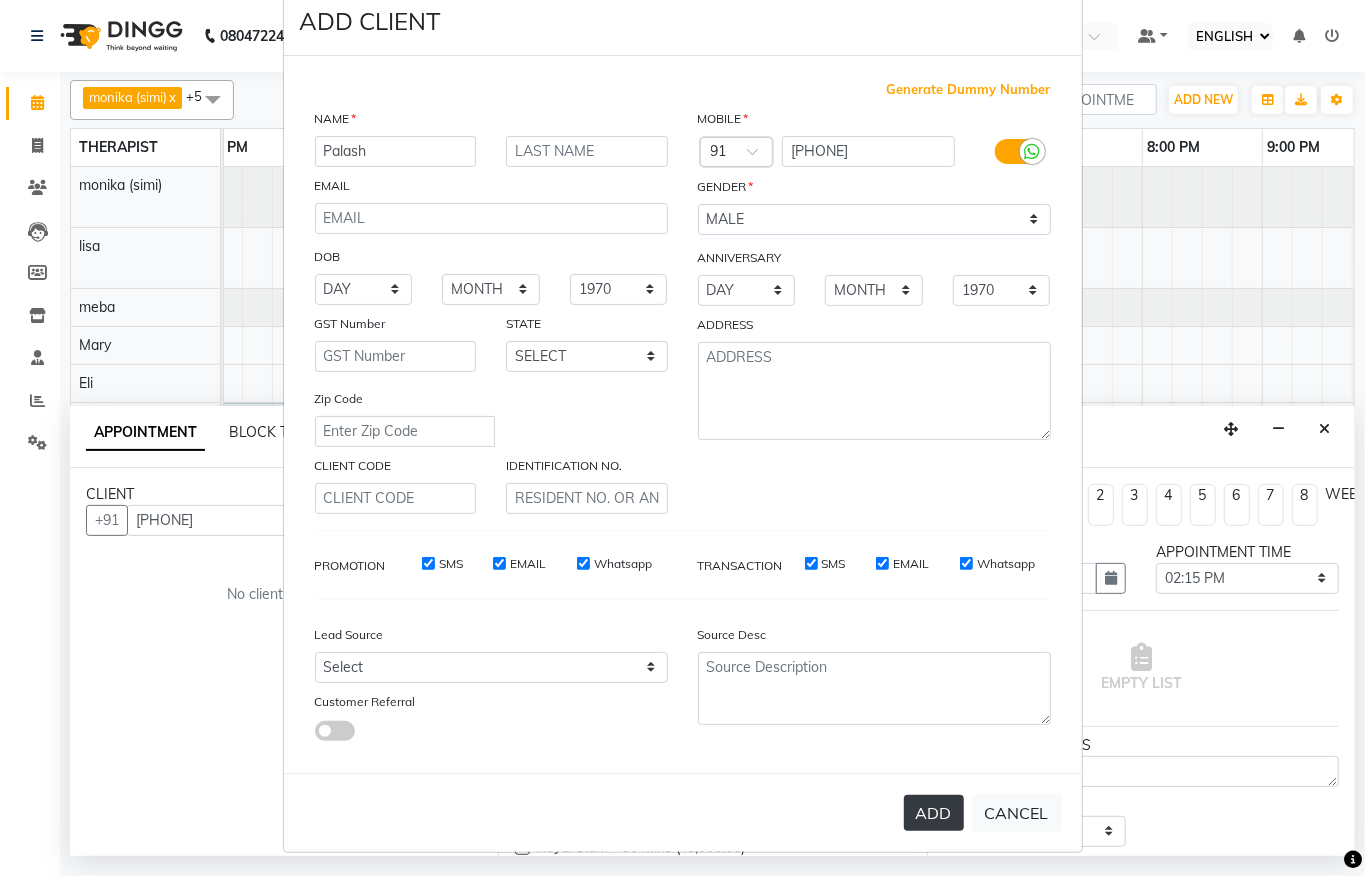 click on "ADD" at bounding box center (934, 813) 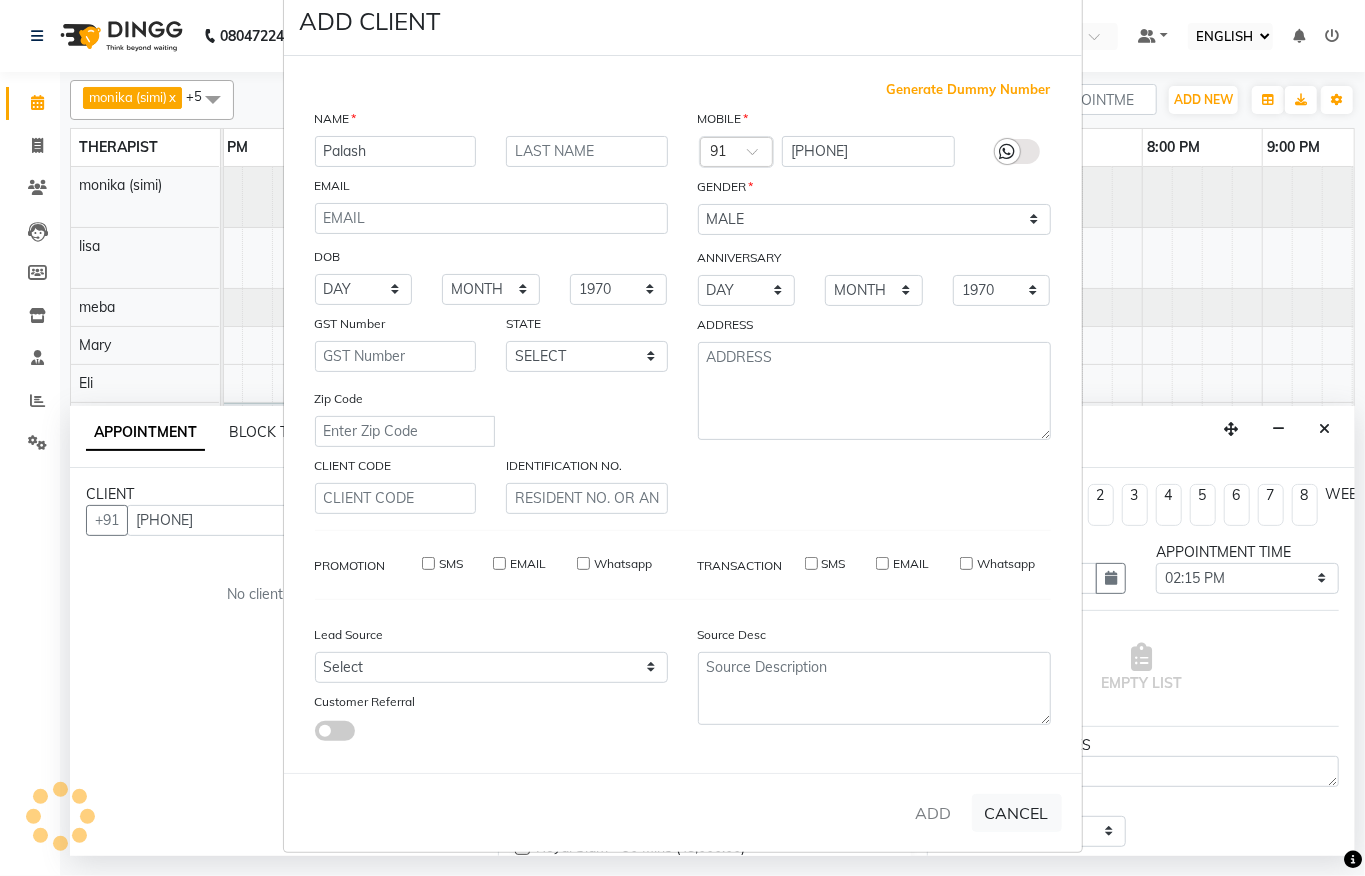 type 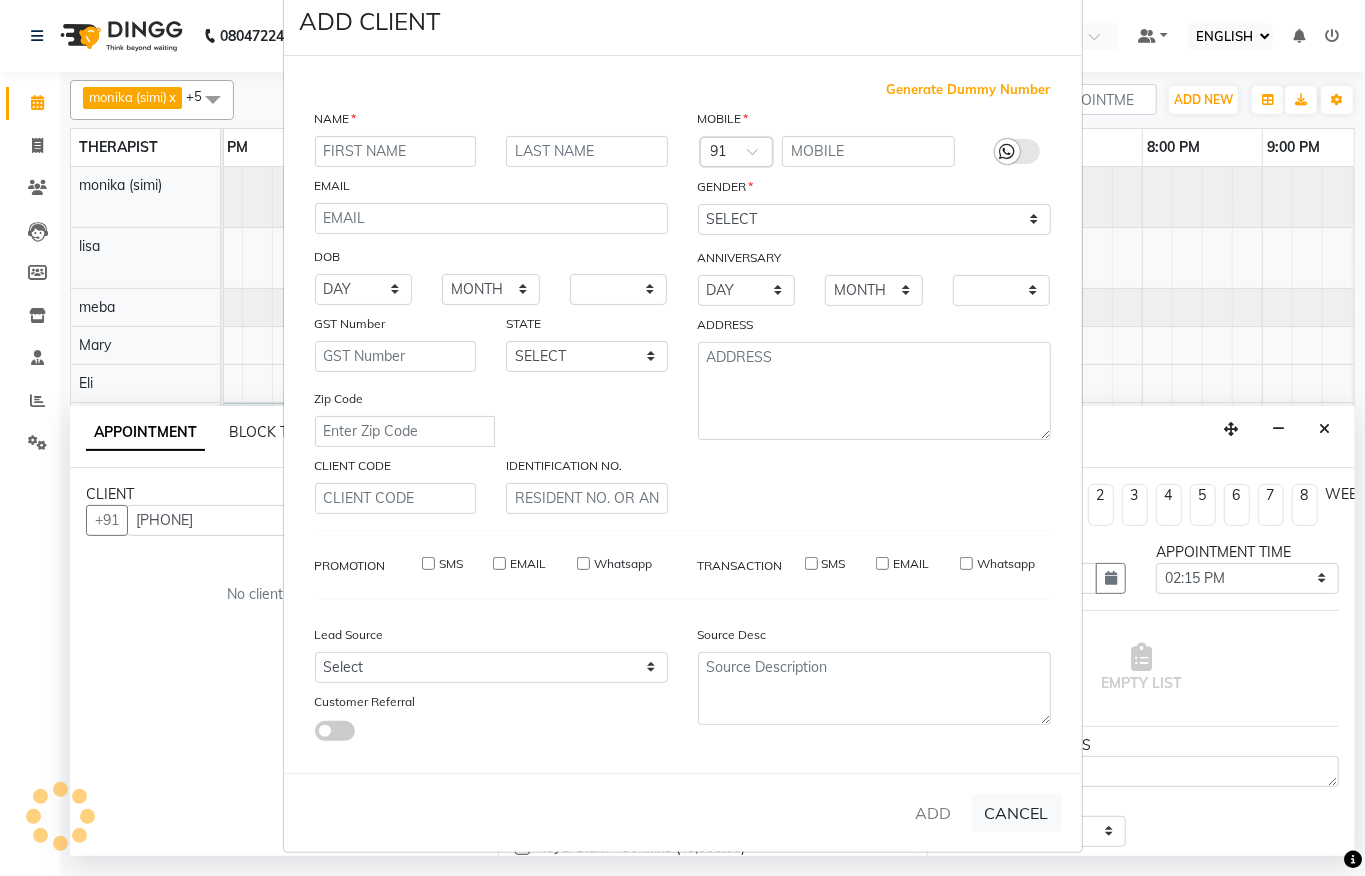 checkbox on "false" 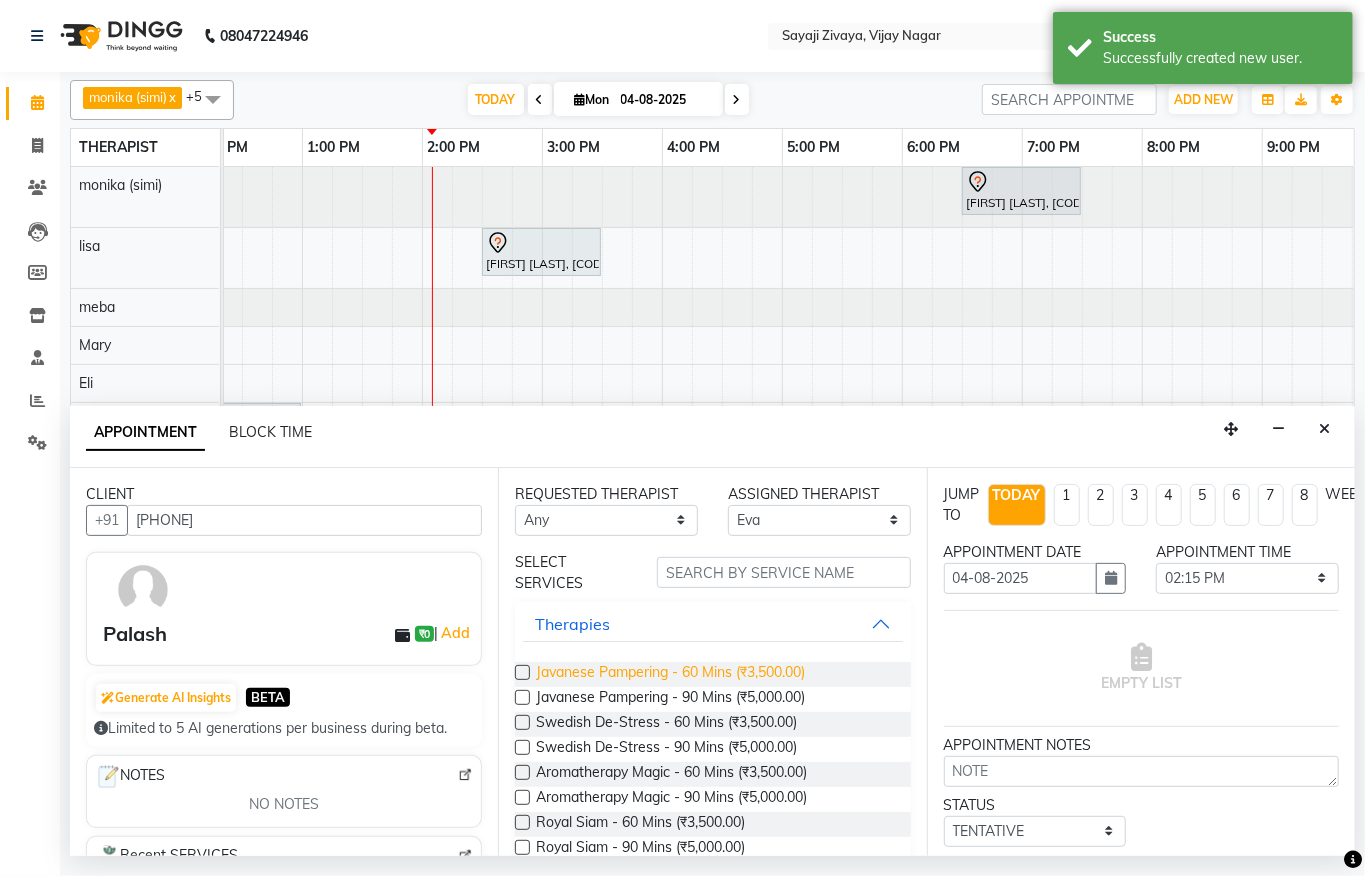 click on "Javanese Pampering - 60 Mins (₹3,500.00)" at bounding box center (670, 674) 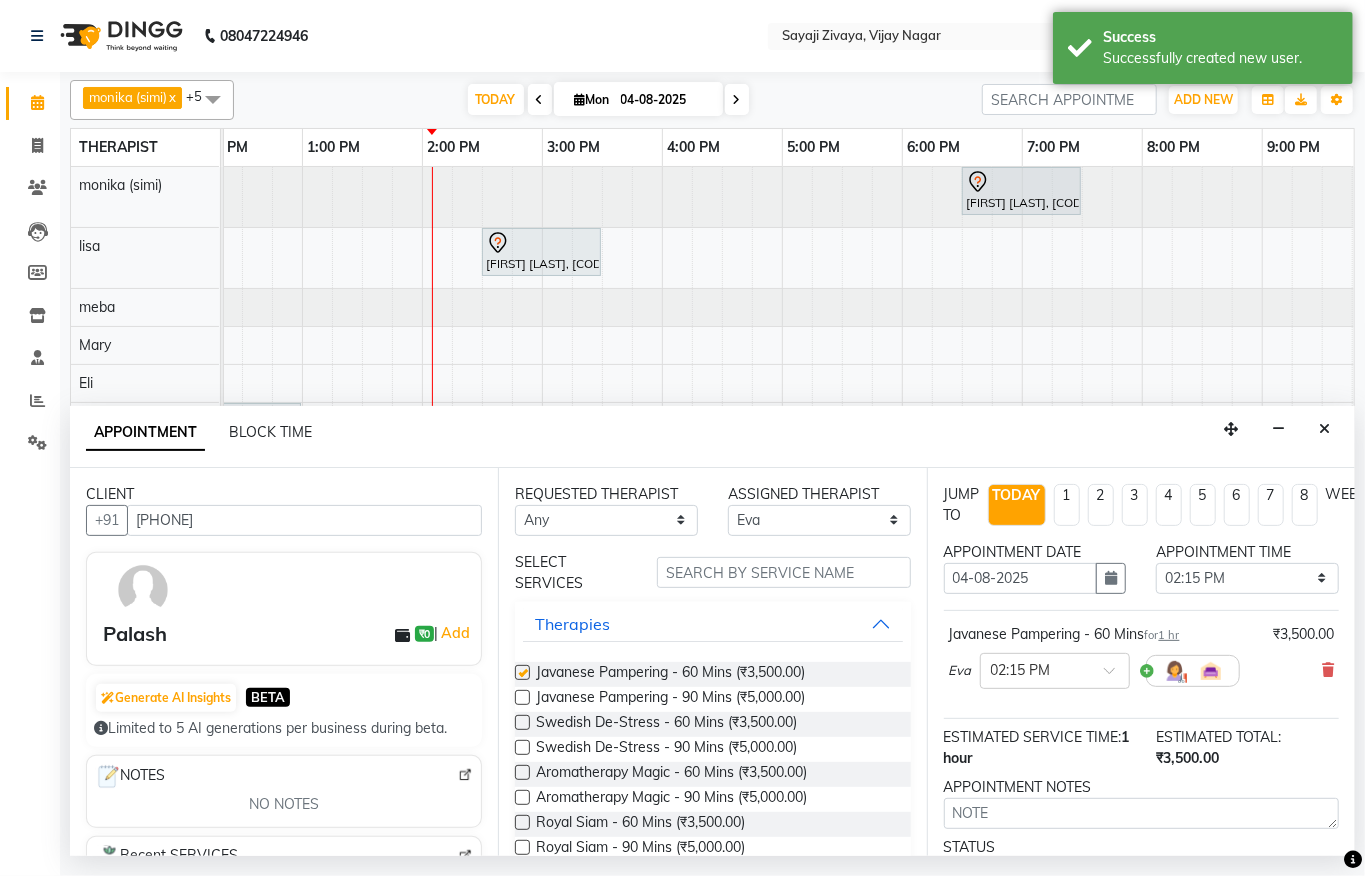 checkbox on "false" 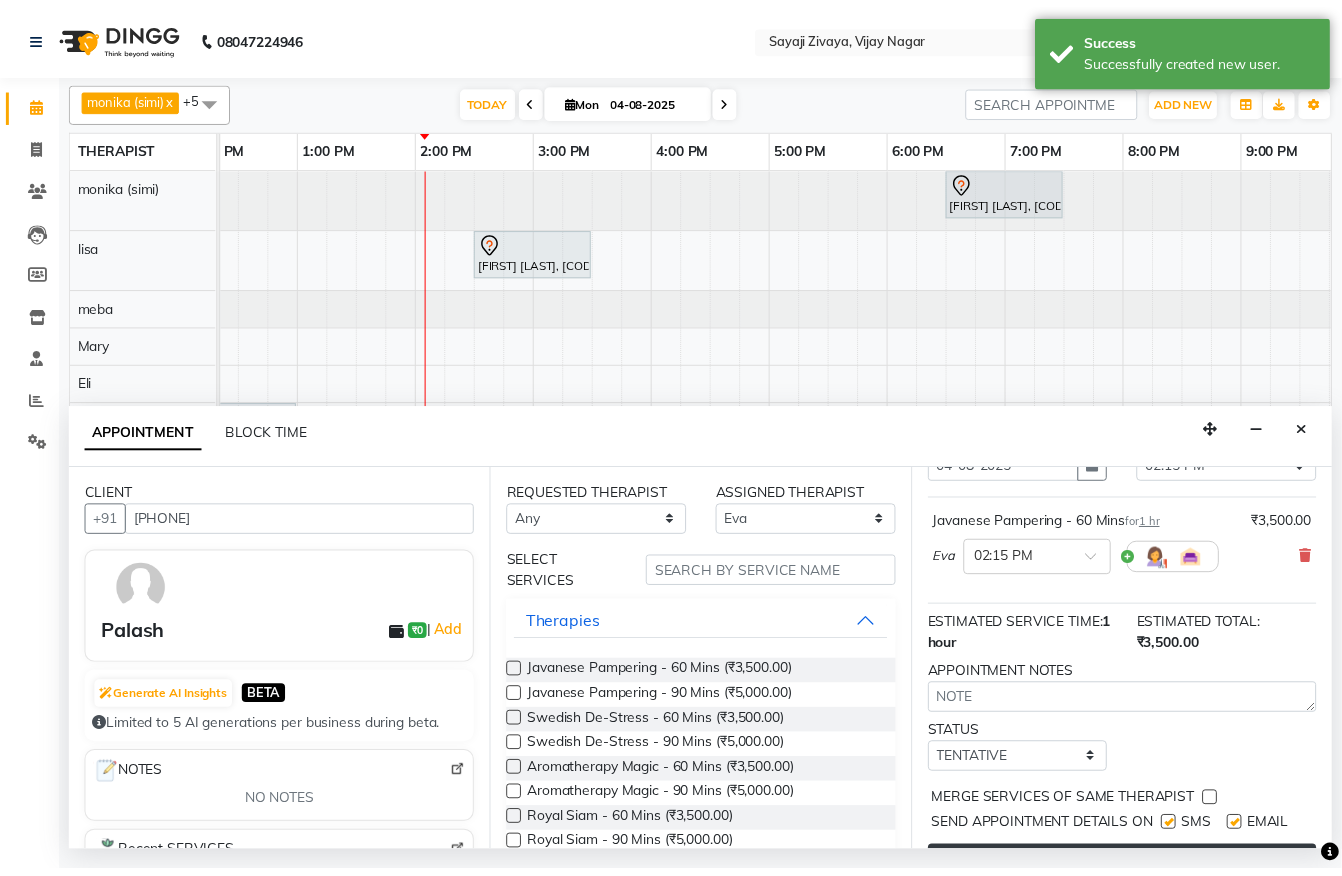 scroll, scrollTop: 201, scrollLeft: 0, axis: vertical 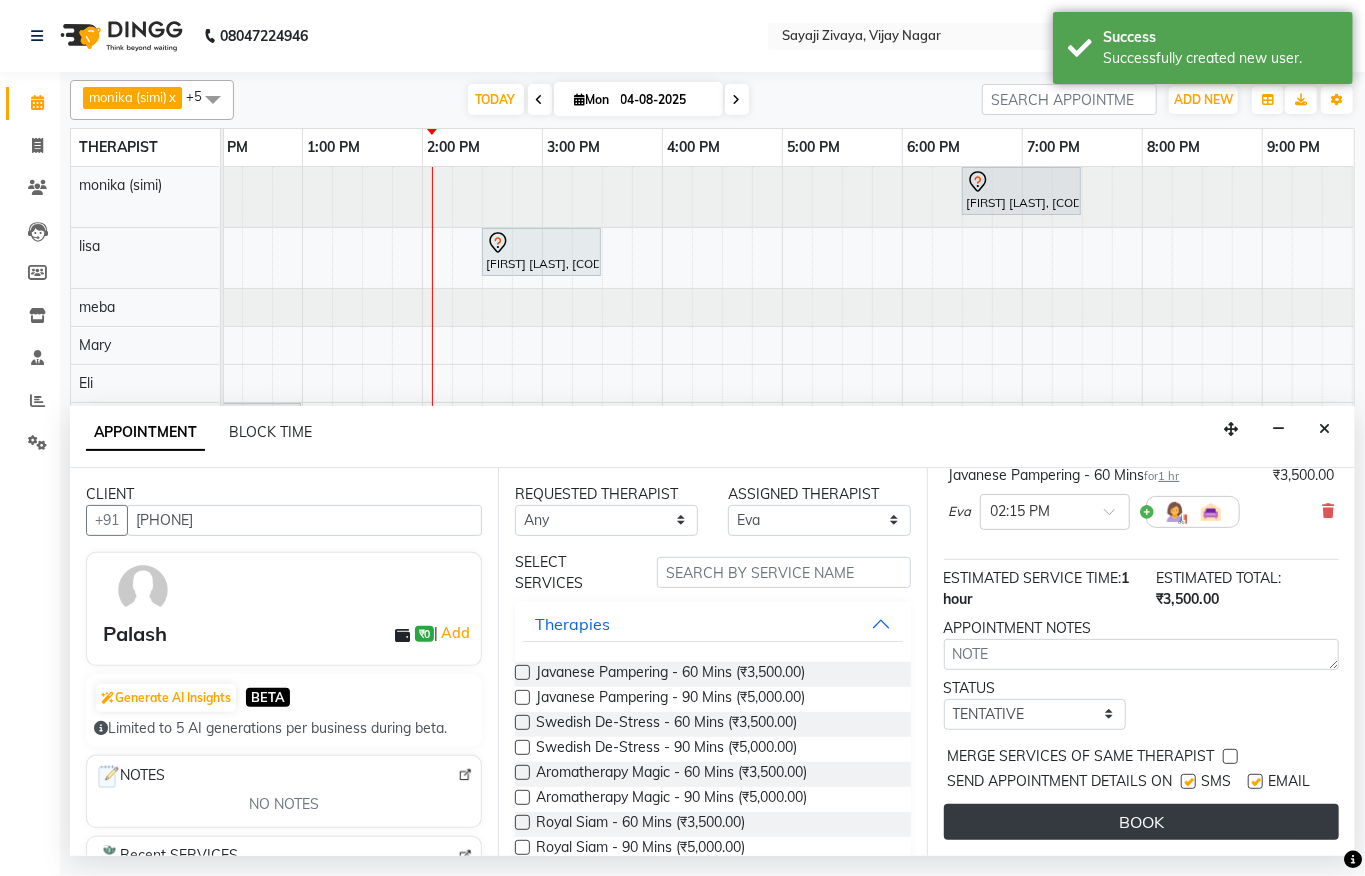 click on "BOOK" at bounding box center [1141, 822] 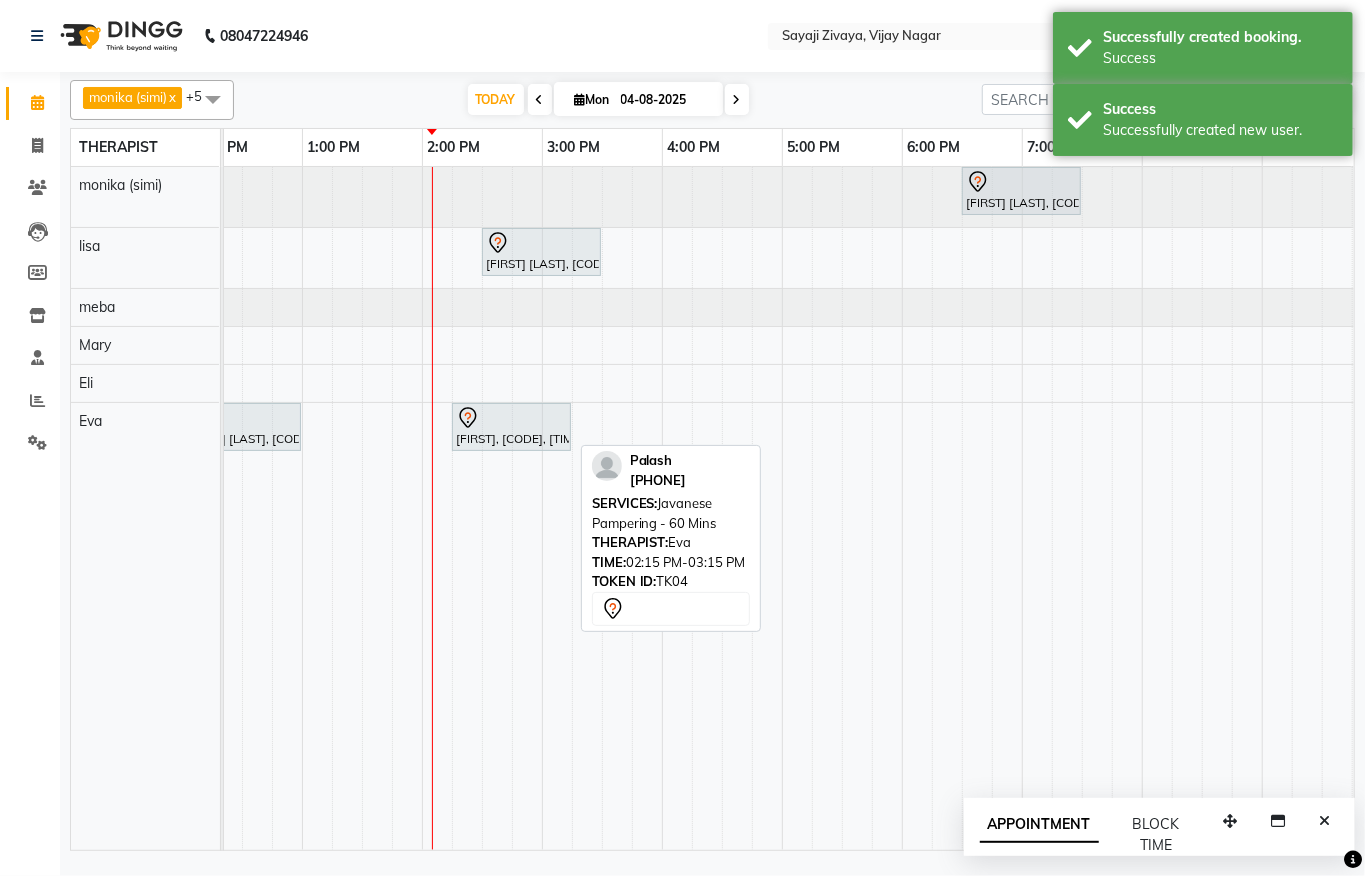 click on "[FIRST], [CODE], [TIME]-[TIME], [SERVICE] - [DURATION]" at bounding box center (511, 427) 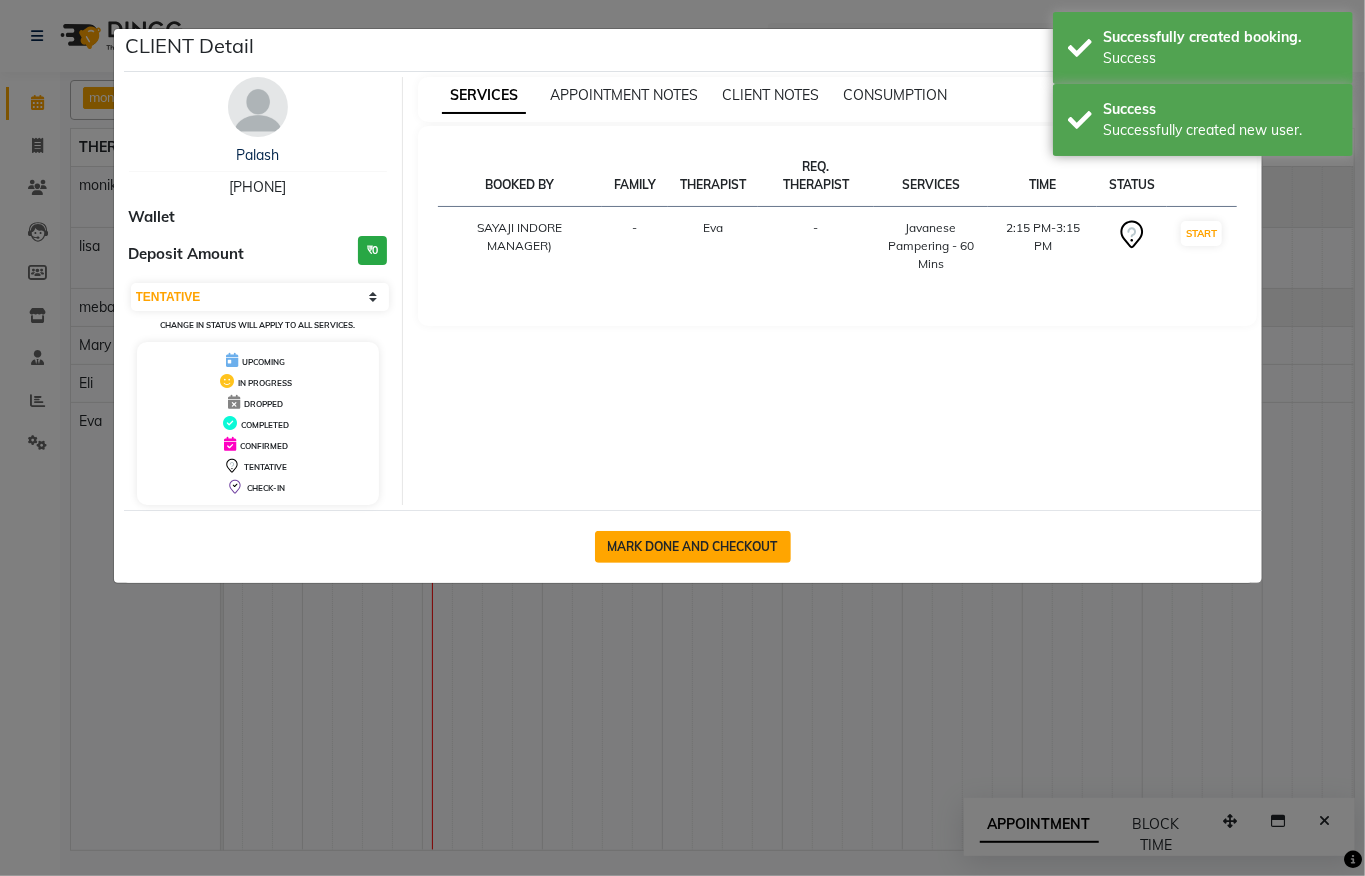 click on "MARK DONE AND CHECKOUT" 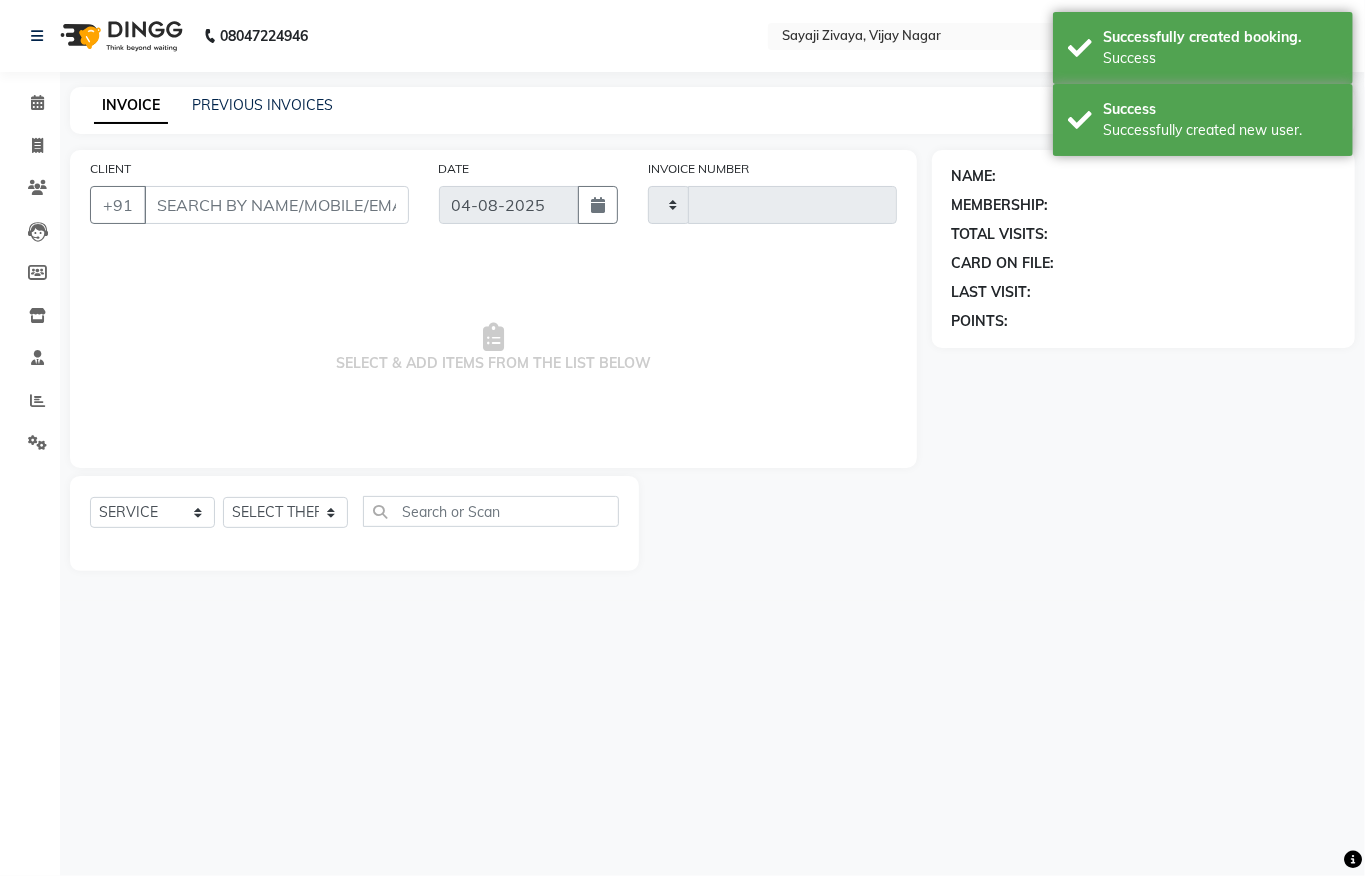 type on "1036" 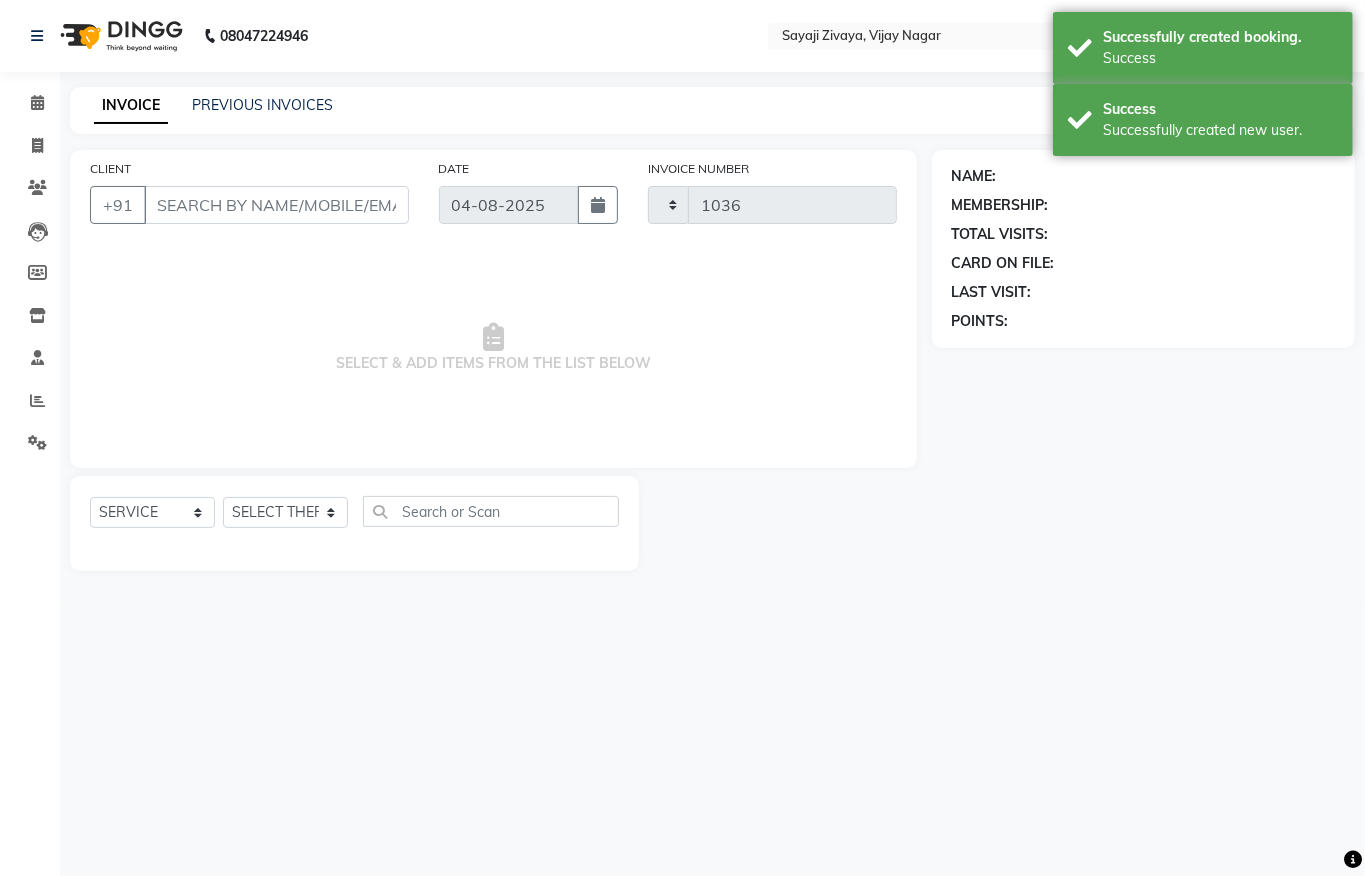 select on "6399" 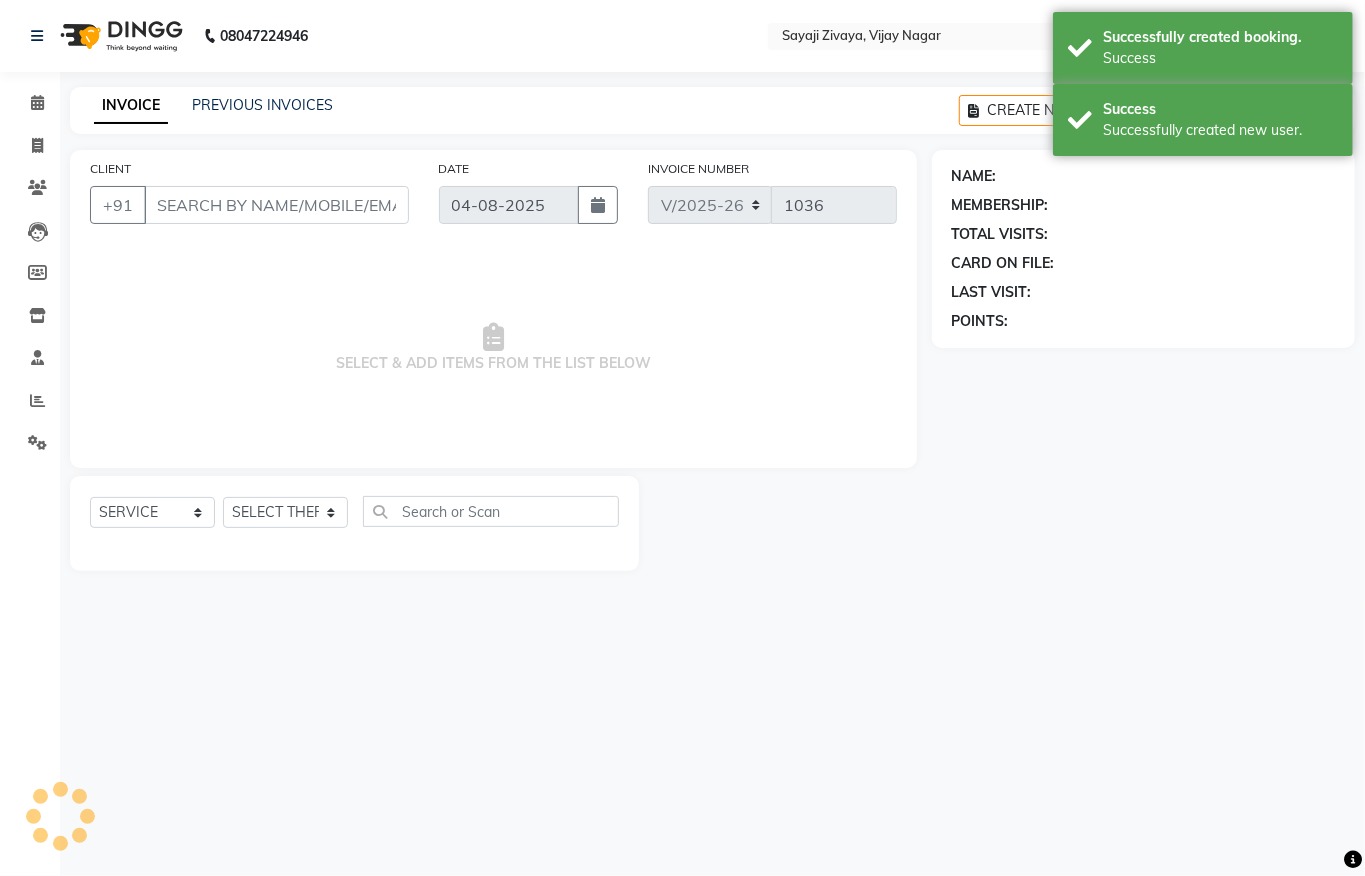 type on "[PHONE]" 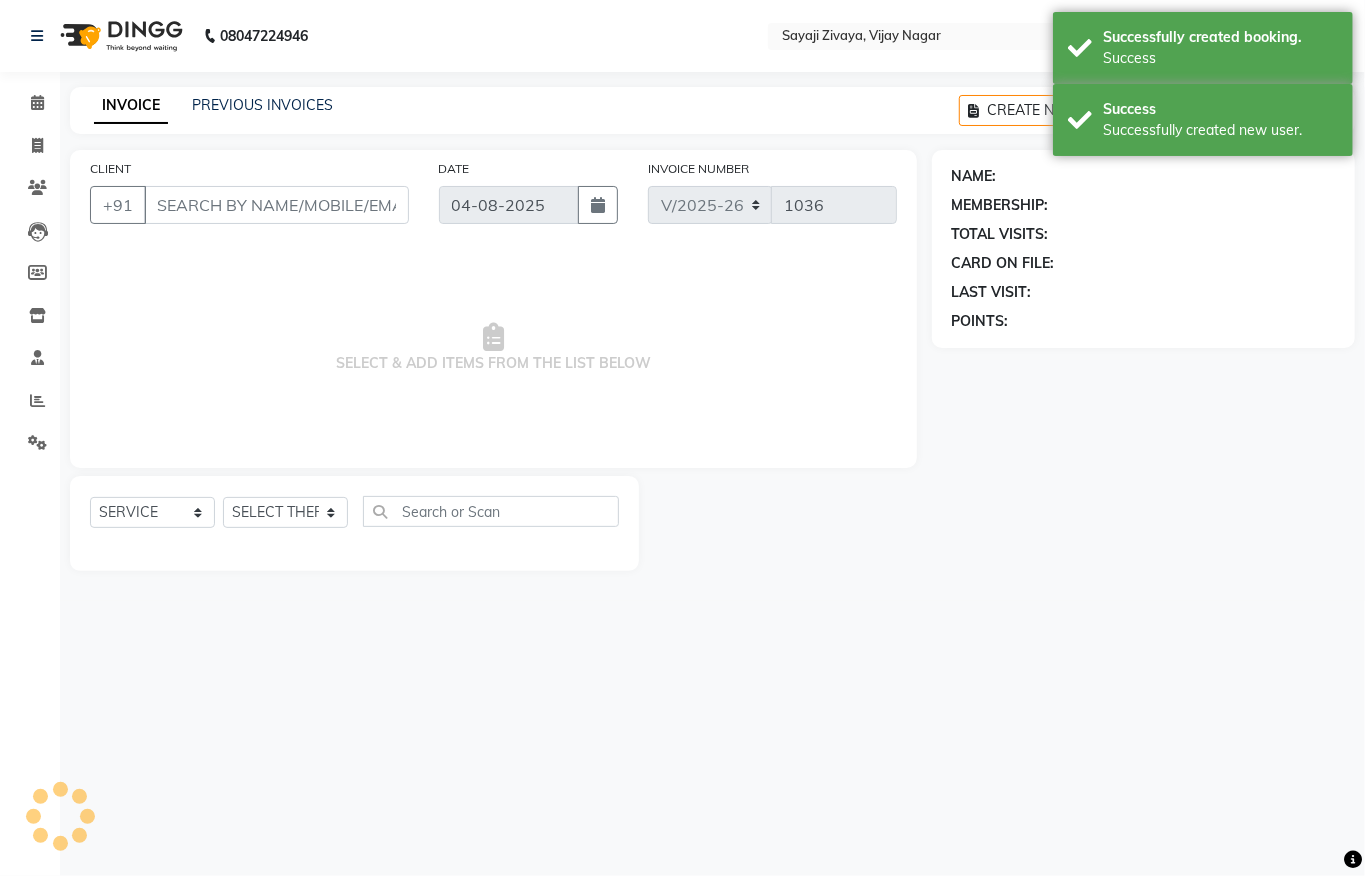 select on "83231" 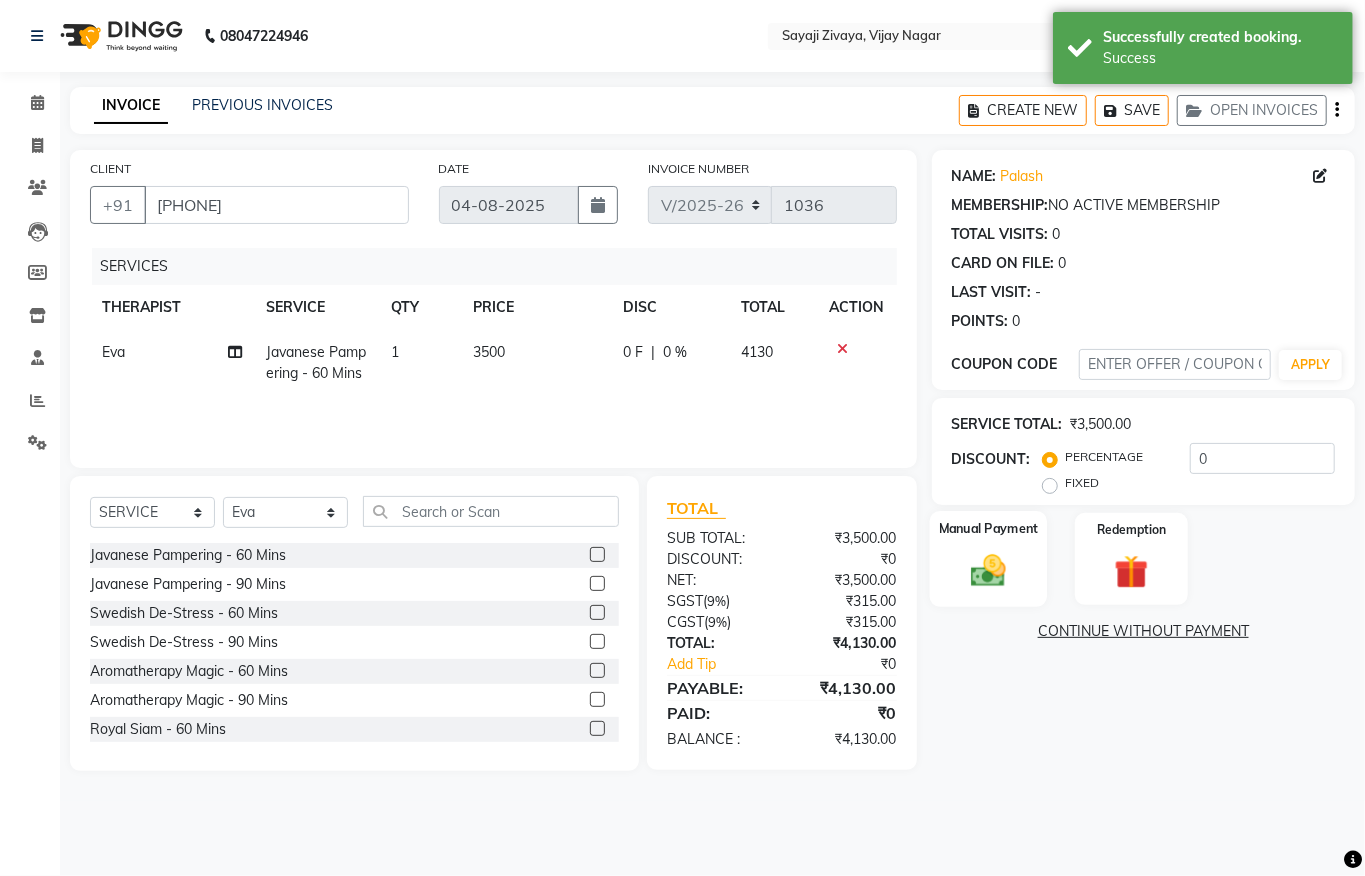 click 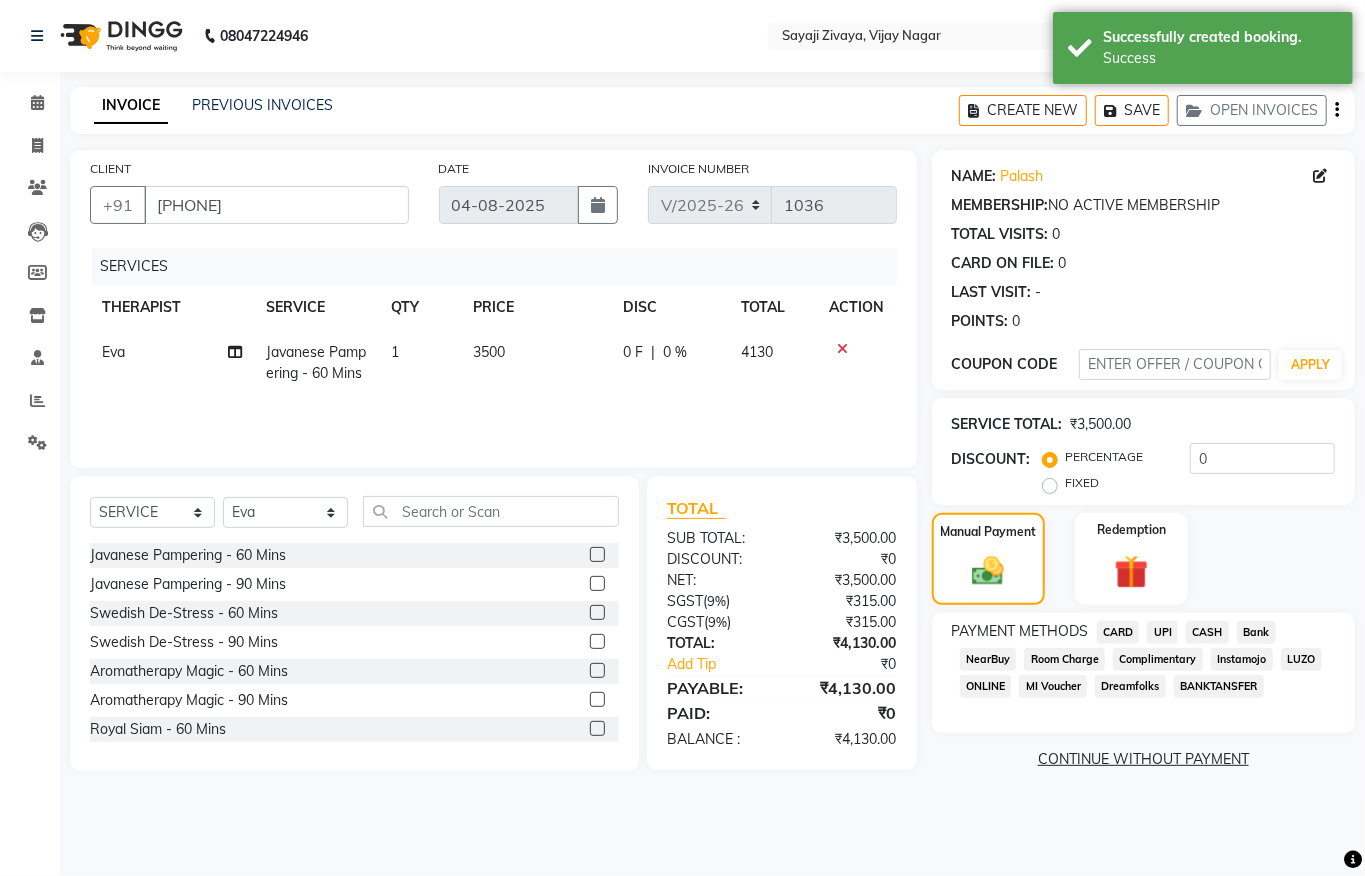 click on "UPI" 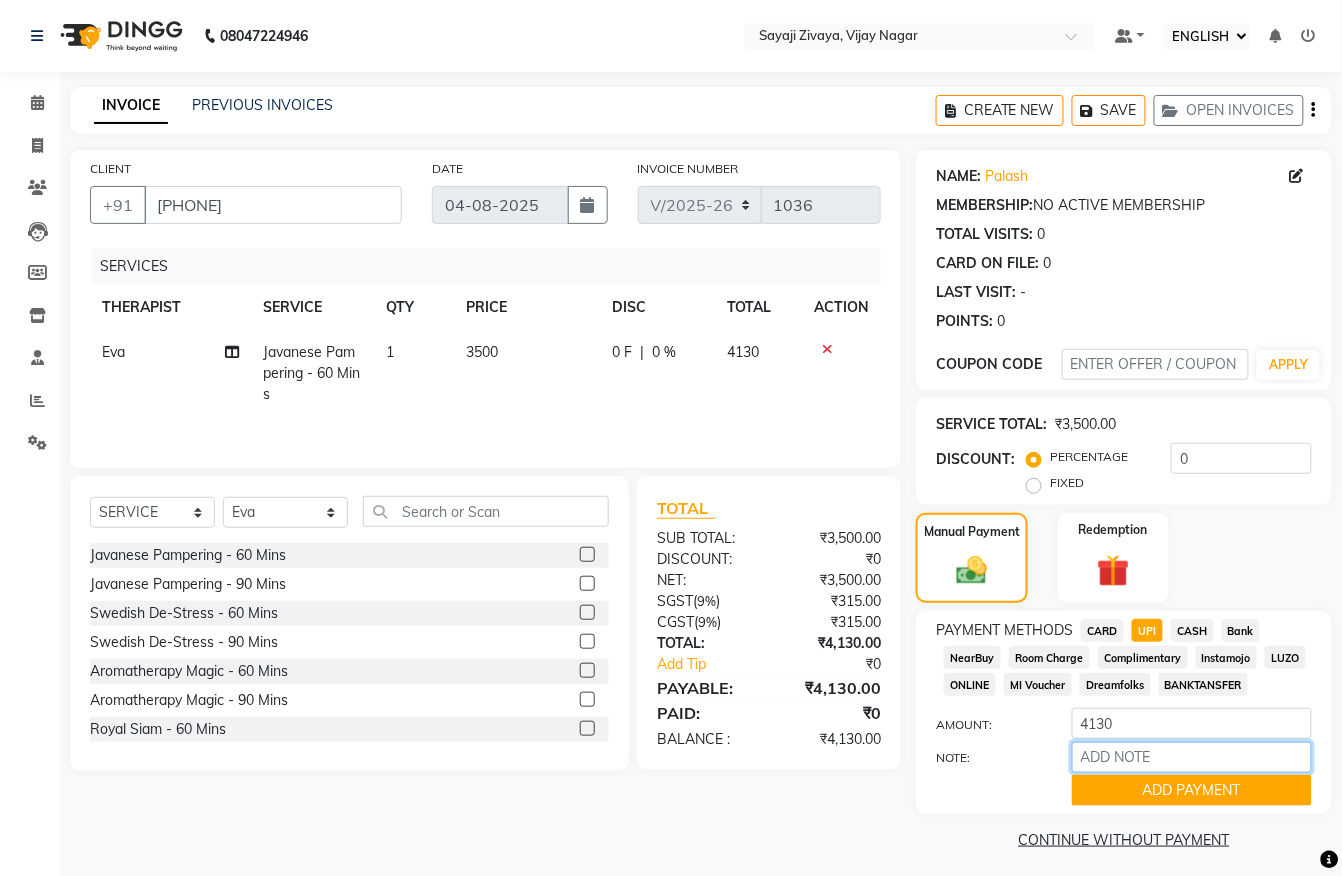 click on "NOTE:" at bounding box center (1192, 757) 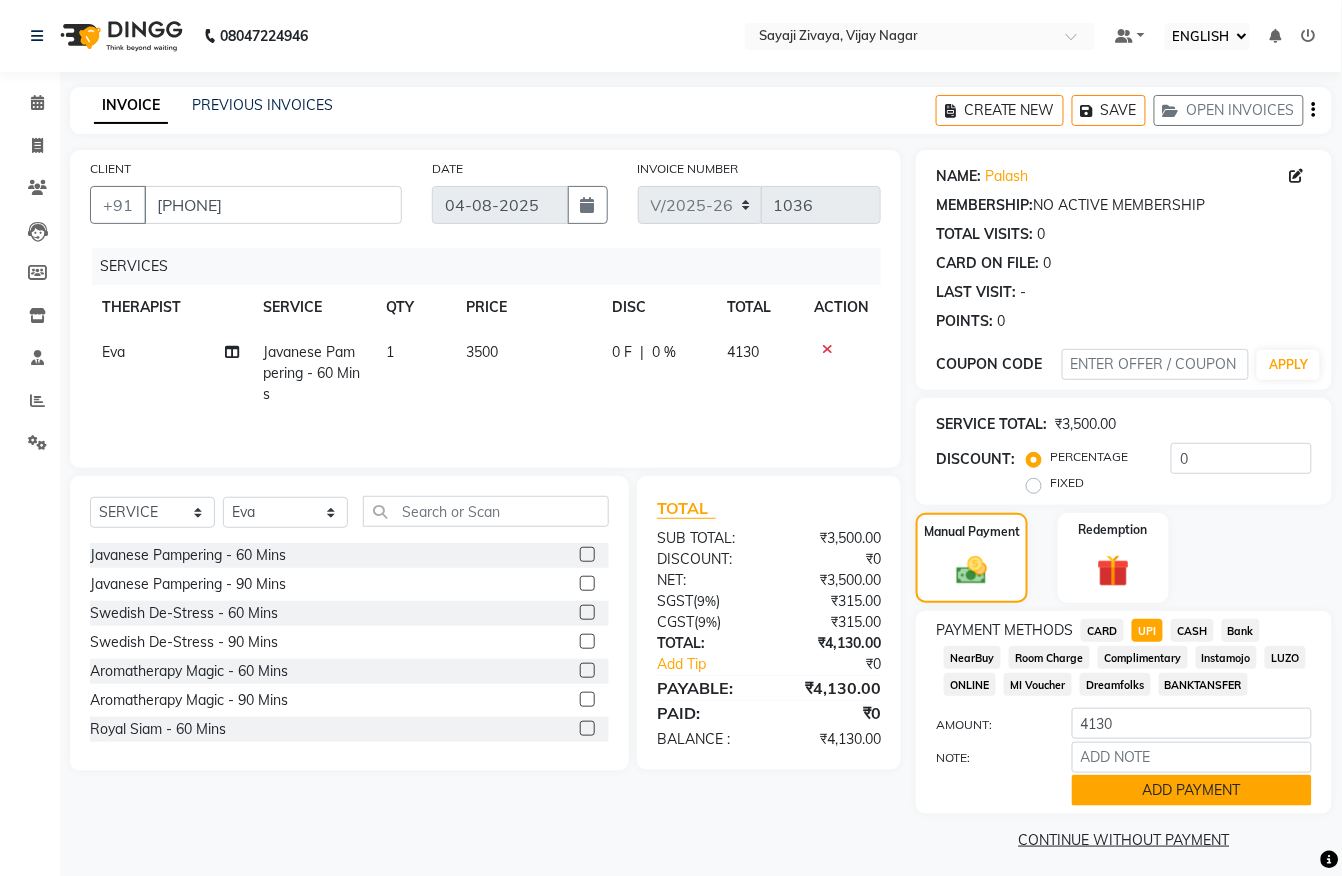 click on "ADD PAYMENT" 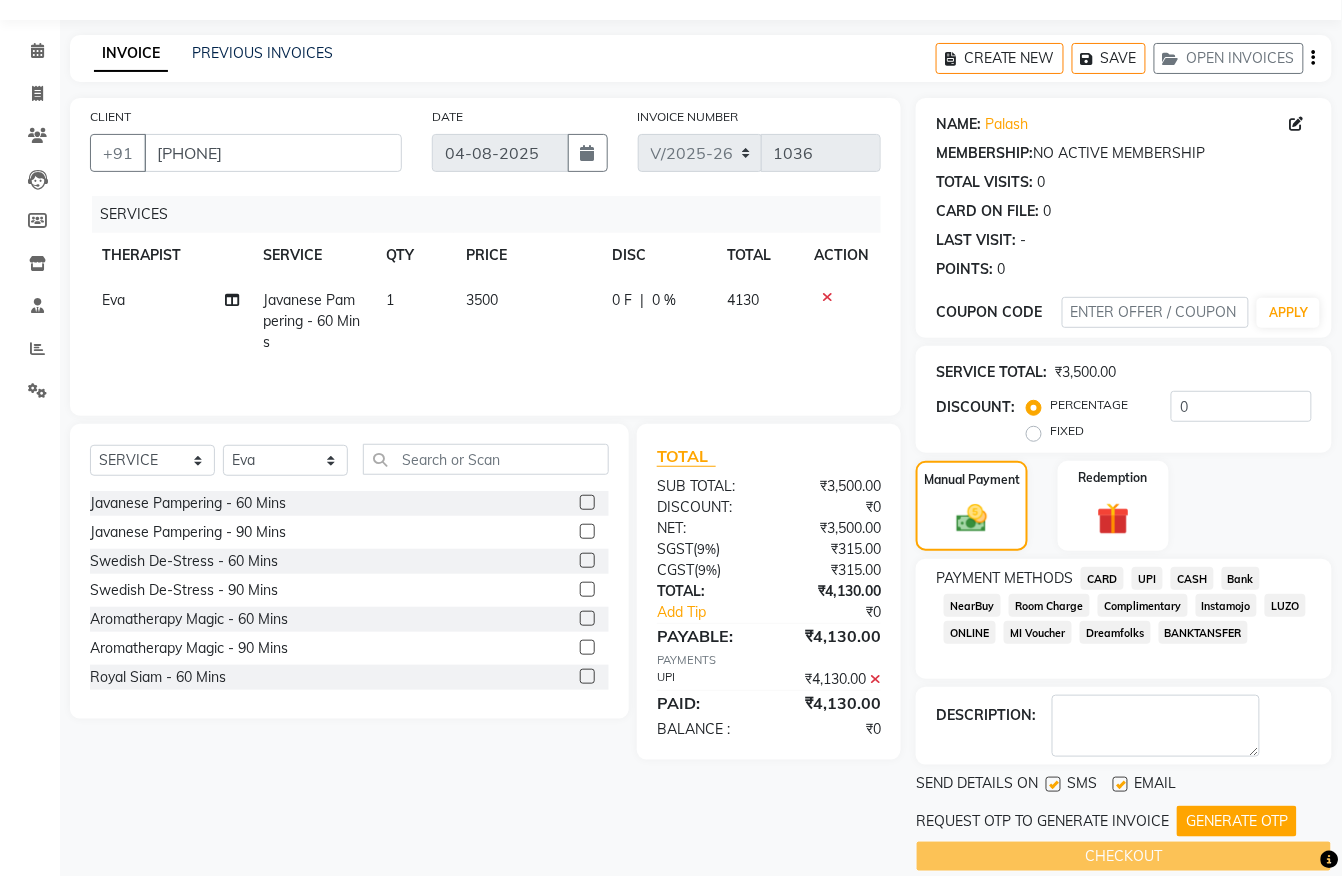 scroll, scrollTop: 81, scrollLeft: 0, axis: vertical 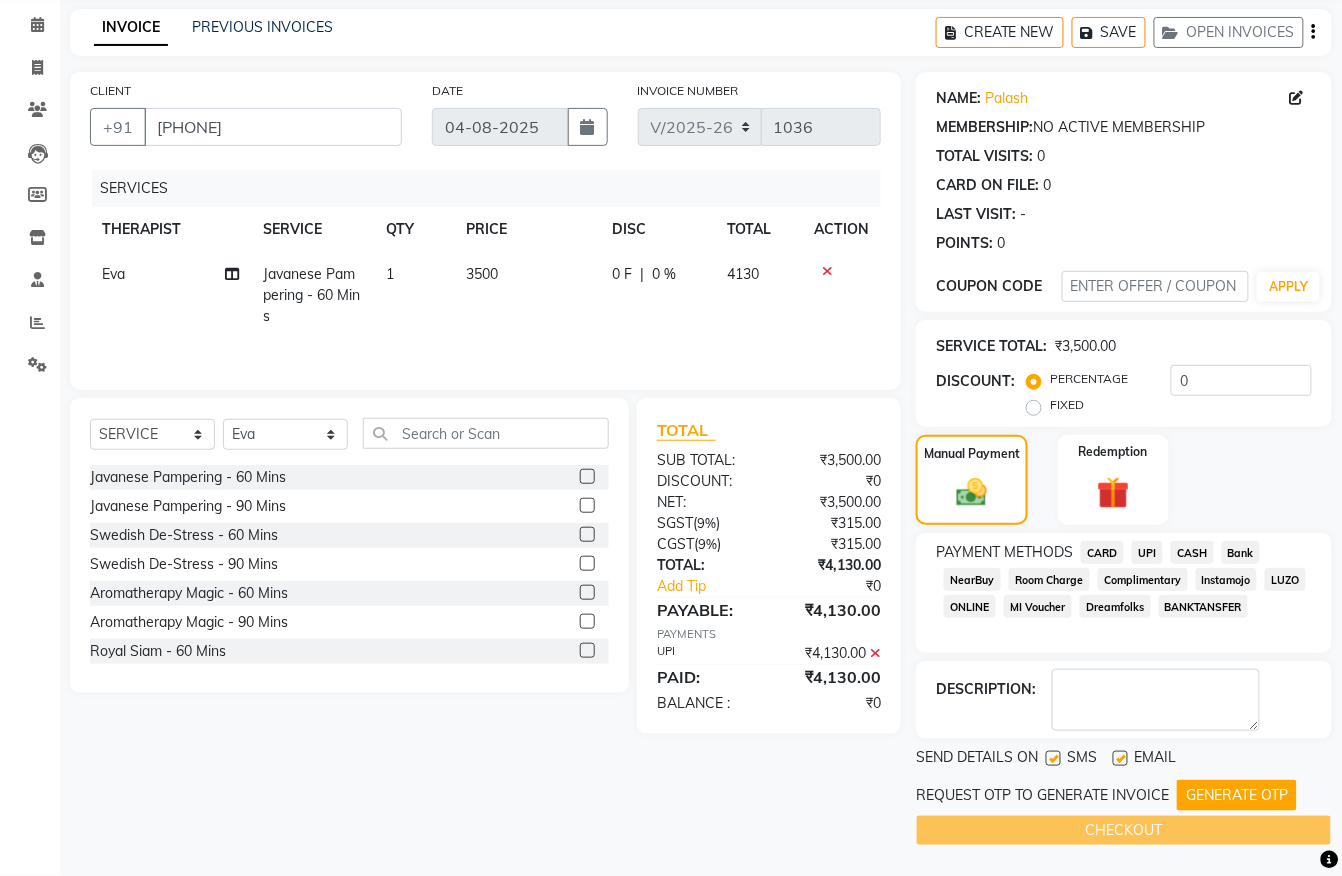 drag, startPoint x: 1185, startPoint y: 797, endPoint x: 1140, endPoint y: 794, distance: 45.099888 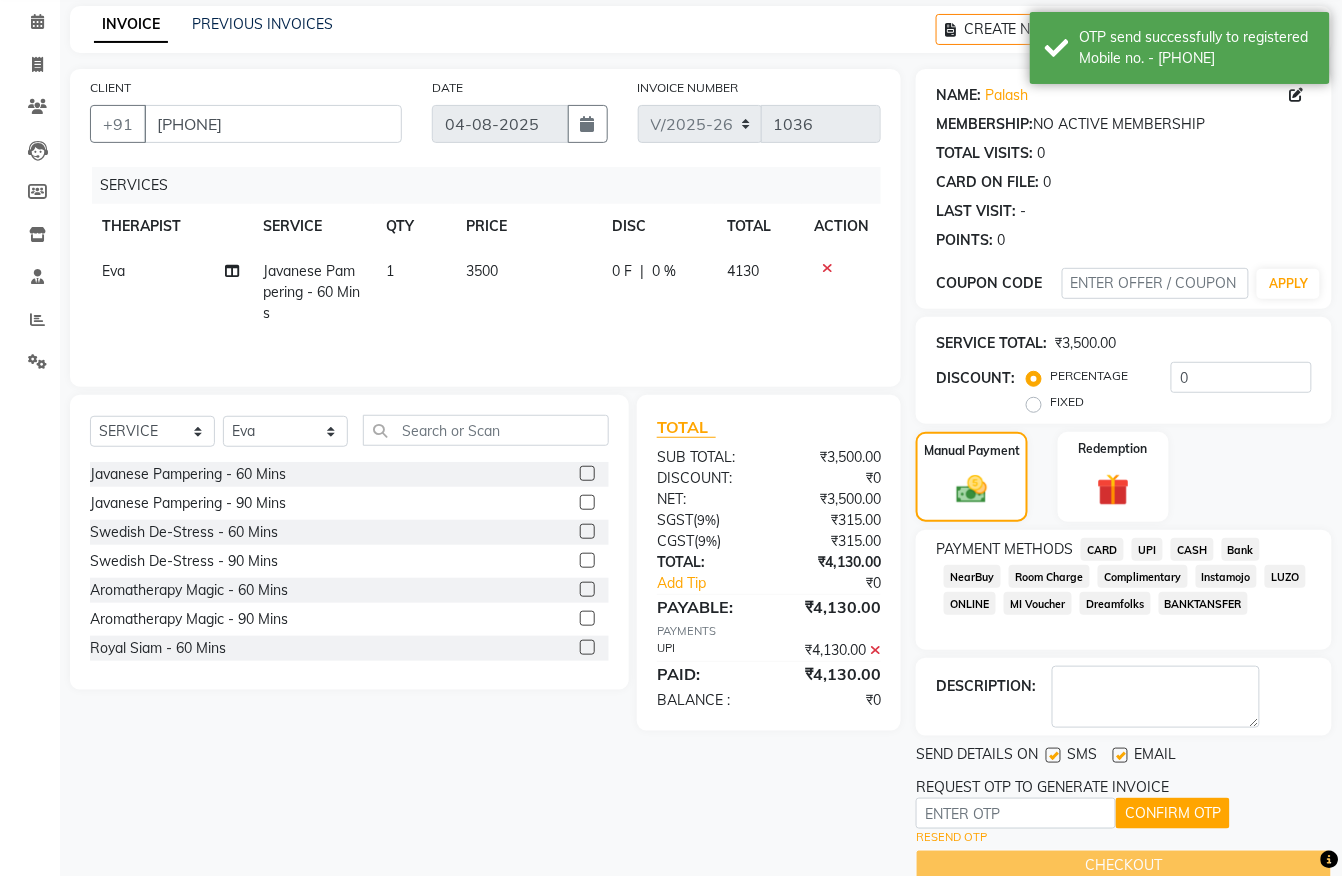 click on "REQUEST OTP TO GENERATE INVOICE" 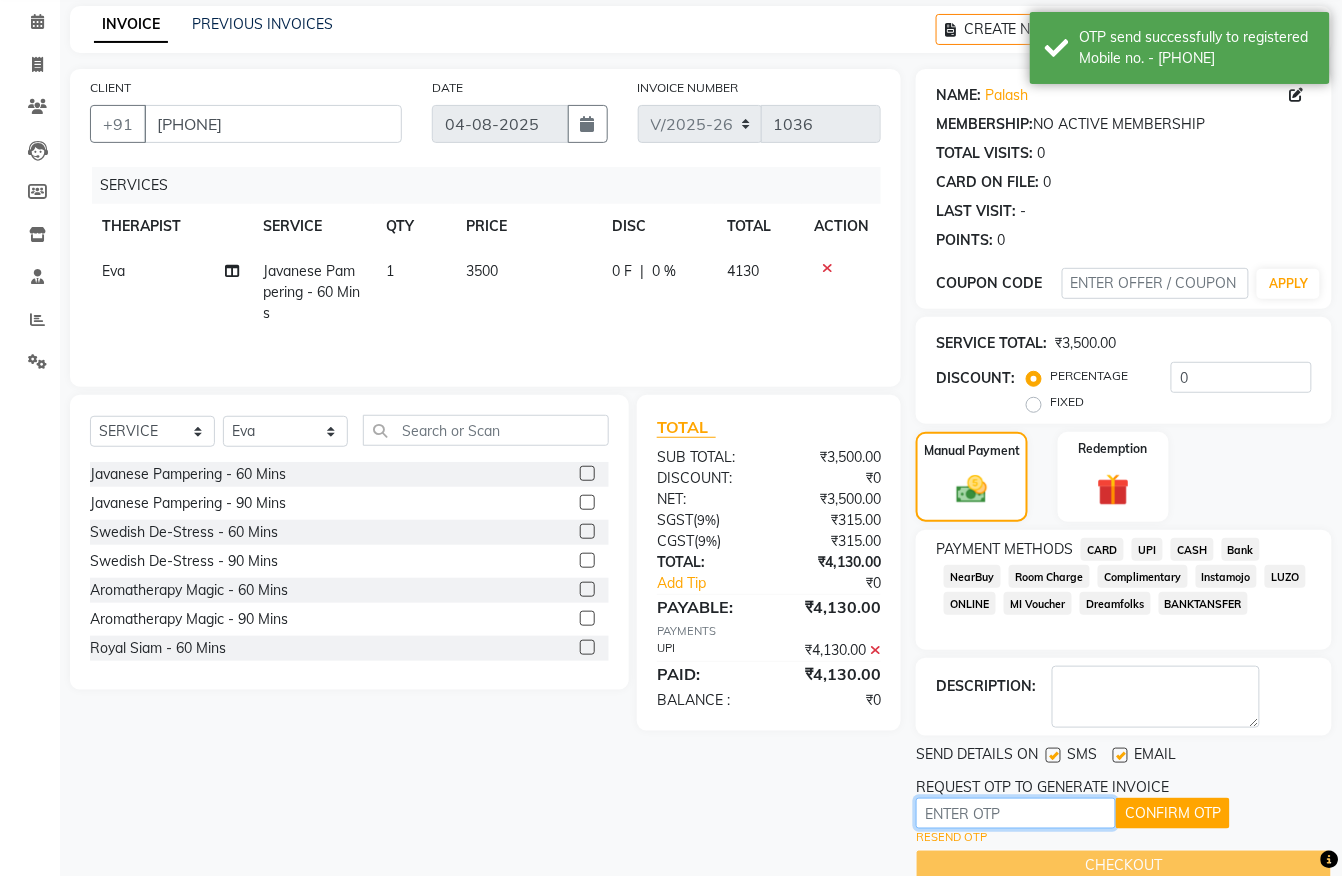 click at bounding box center [1016, 813] 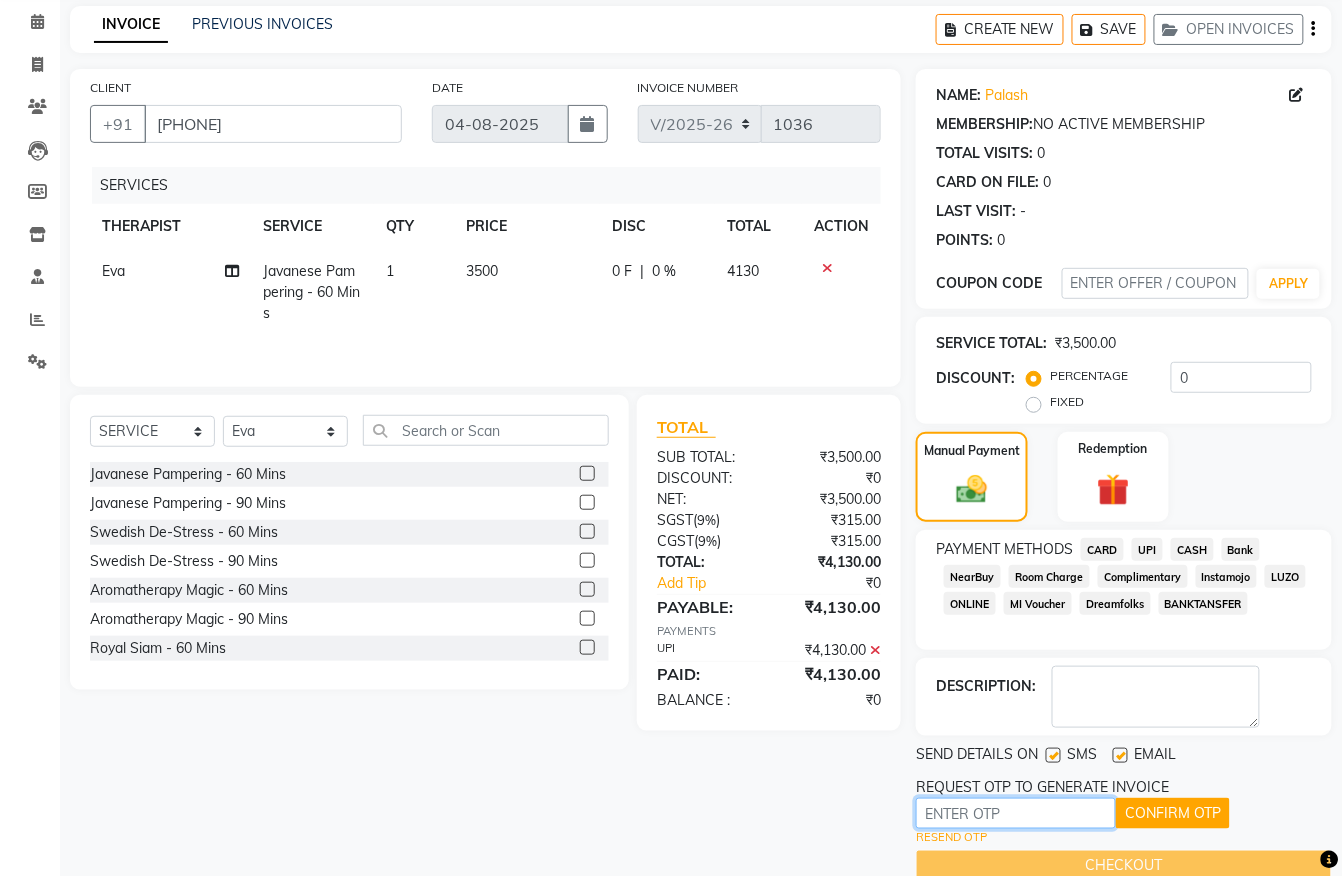 click at bounding box center (1016, 813) 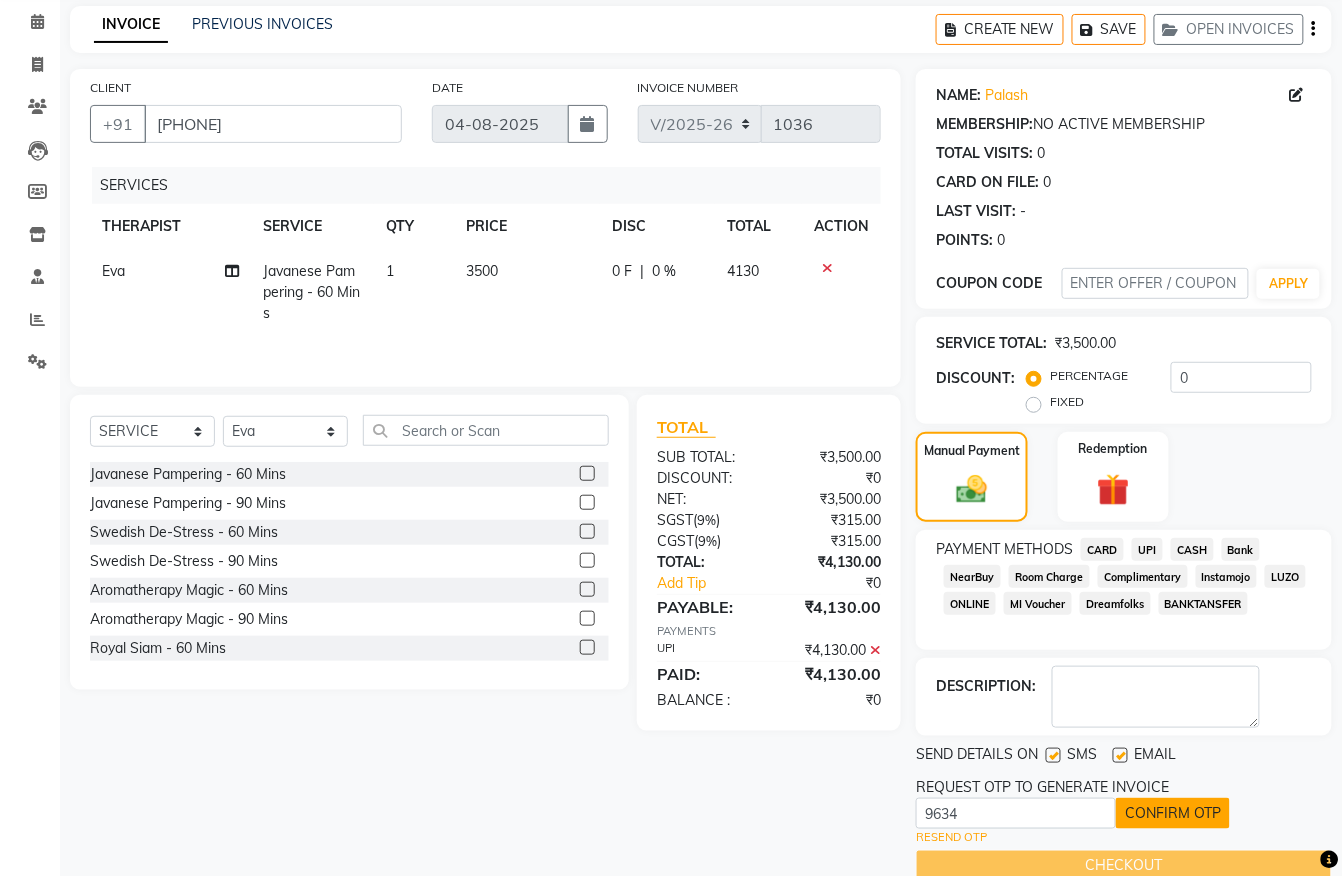 click on "CONFIRM OTP" 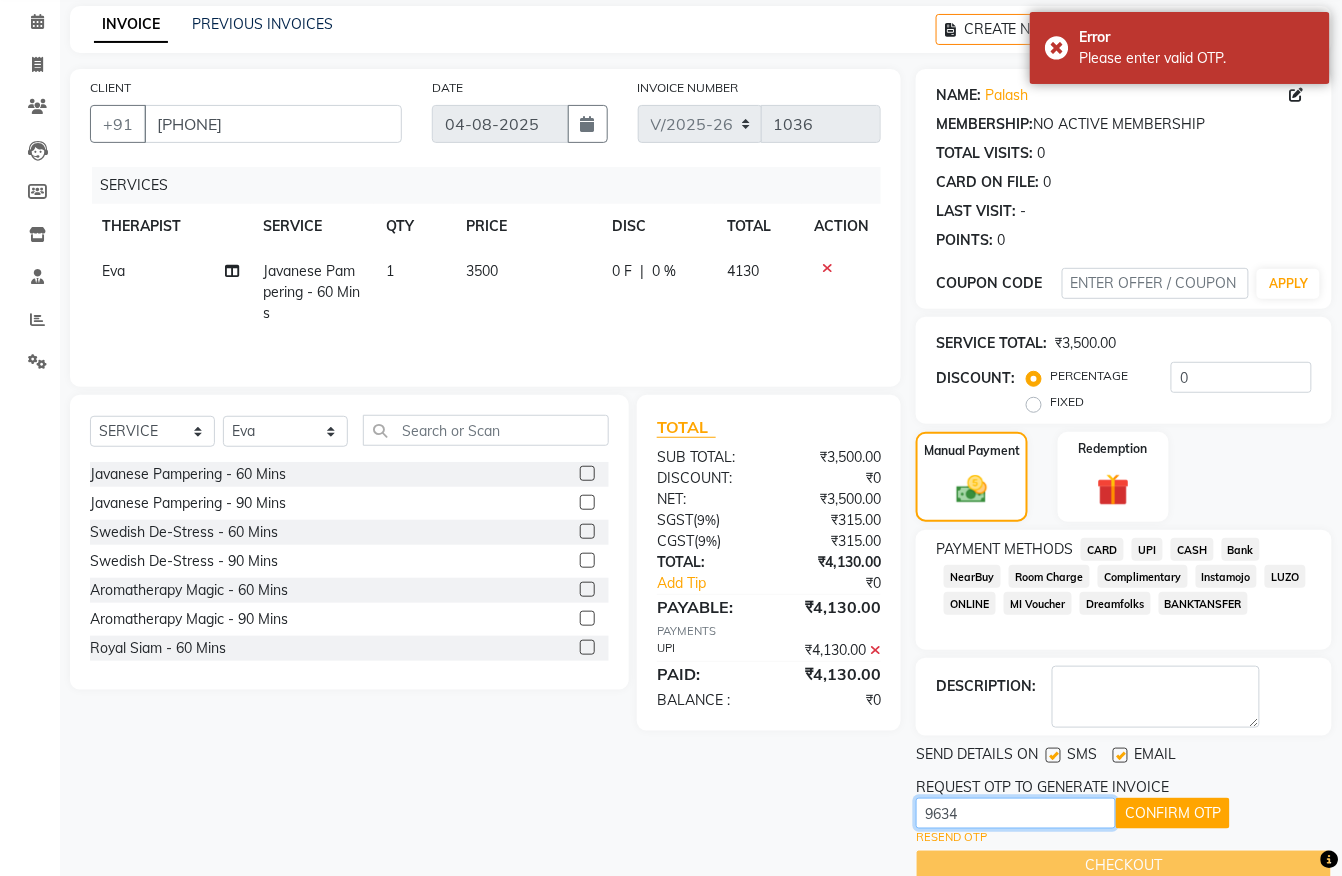 click on "9634" at bounding box center (1016, 813) 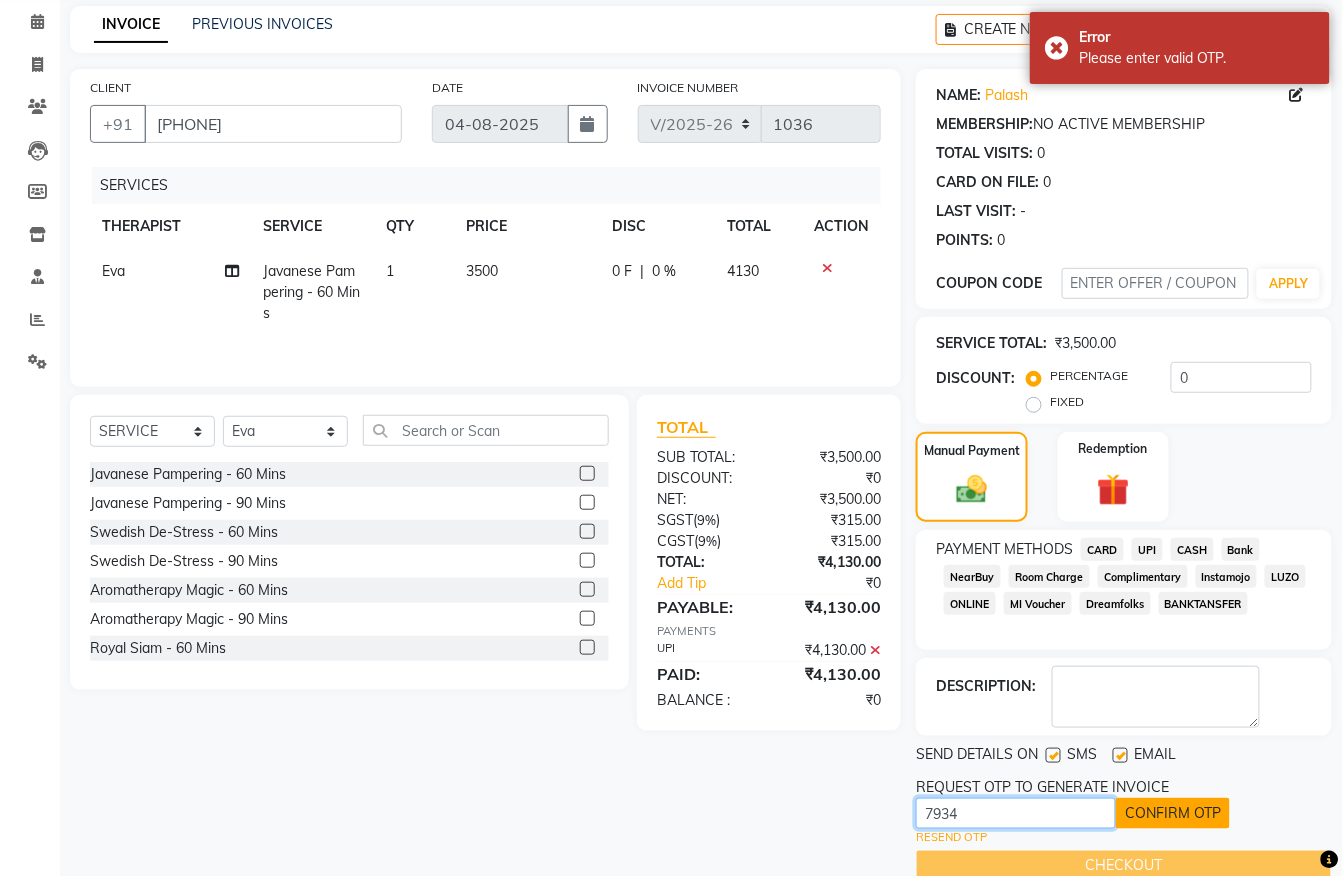type on "7934" 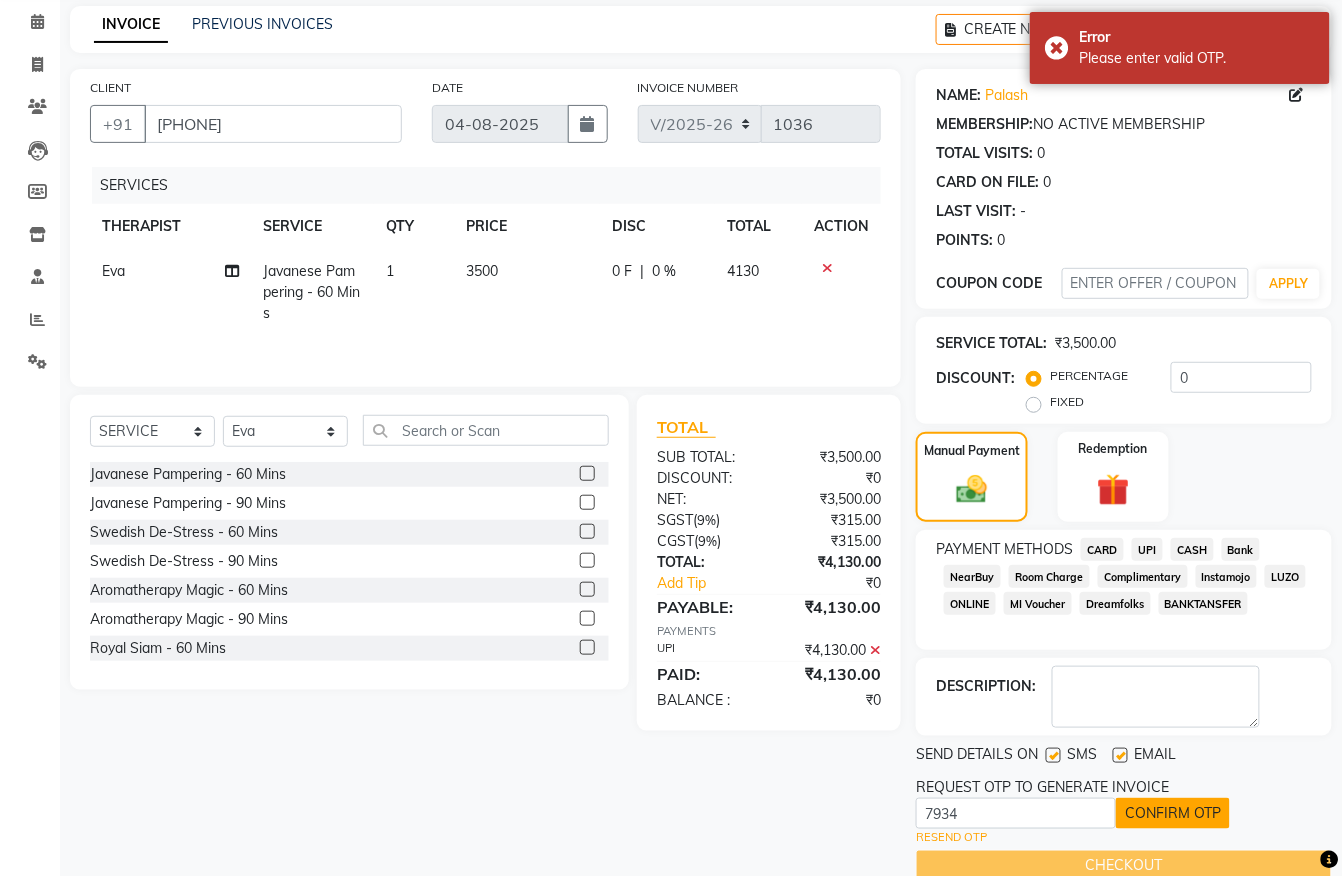 click on "CONFIRM OTP" 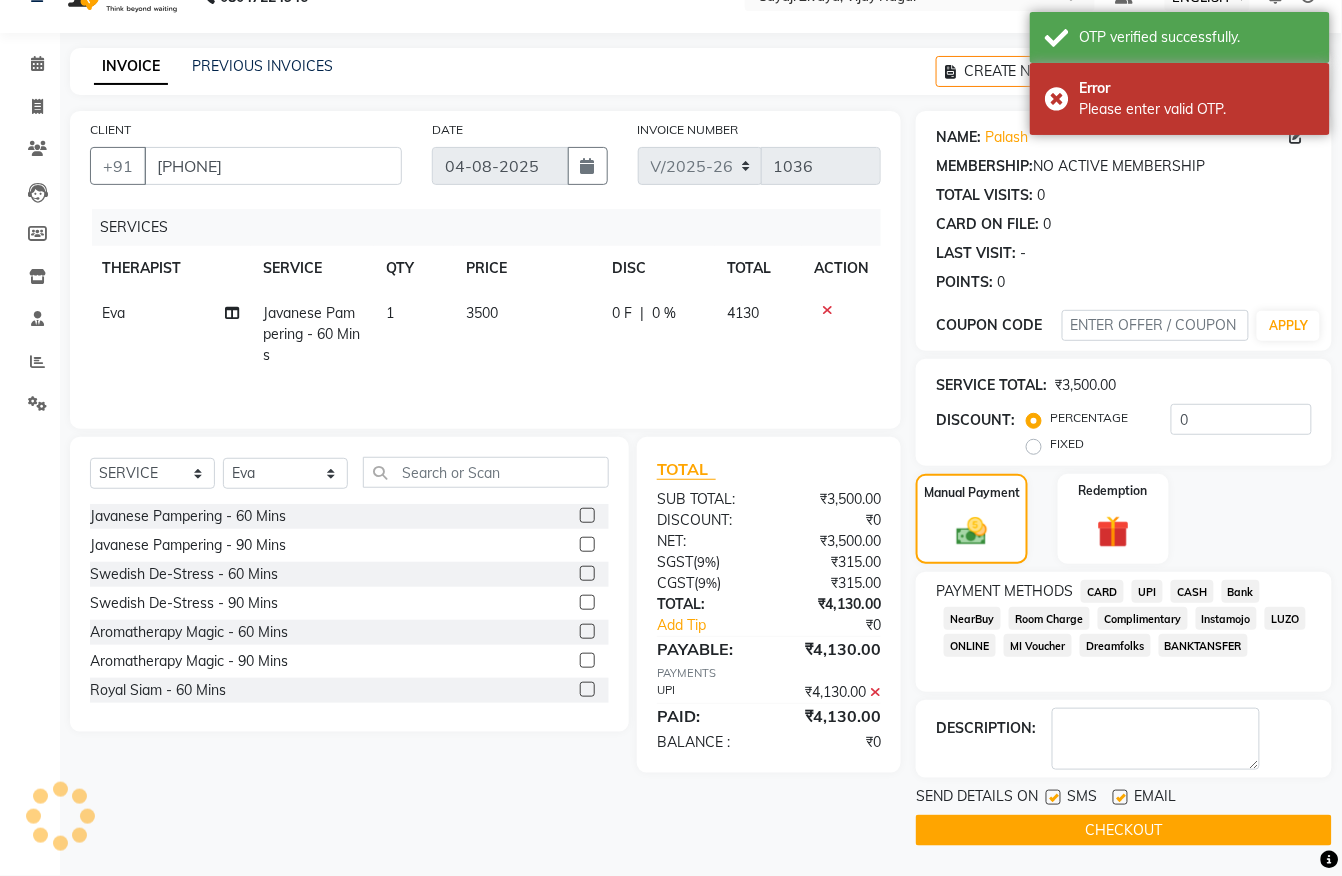 scroll, scrollTop: 41, scrollLeft: 0, axis: vertical 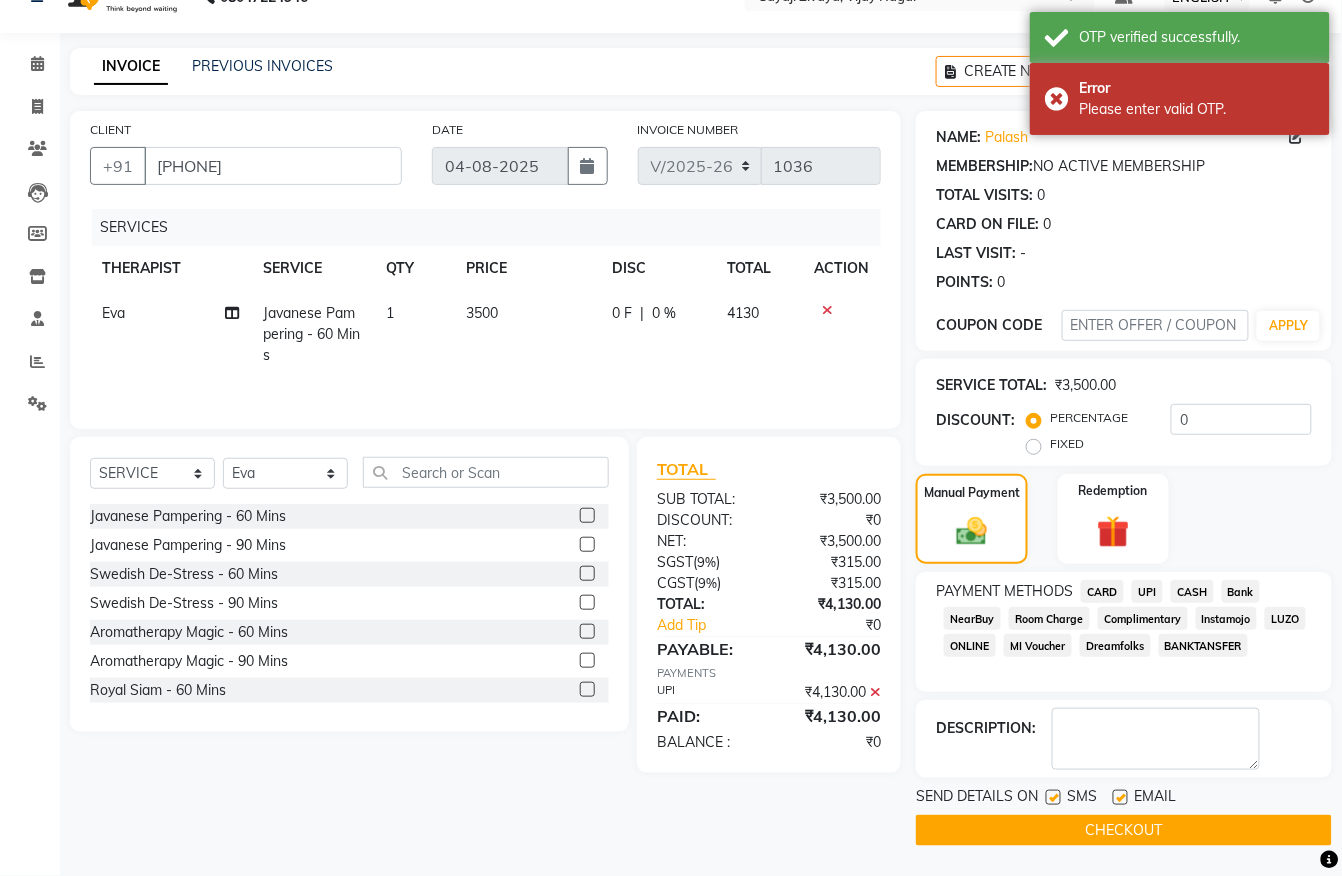 click on "CHECKOUT" 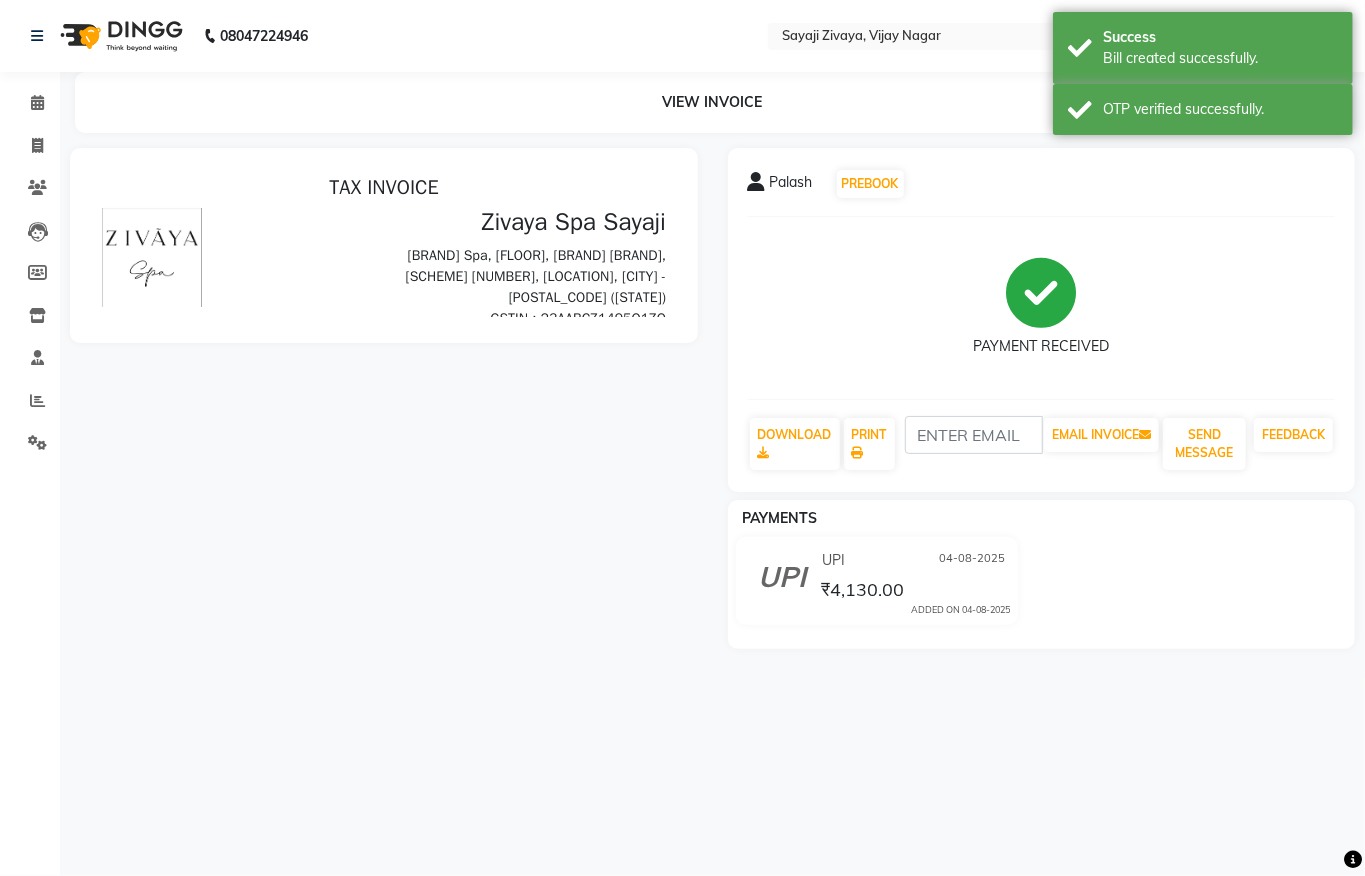 scroll, scrollTop: 0, scrollLeft: 0, axis: both 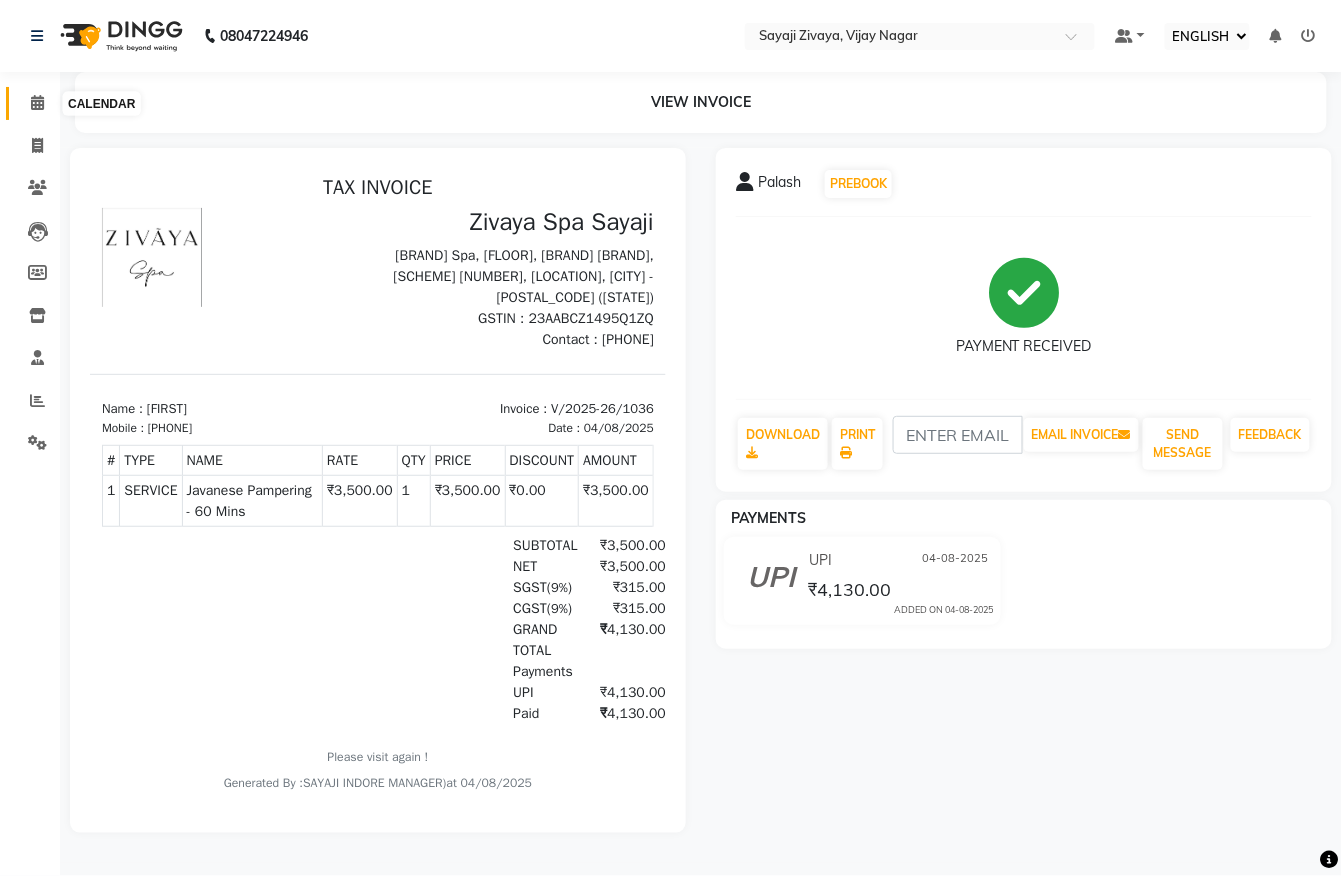 click 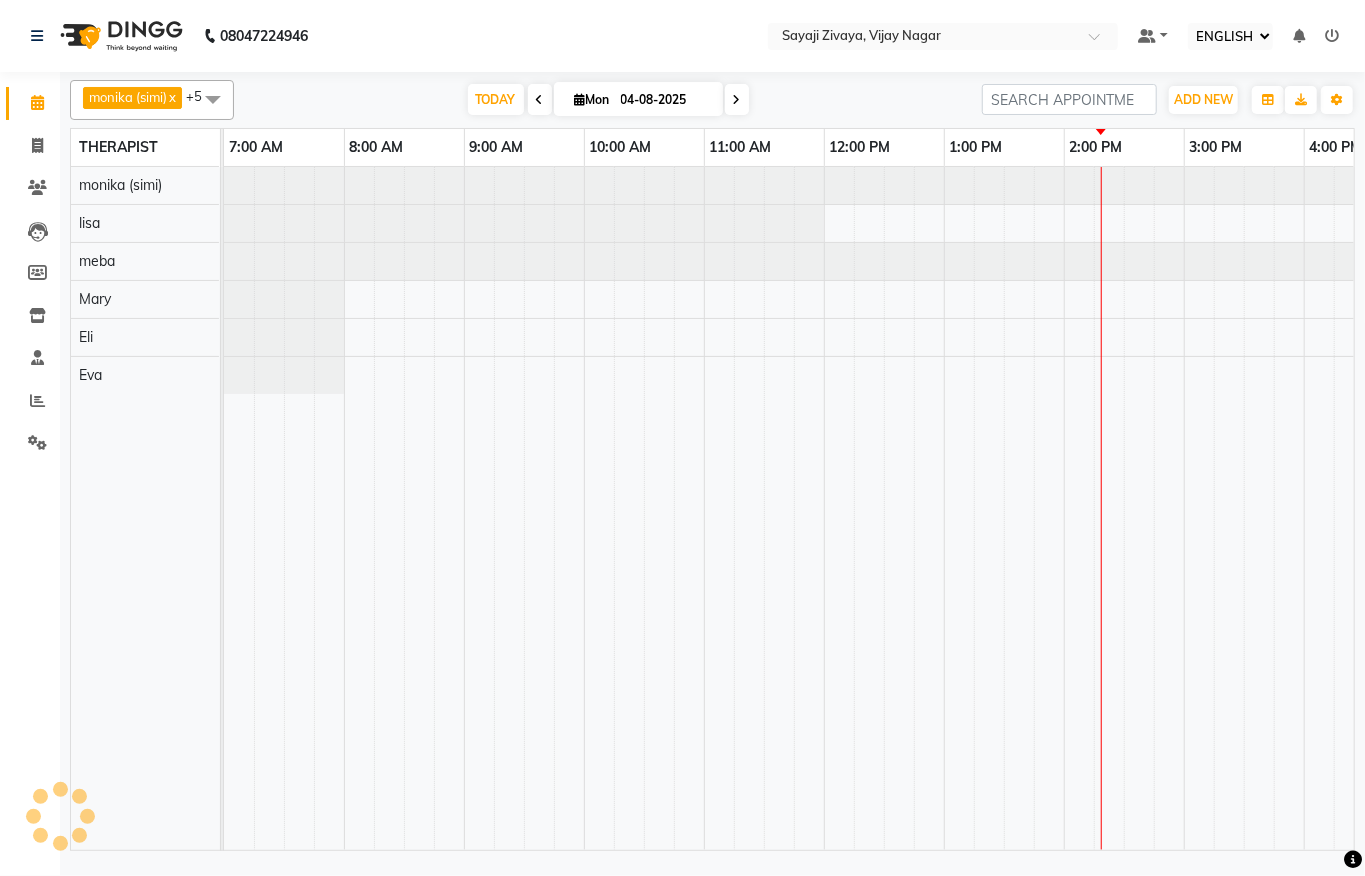 scroll, scrollTop: 0, scrollLeft: 0, axis: both 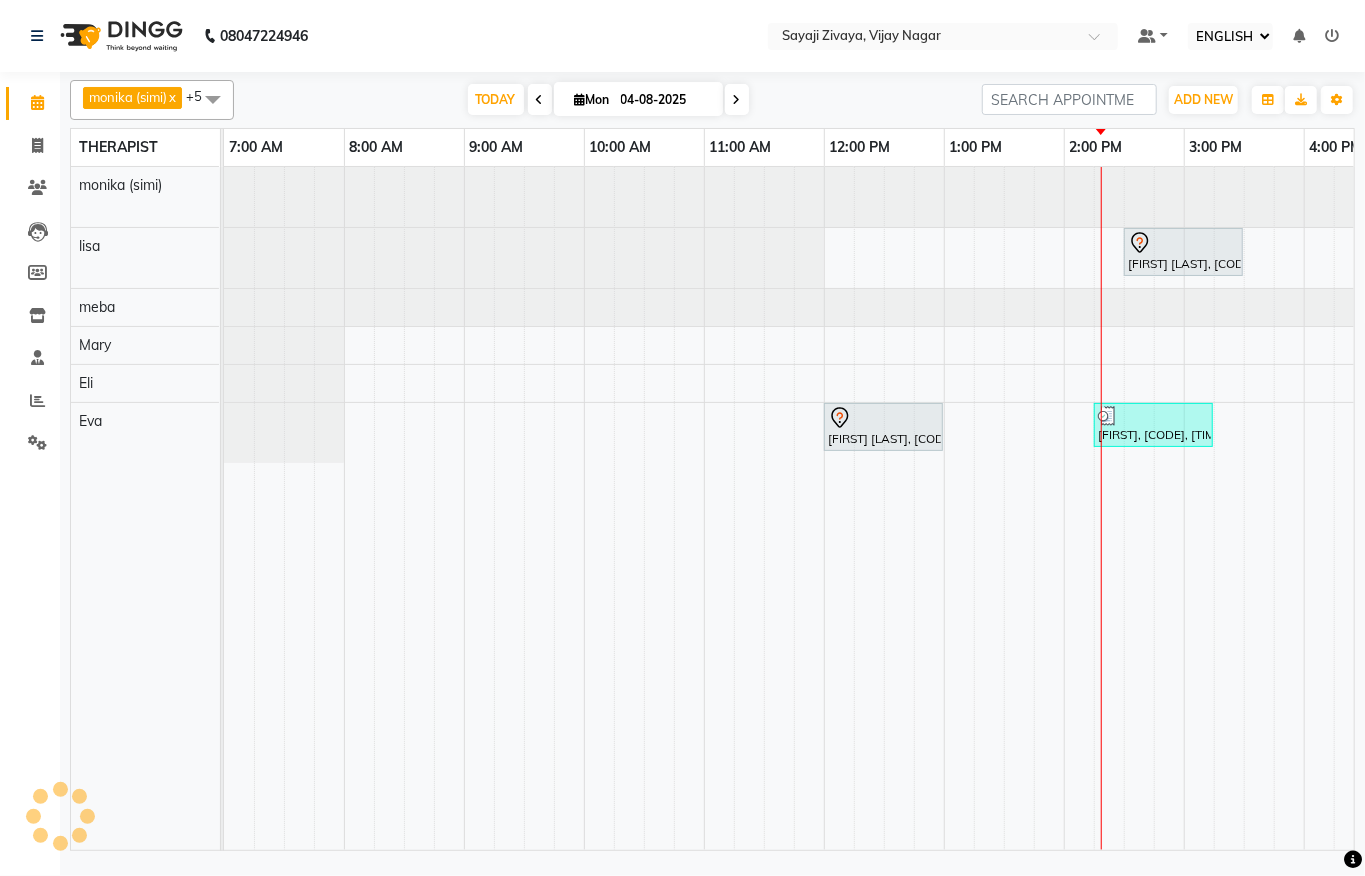 drag, startPoint x: 724, startPoint y: 826, endPoint x: 1062, endPoint y: 890, distance: 344.00583 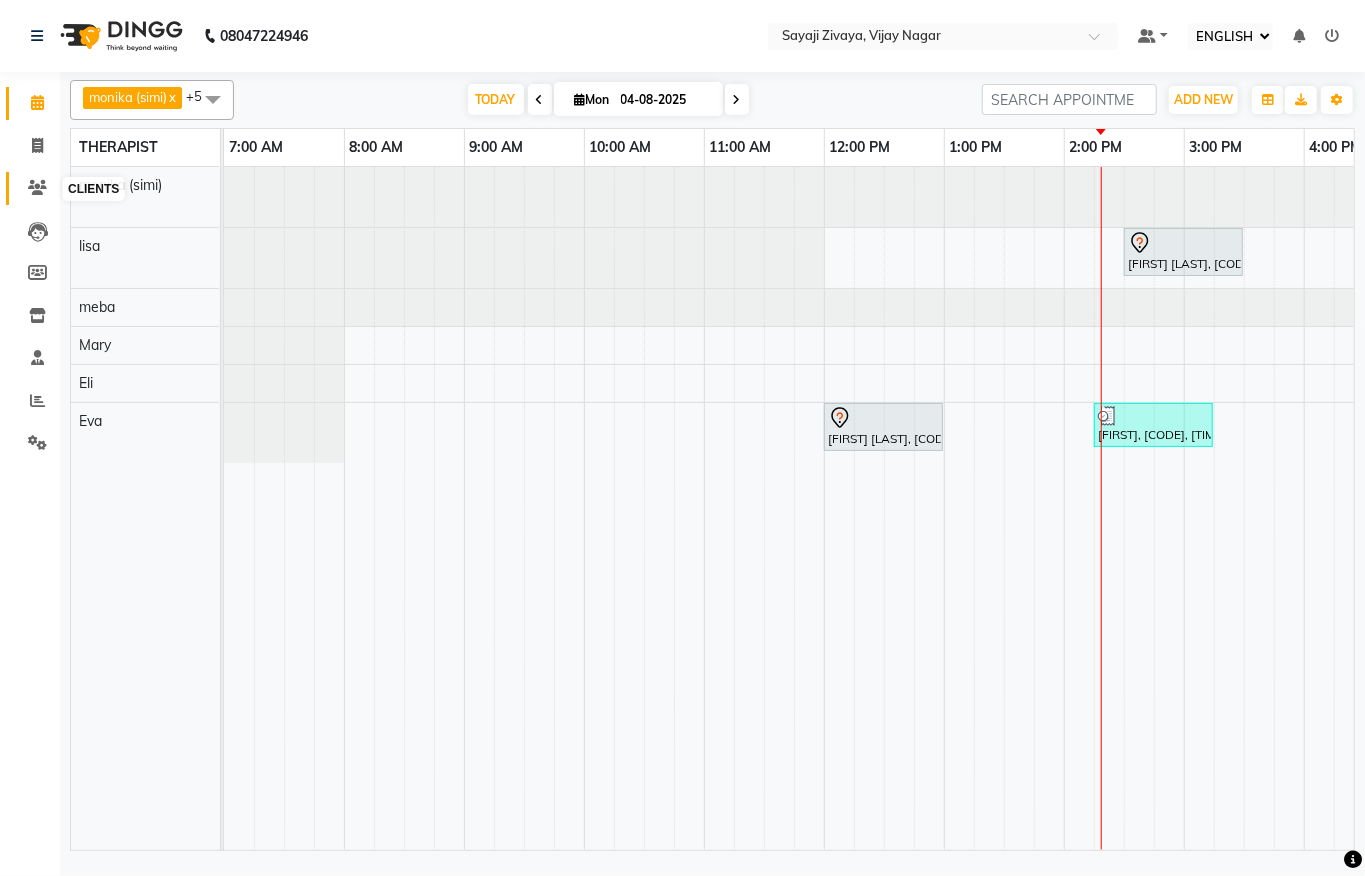 click 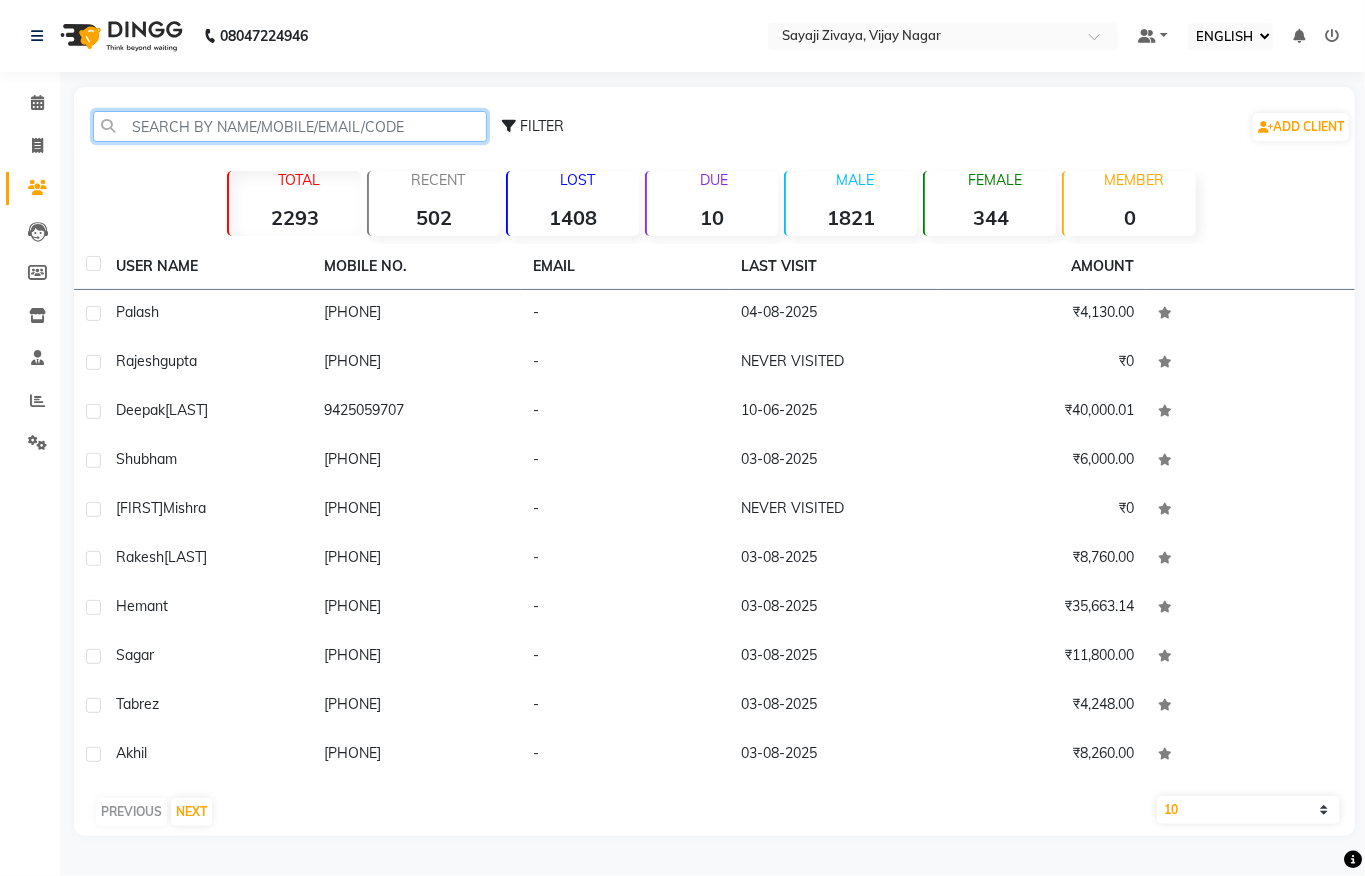click 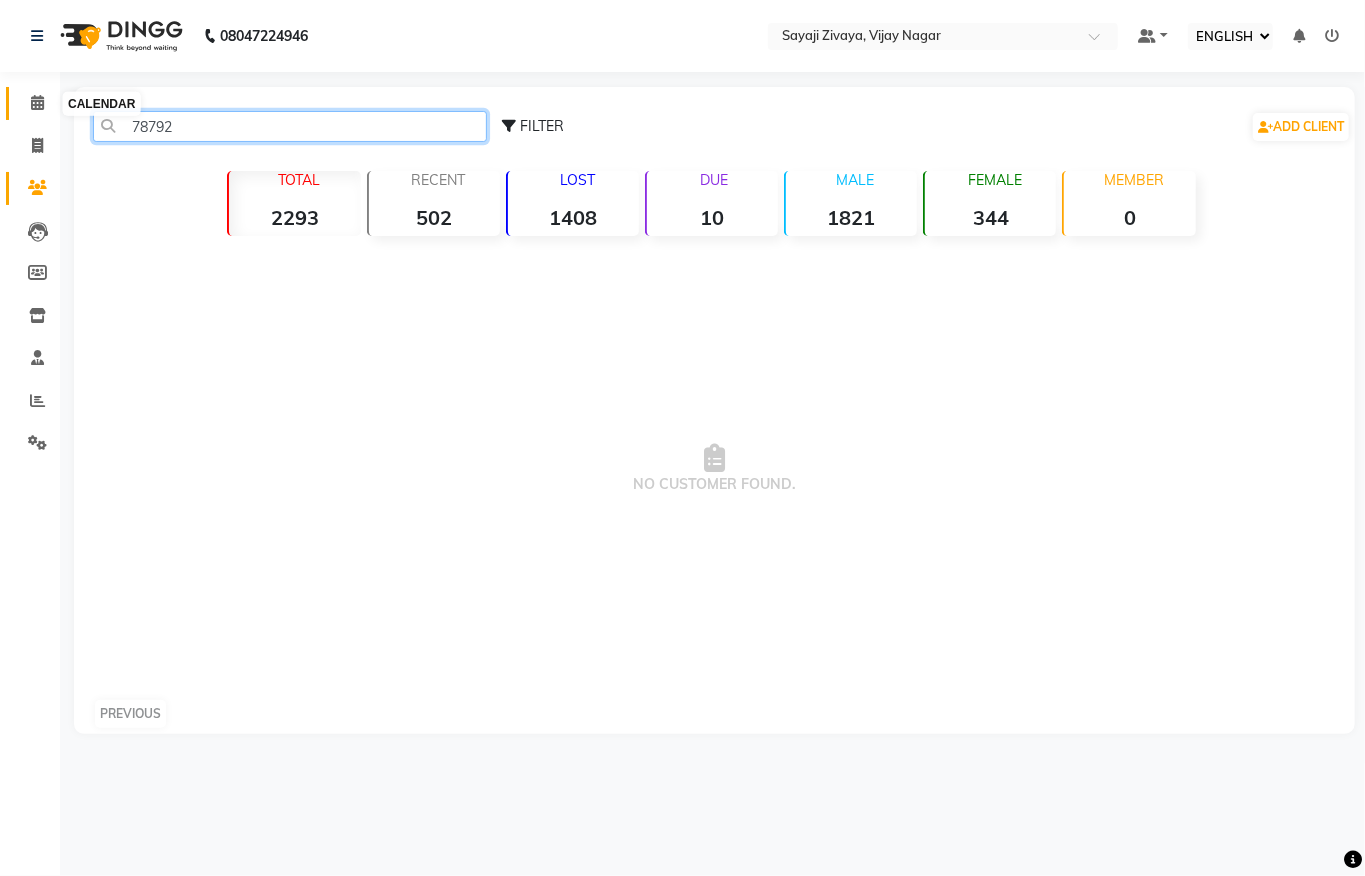 type on "78792" 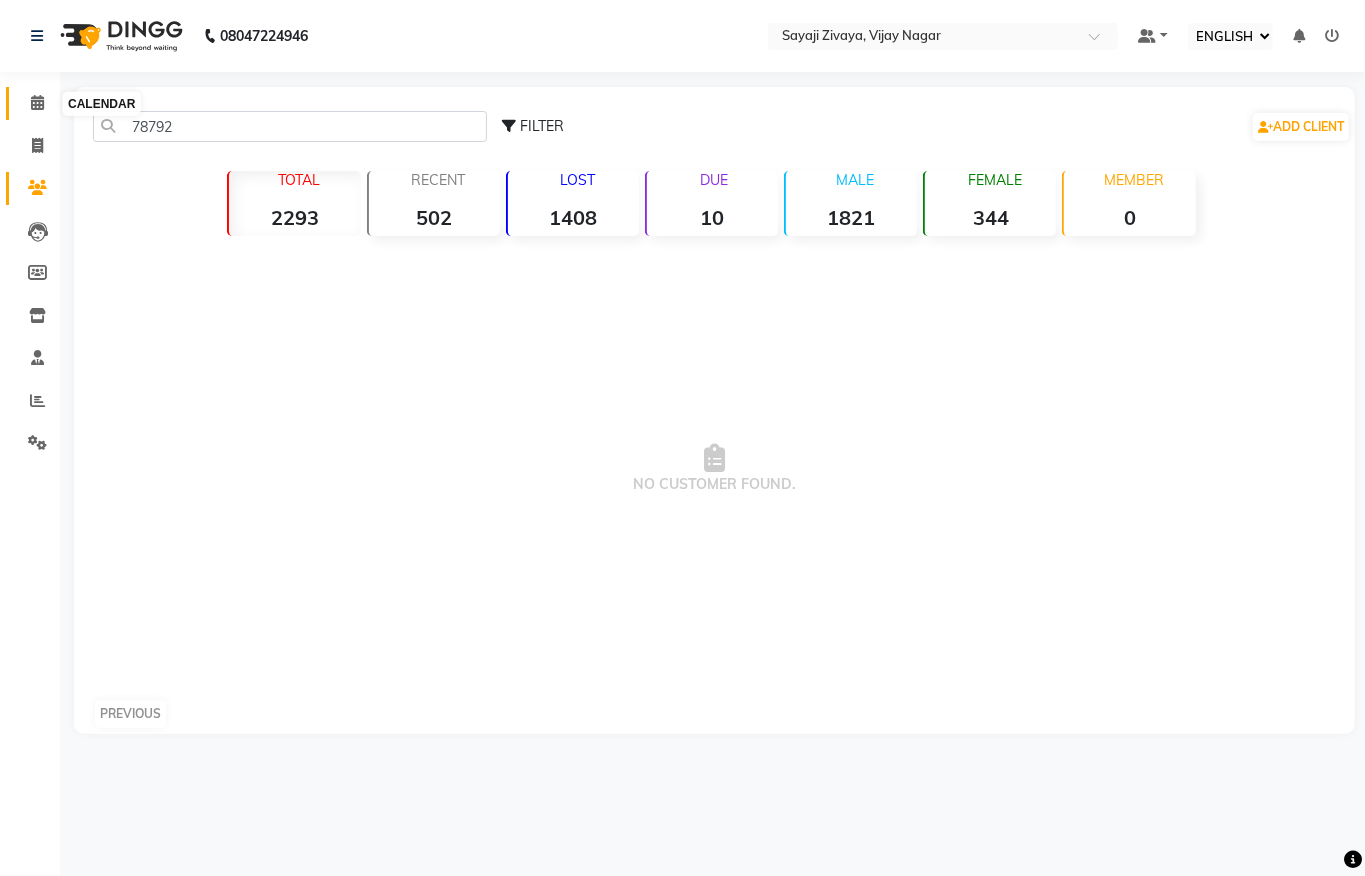 click 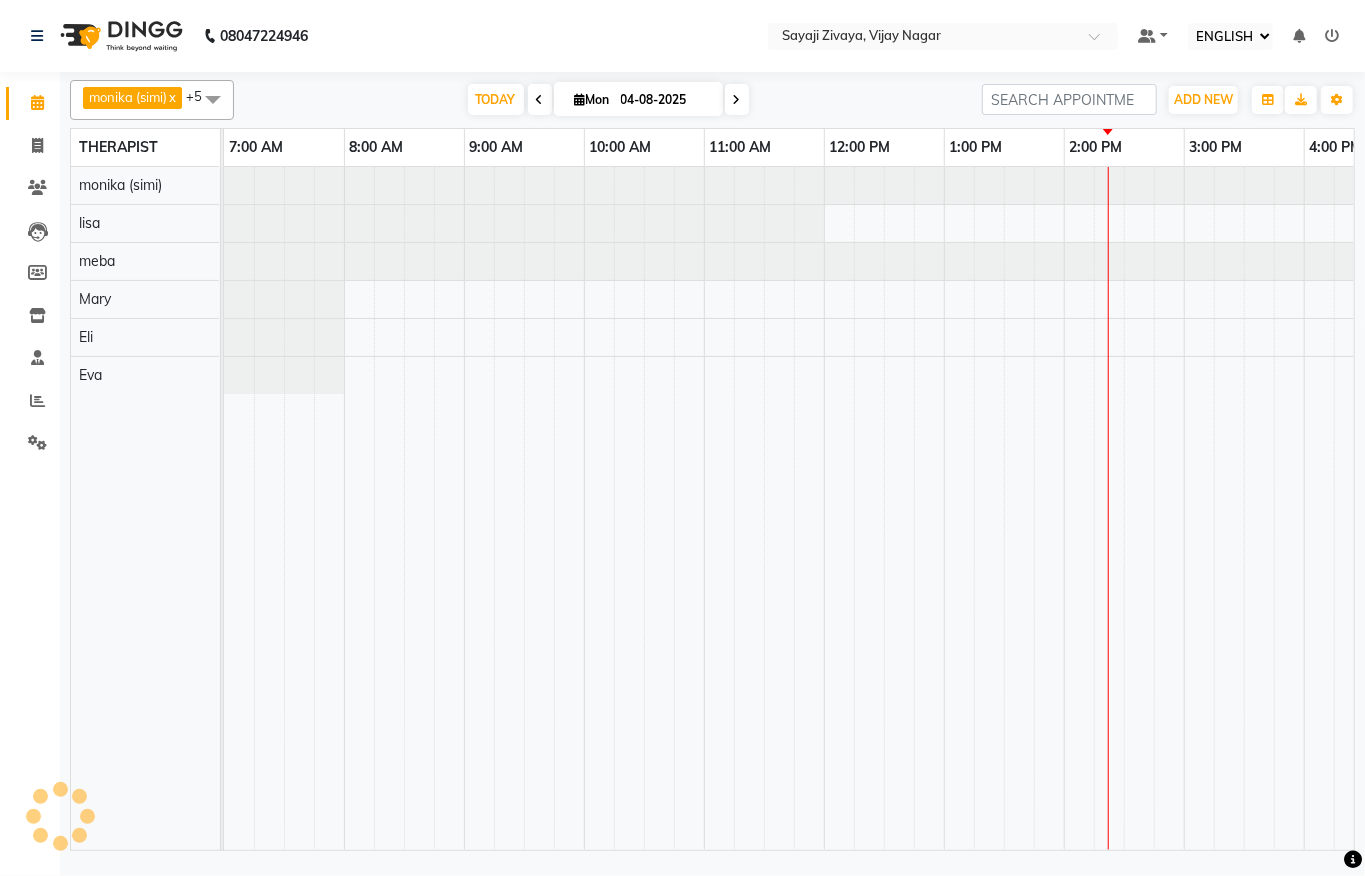 scroll, scrollTop: 0, scrollLeft: 0, axis: both 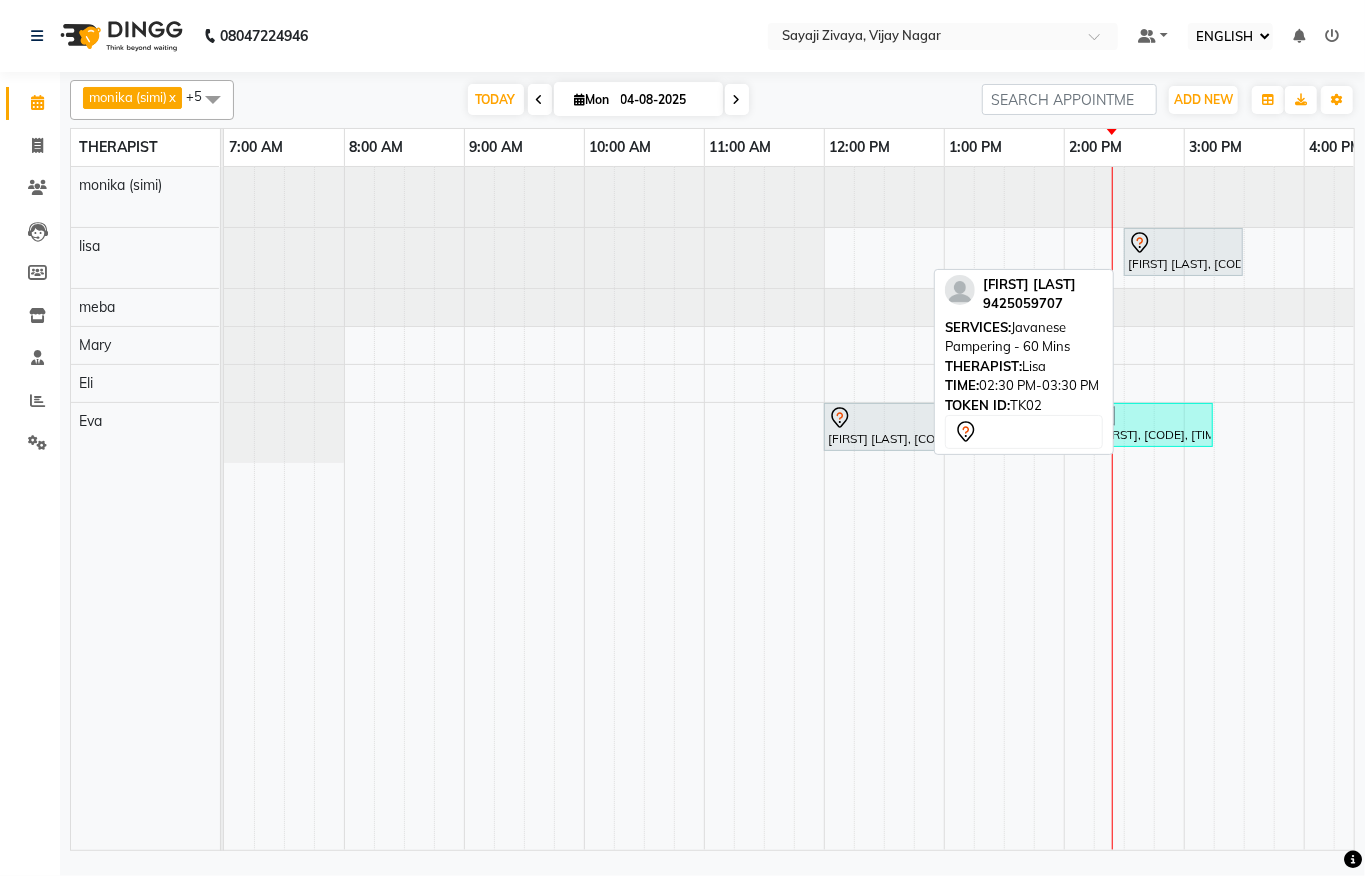 click on "[FIRST] [LAST], [CODE], [TIME]-[TIME], [SERVICE] - [DURATION]" at bounding box center (1183, 252) 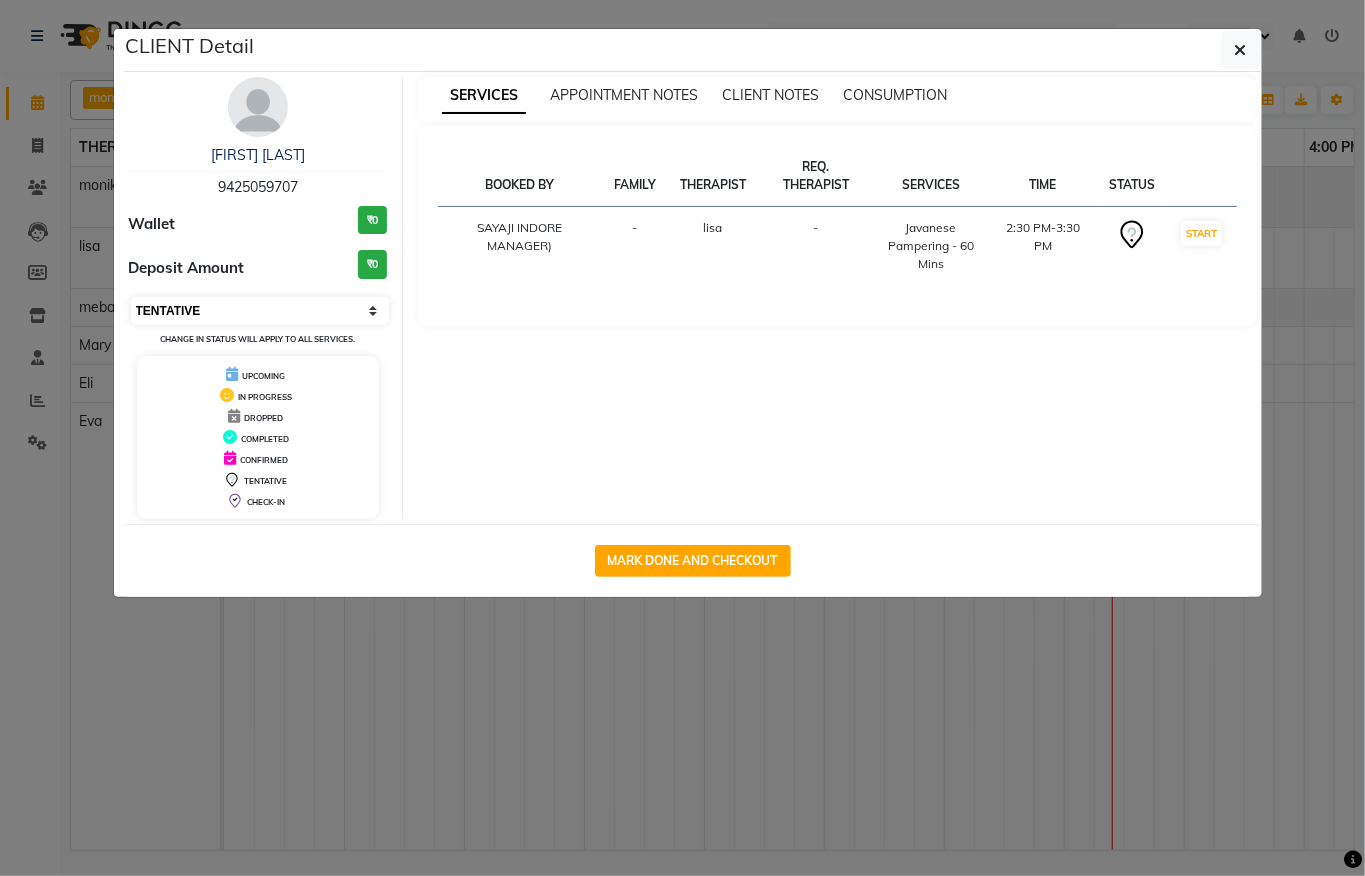click on "SELECT IN SERVICE CONFIRMED TENTATIVE CHECK IN MARK DONE UPCOMING" at bounding box center [260, 311] 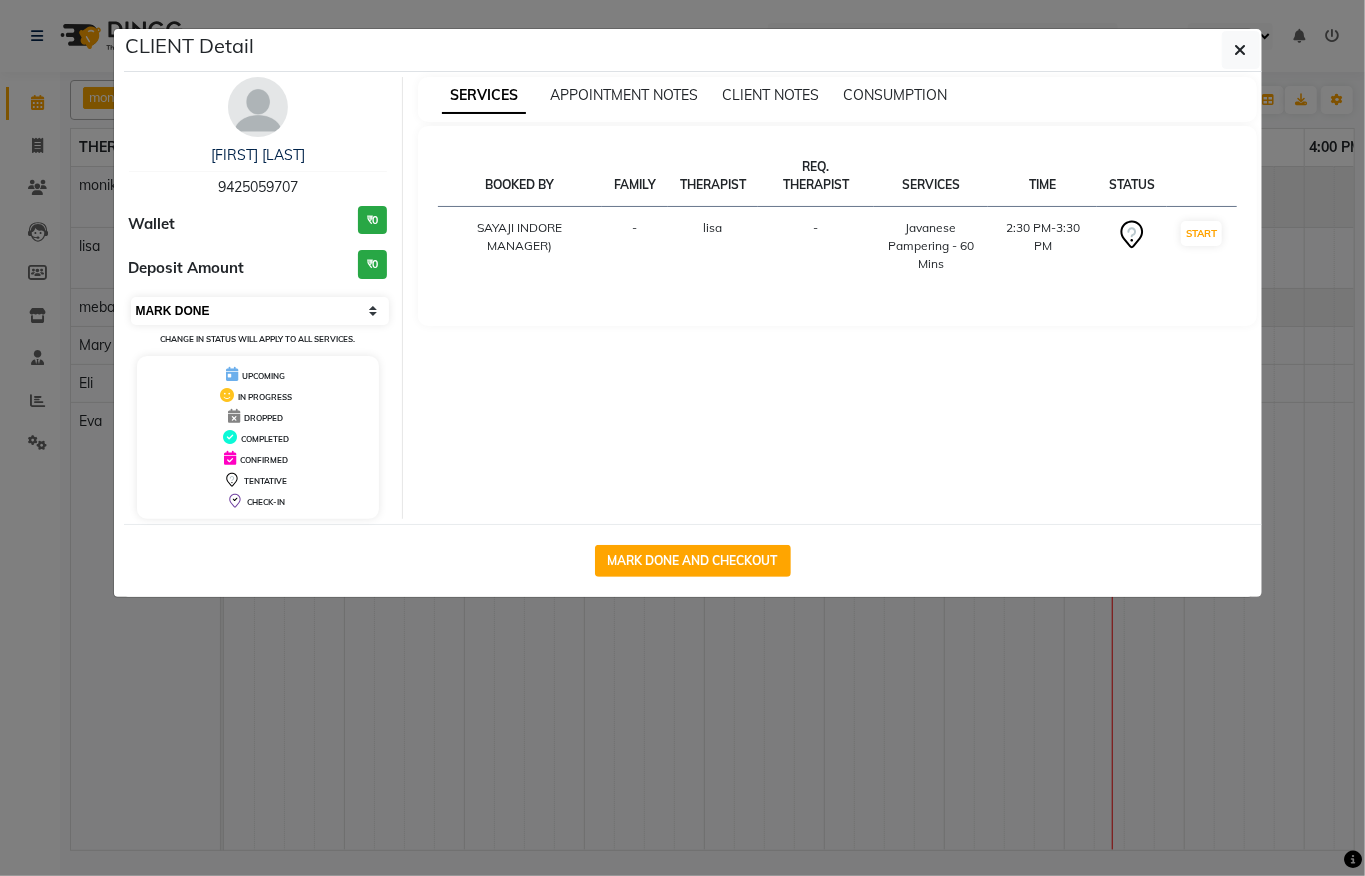 click on "SELECT IN SERVICE CONFIRMED TENTATIVE CHECK IN MARK DONE UPCOMING" at bounding box center [260, 311] 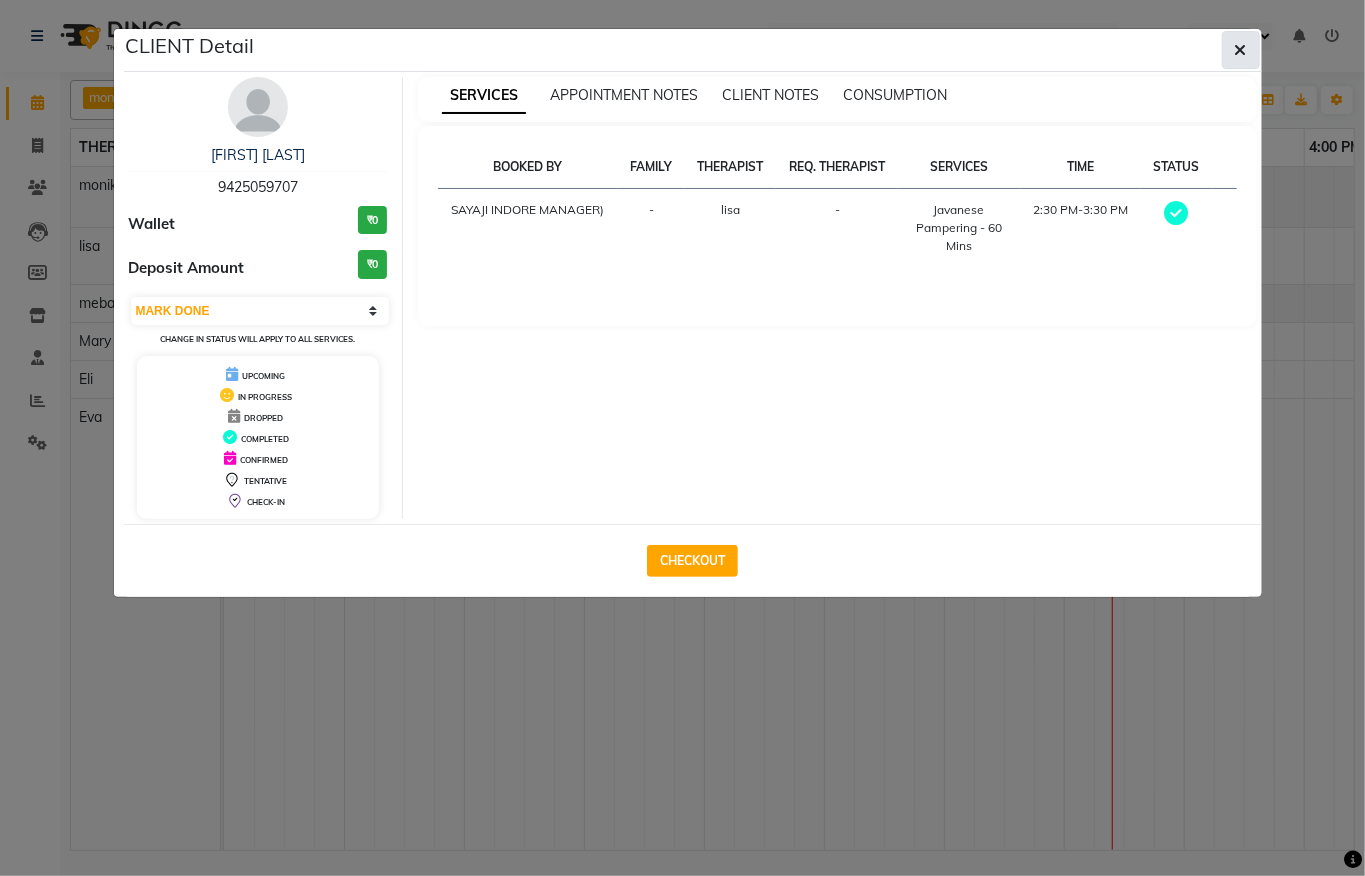 click 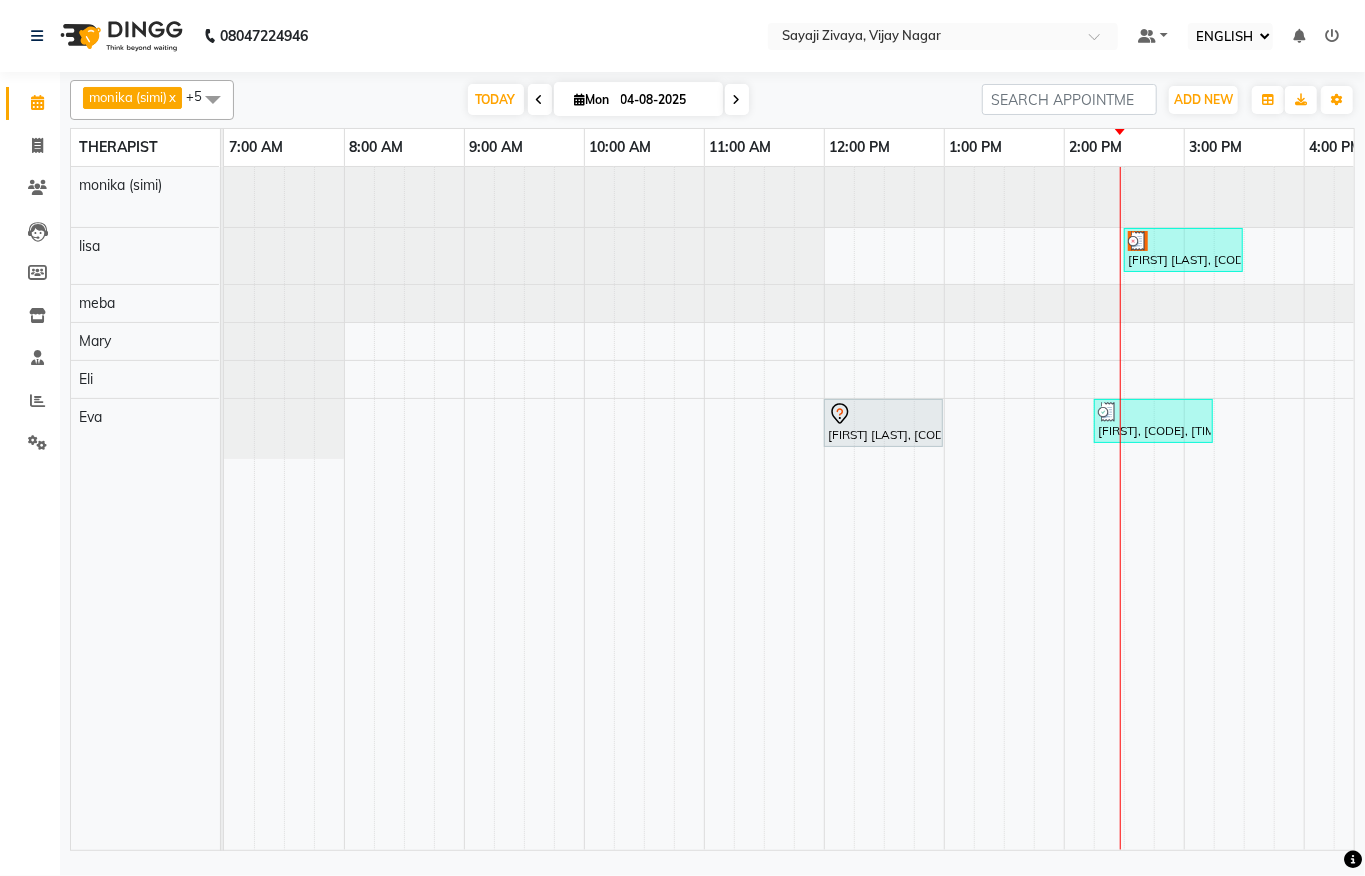 click at bounding box center (659, 508) 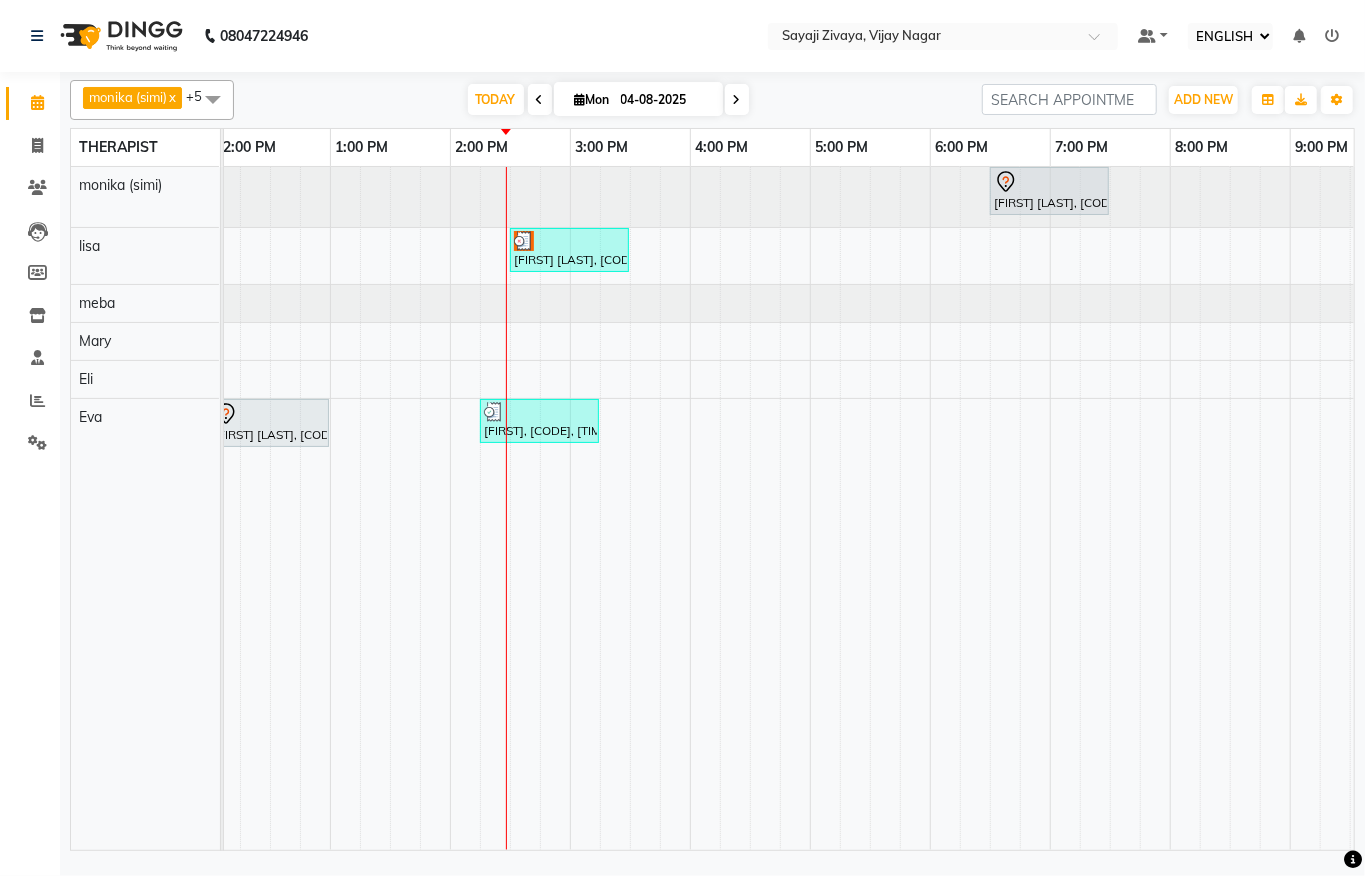 scroll, scrollTop: 0, scrollLeft: 665, axis: horizontal 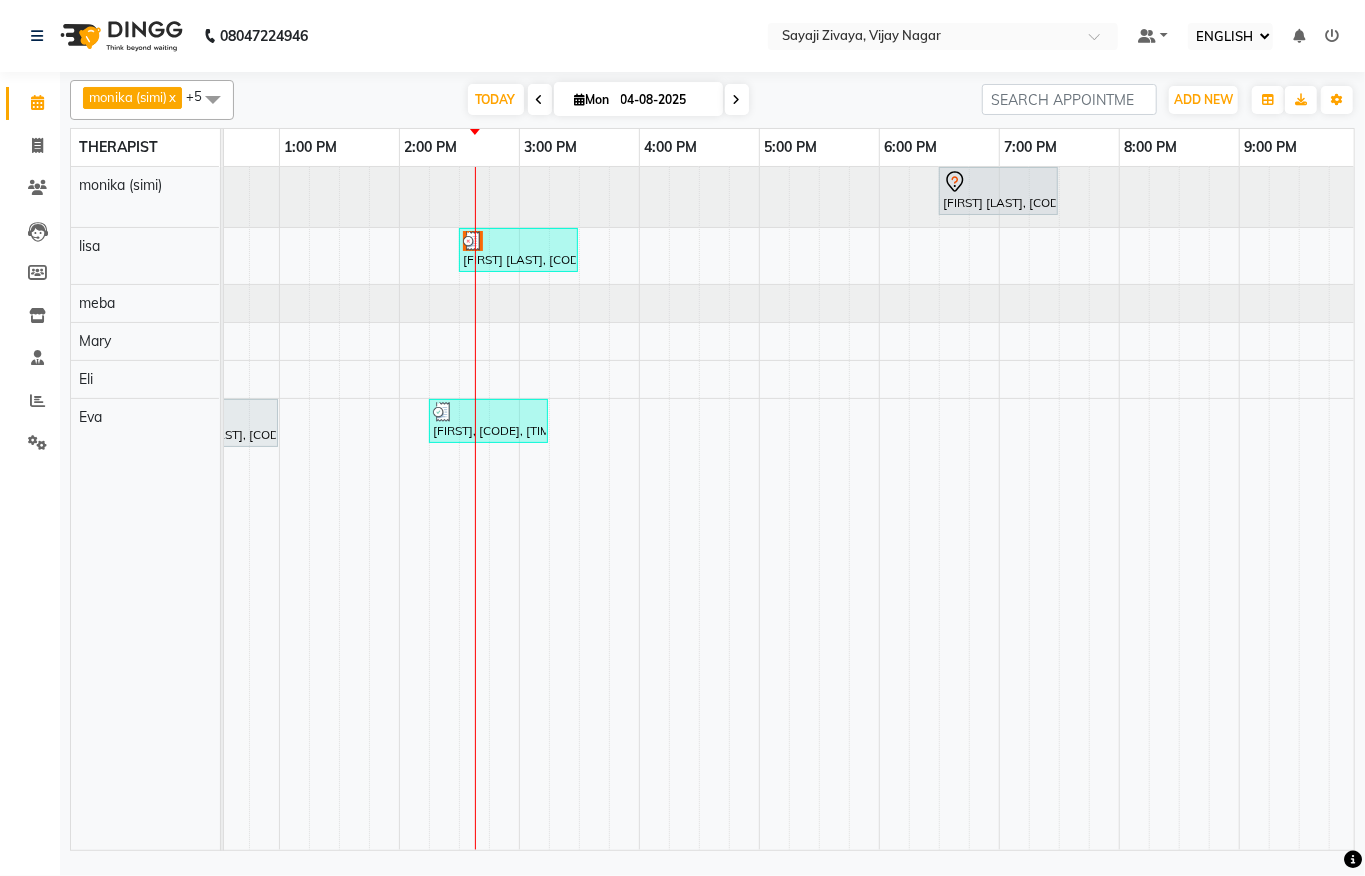 click at bounding box center (737, 99) 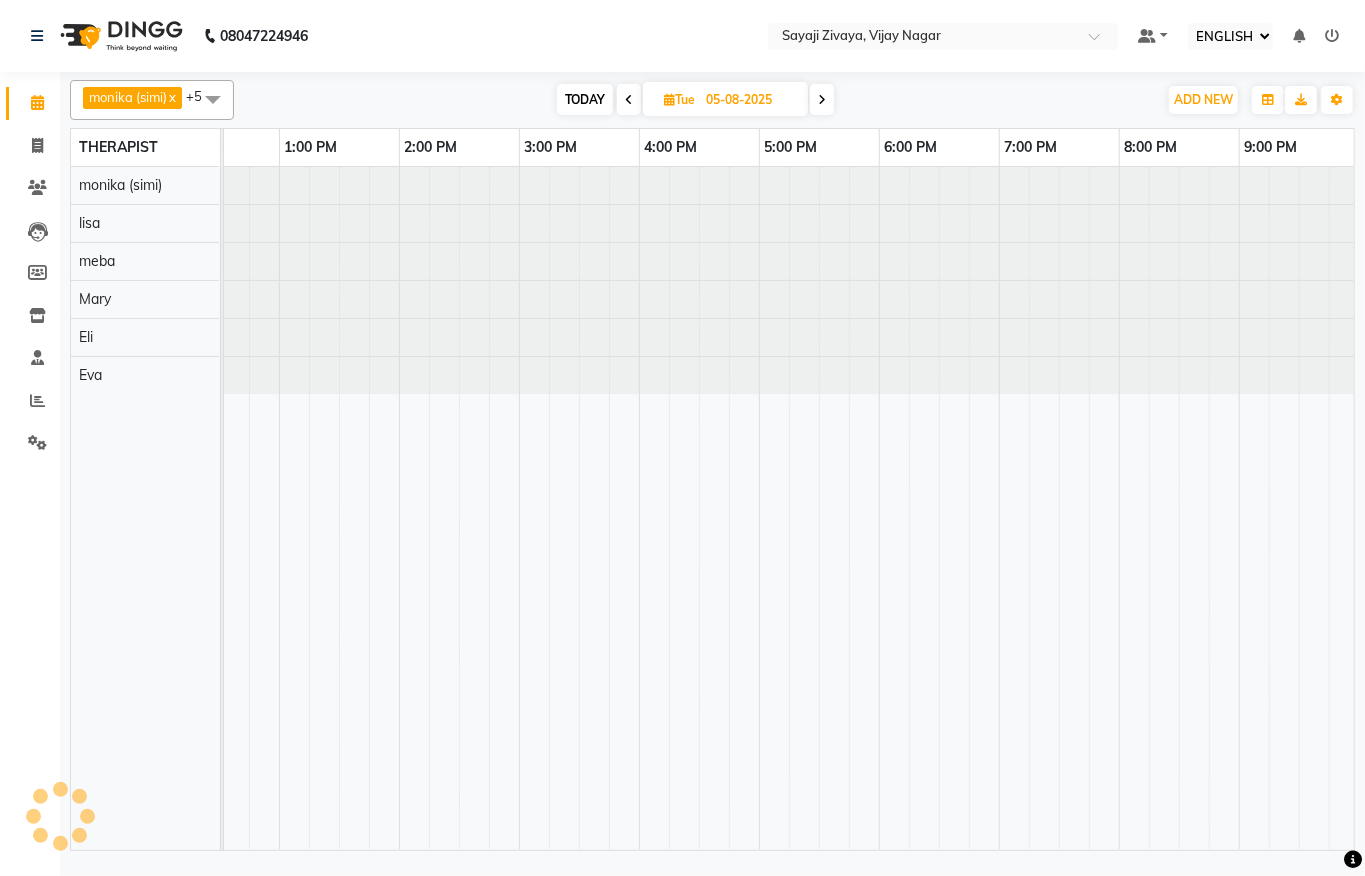 scroll, scrollTop: 0, scrollLeft: 0, axis: both 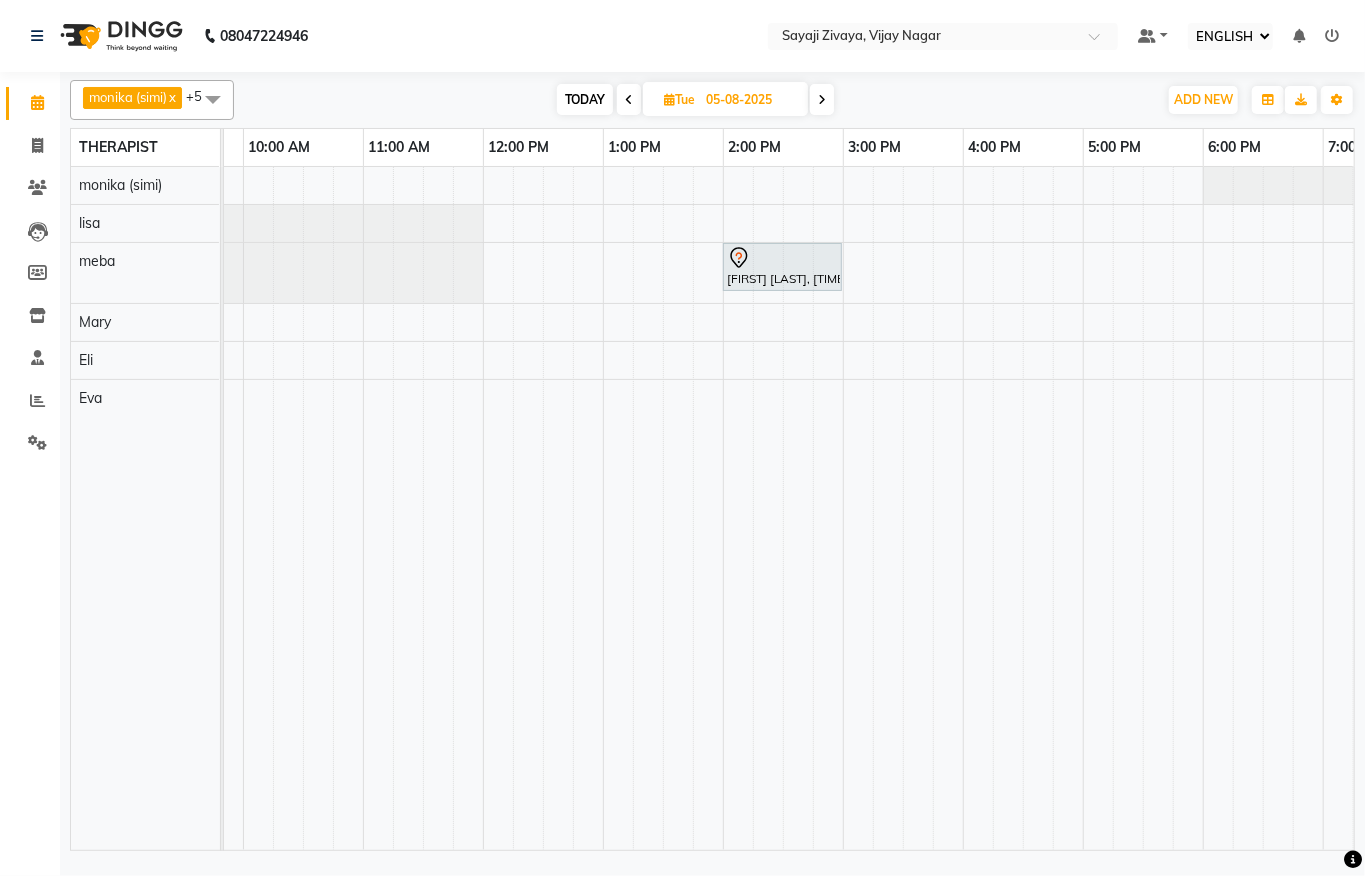 click at bounding box center (822, 99) 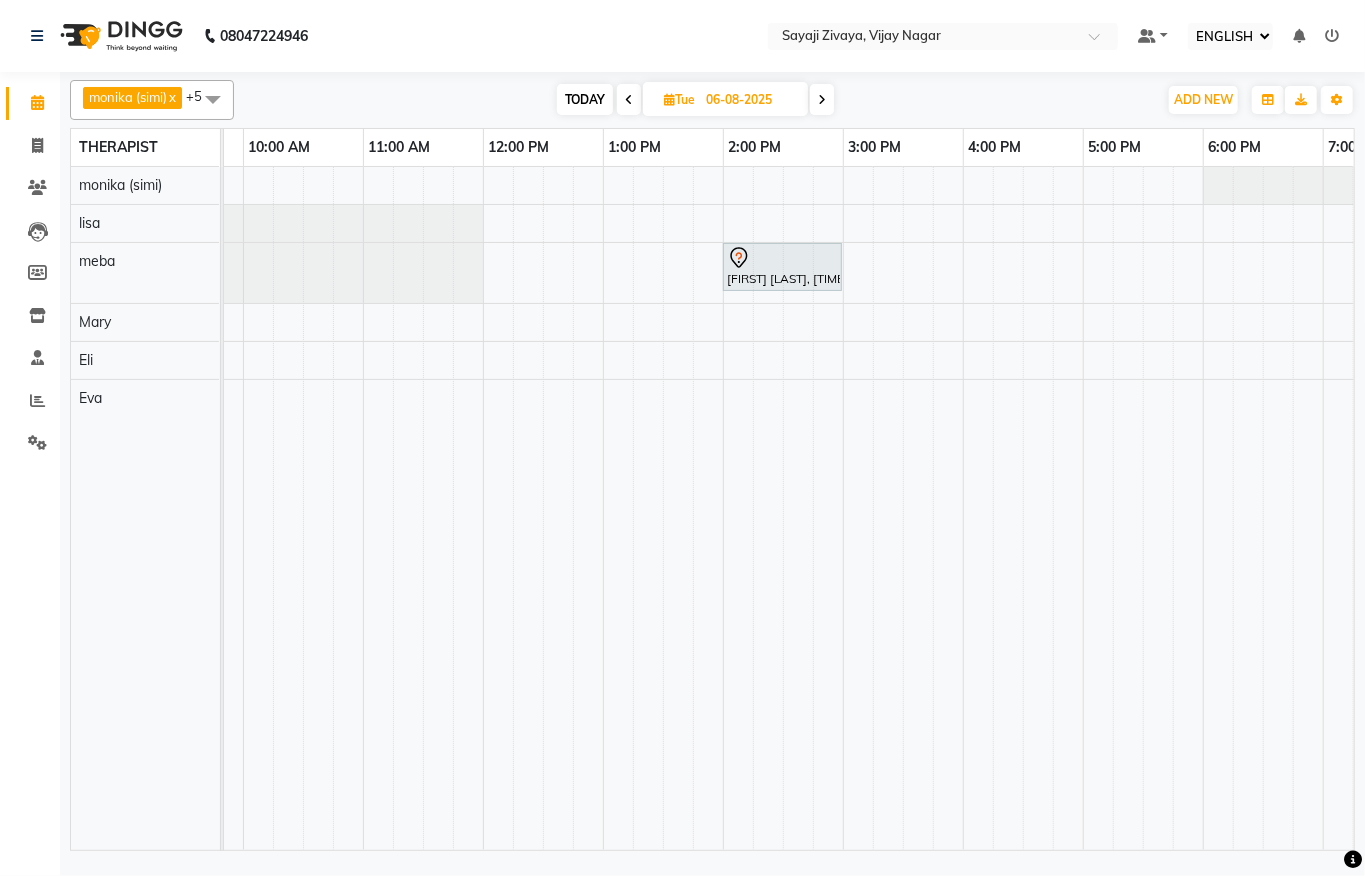 scroll, scrollTop: 0, scrollLeft: 0, axis: both 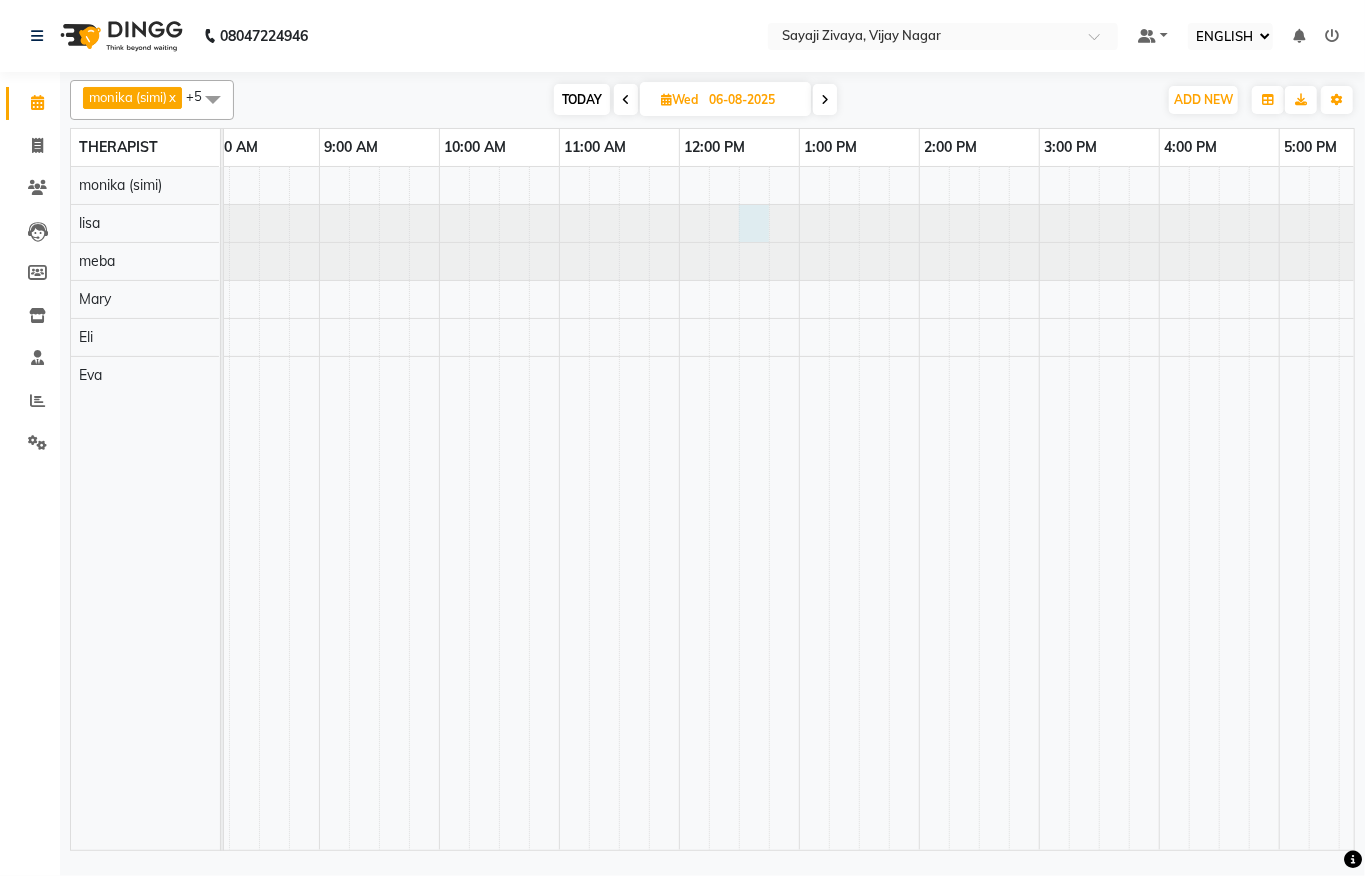 click at bounding box center [79, 223] 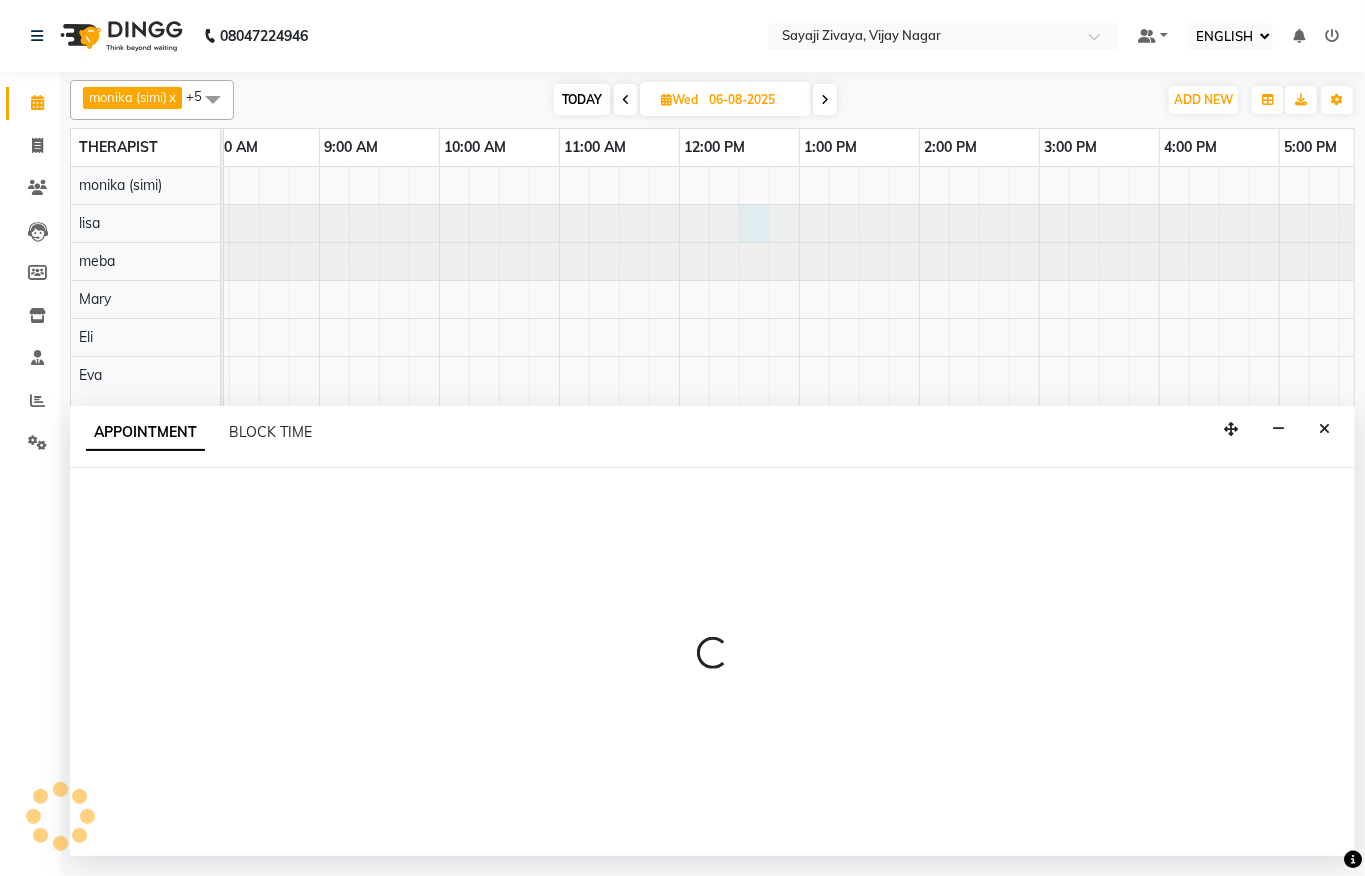 select on "62270" 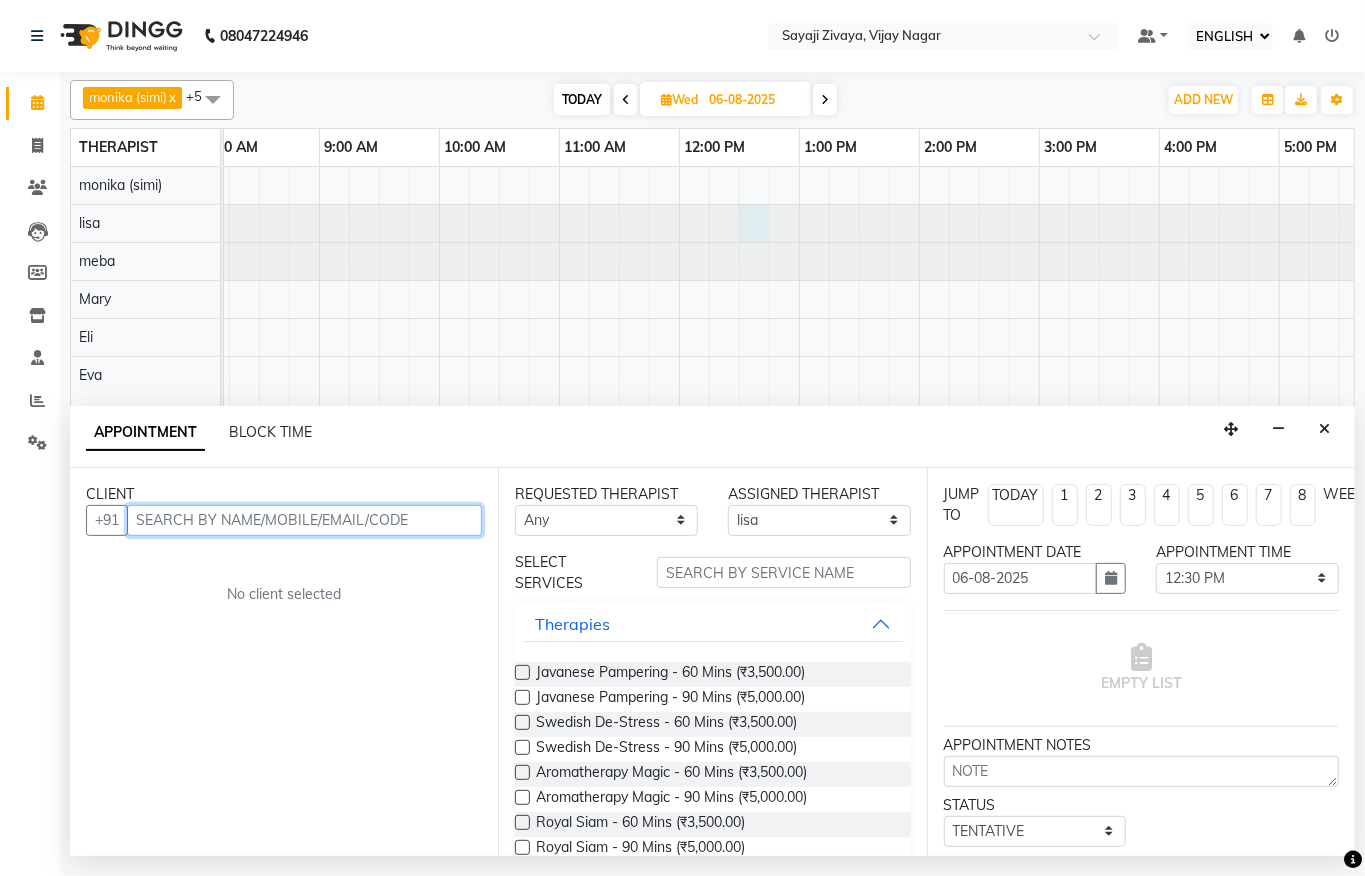 click at bounding box center [304, 520] 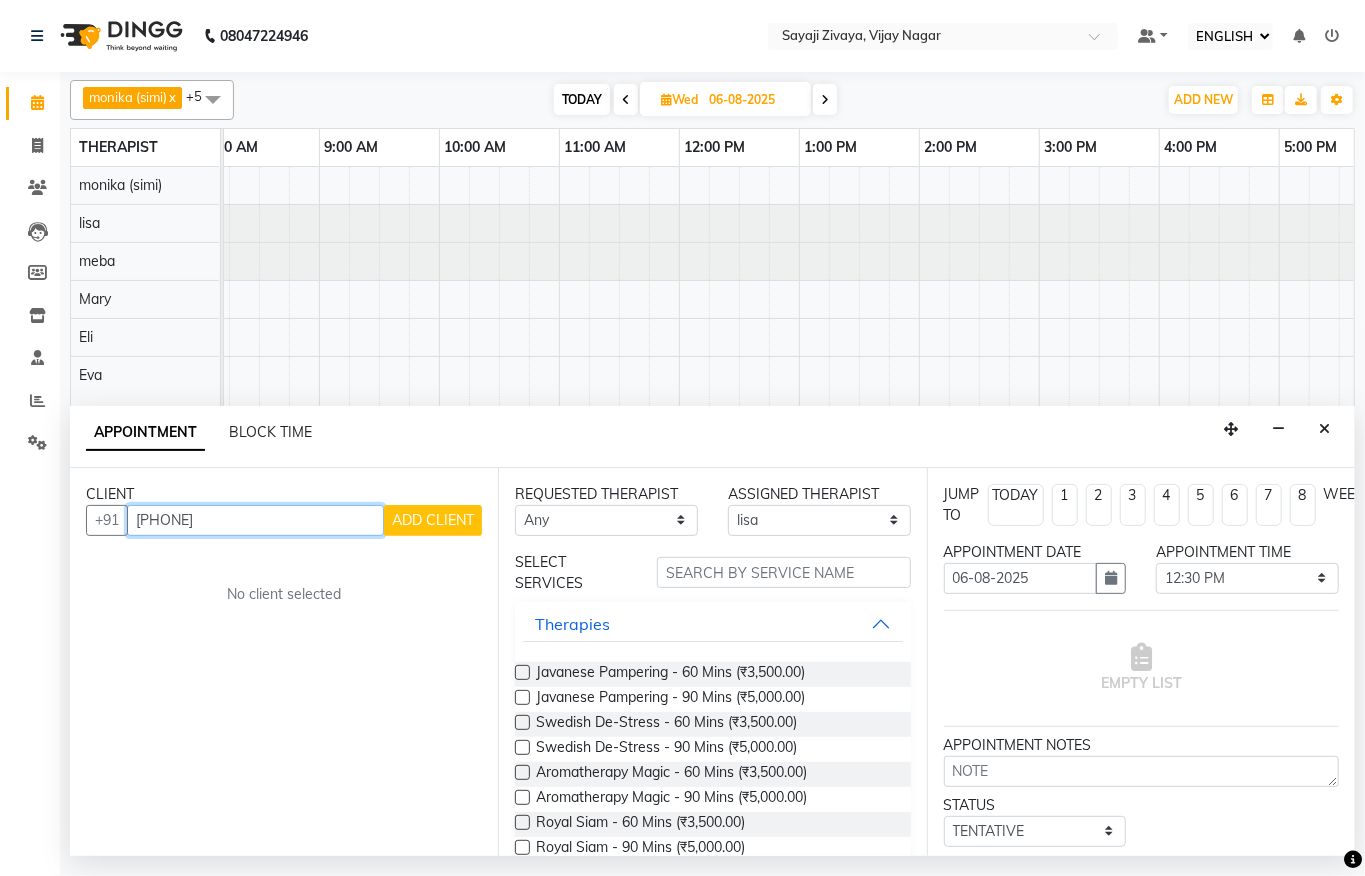 type on "[PHONE]" 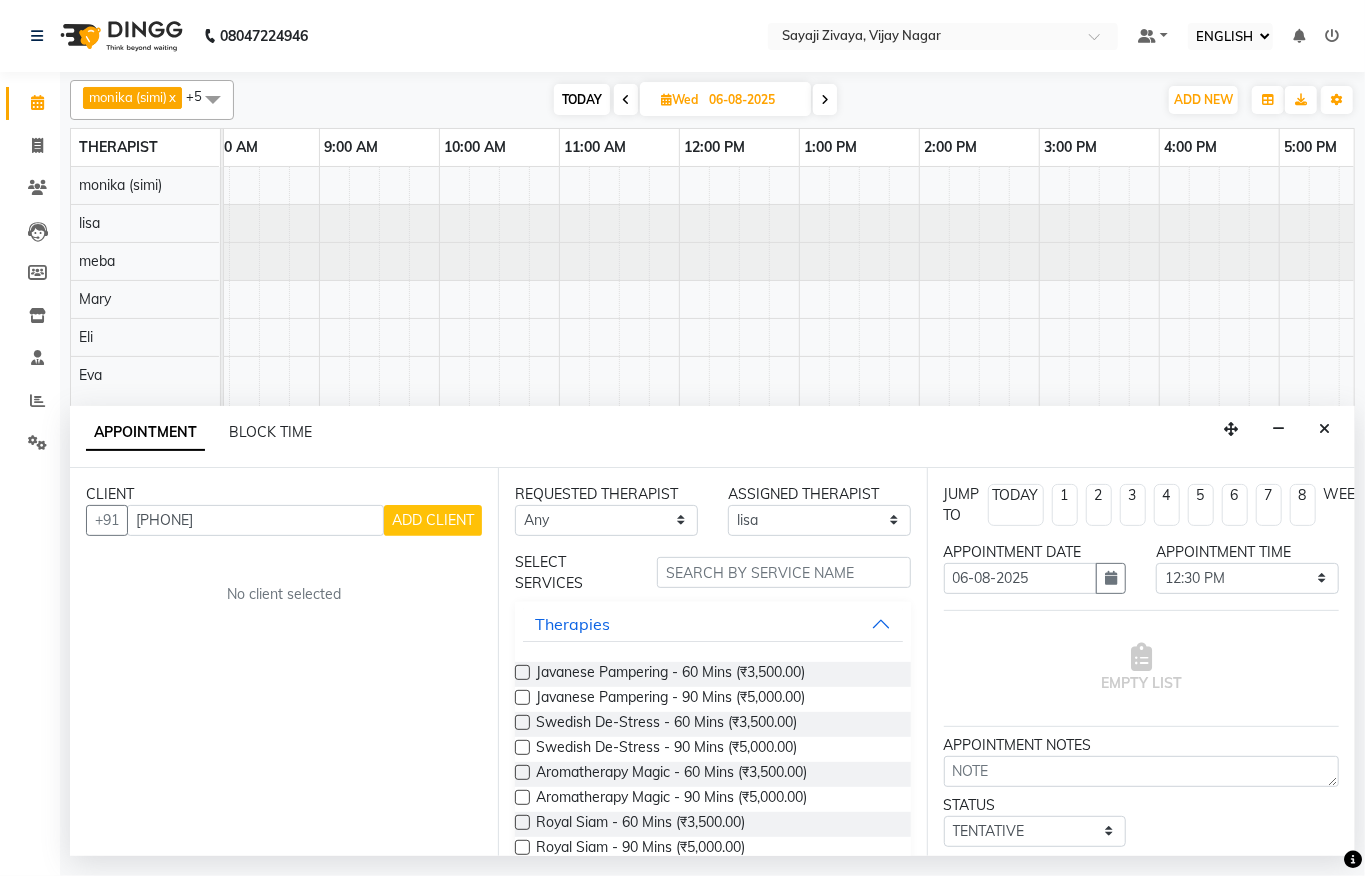 click on "ADD CLIENT" at bounding box center (433, 520) 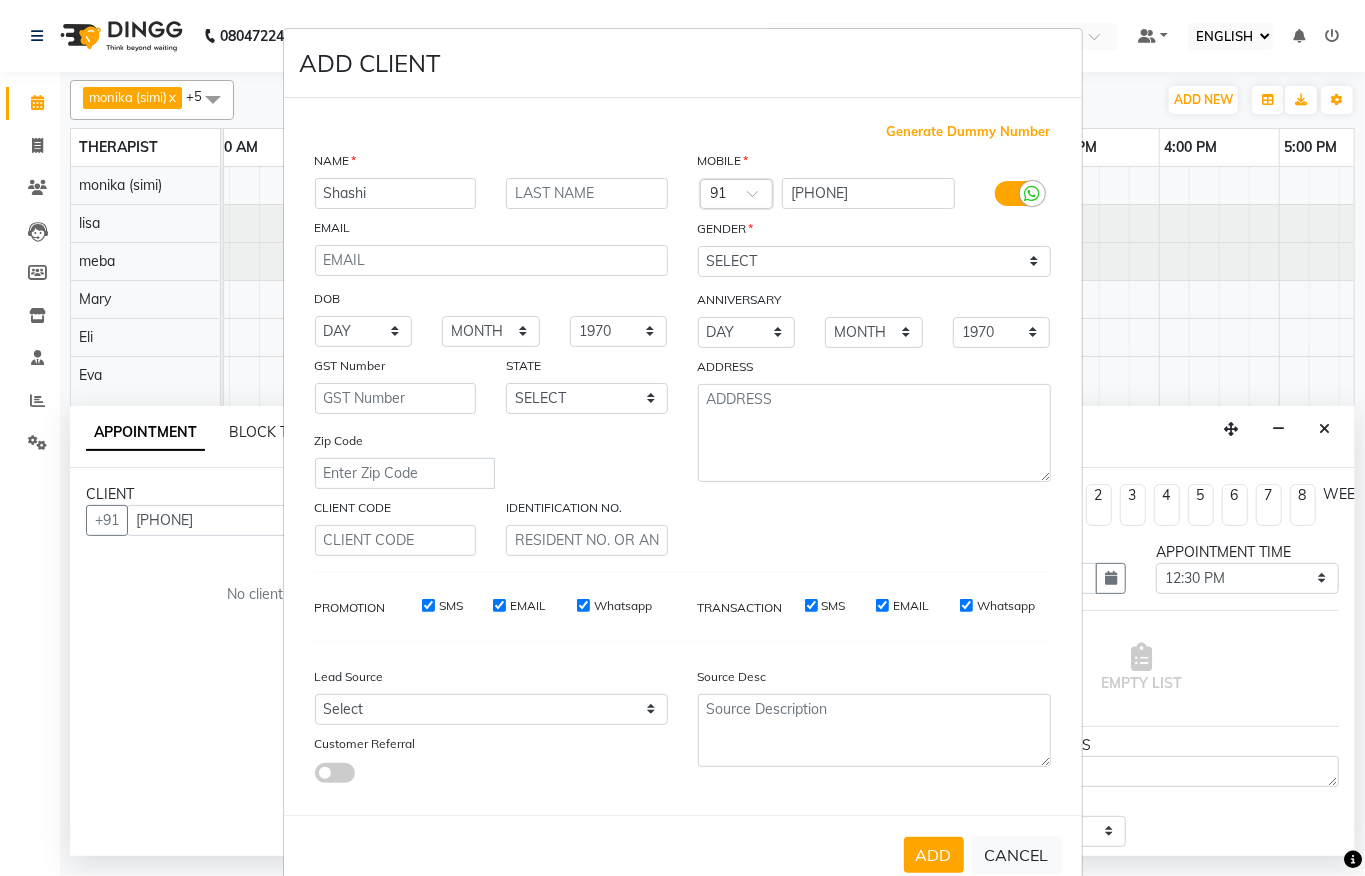 type on "Shashi" 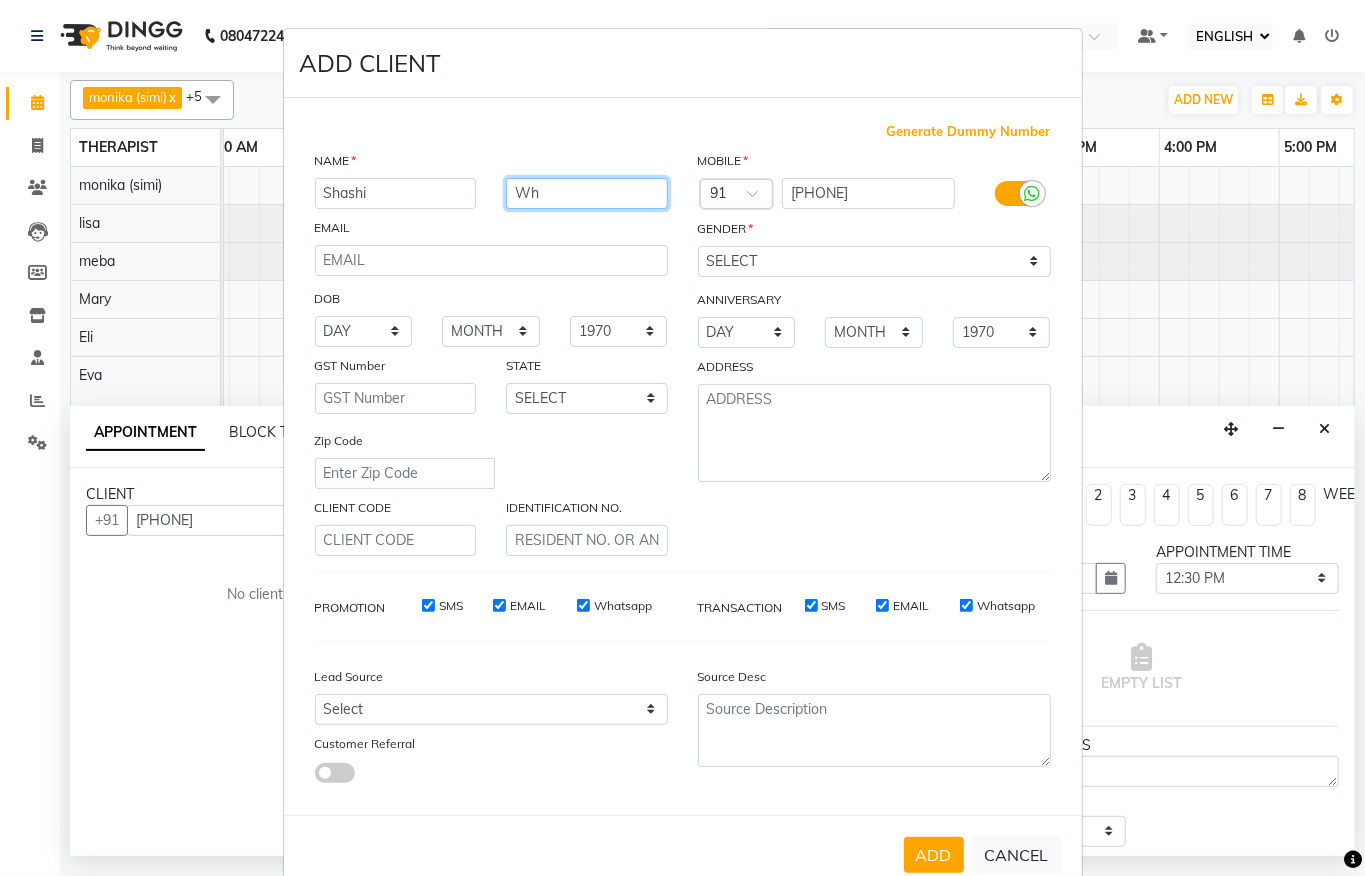 type on "W" 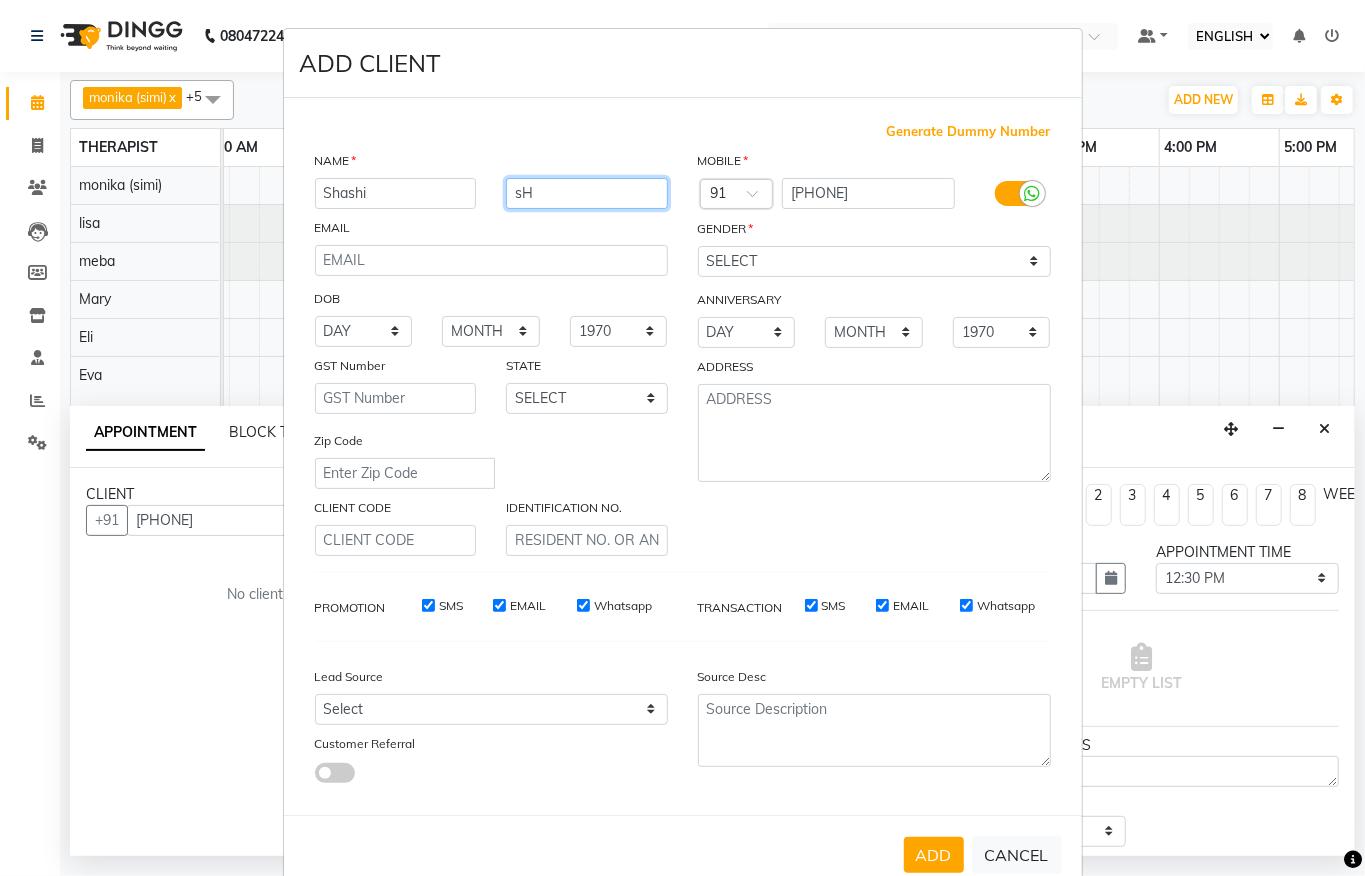 type on "s" 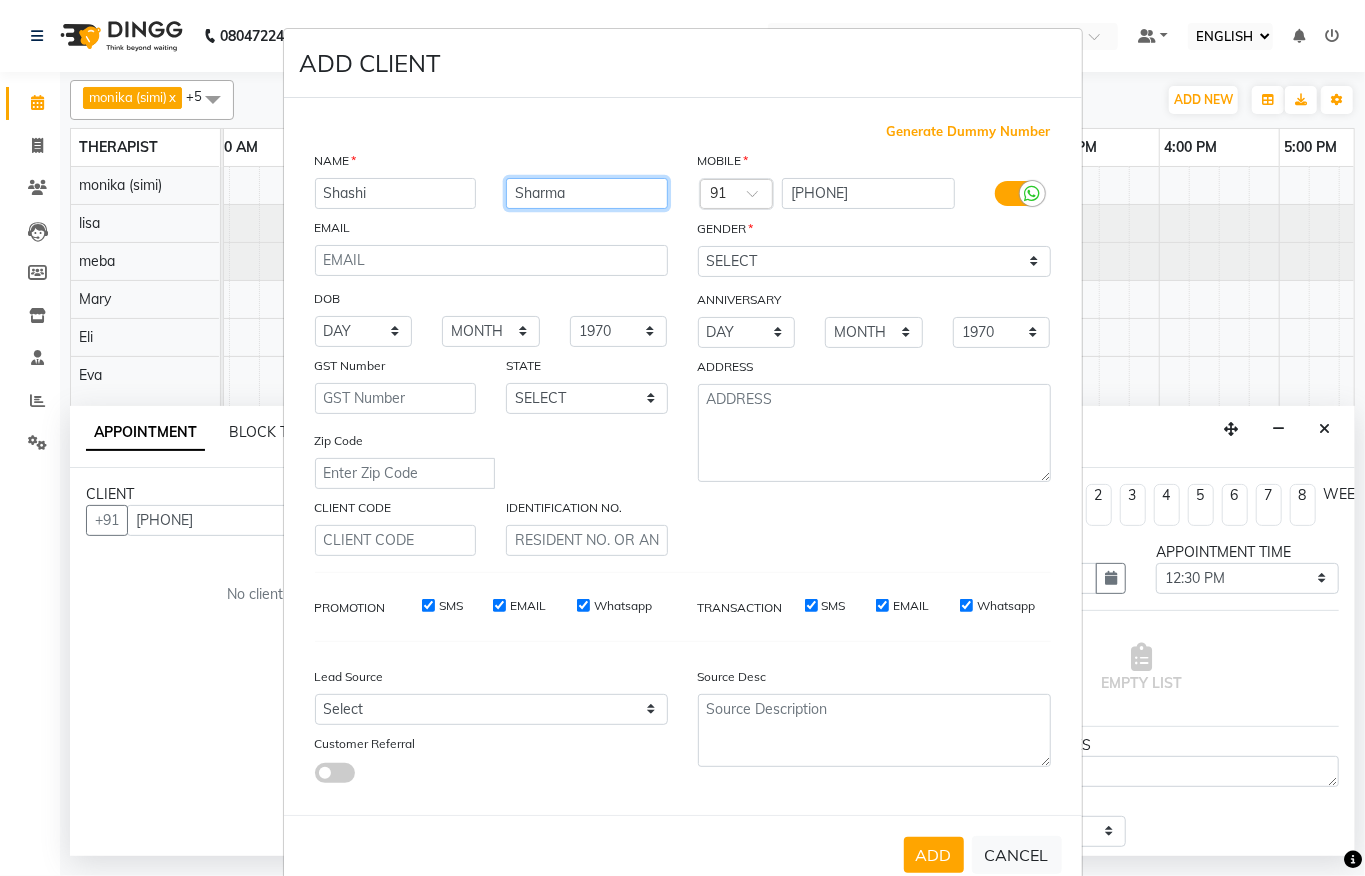 type on "Sharma" 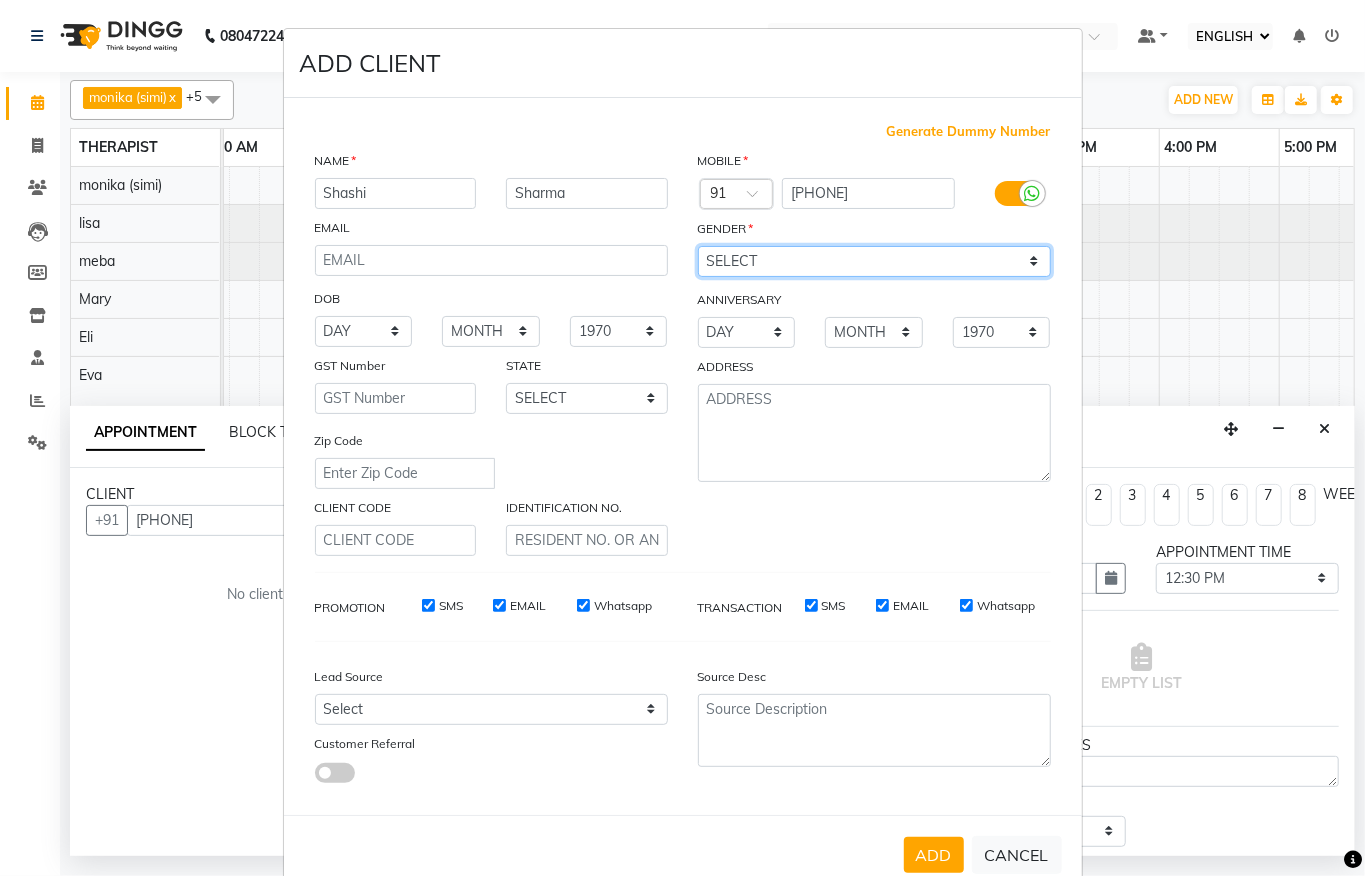 click on "SELECT MALE FEMALE OTHER PREFER NOT TO SAY" at bounding box center (874, 261) 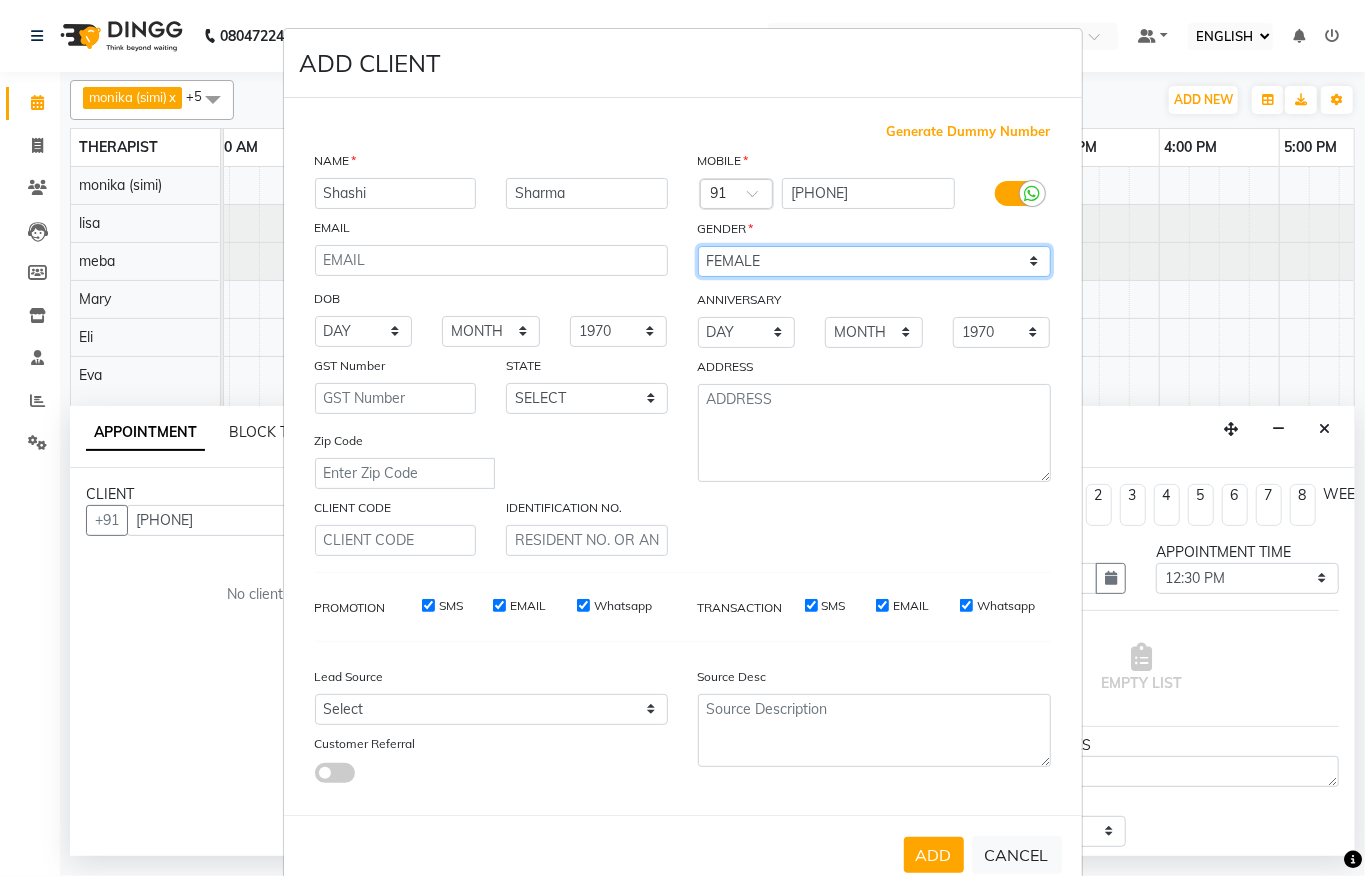 click on "SELECT MALE FEMALE OTHER PREFER NOT TO SAY" at bounding box center (874, 261) 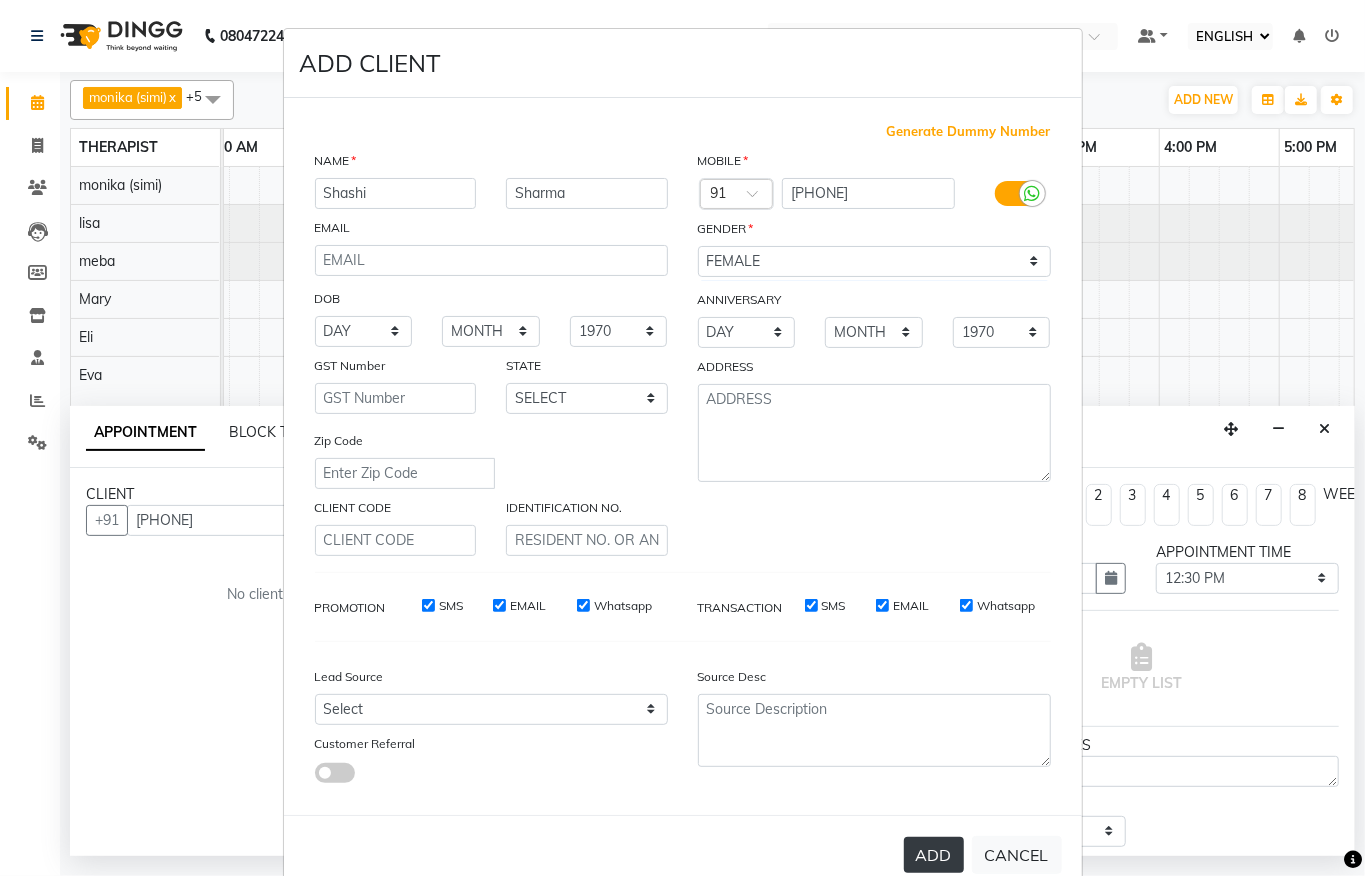 click on "ADD" at bounding box center (934, 855) 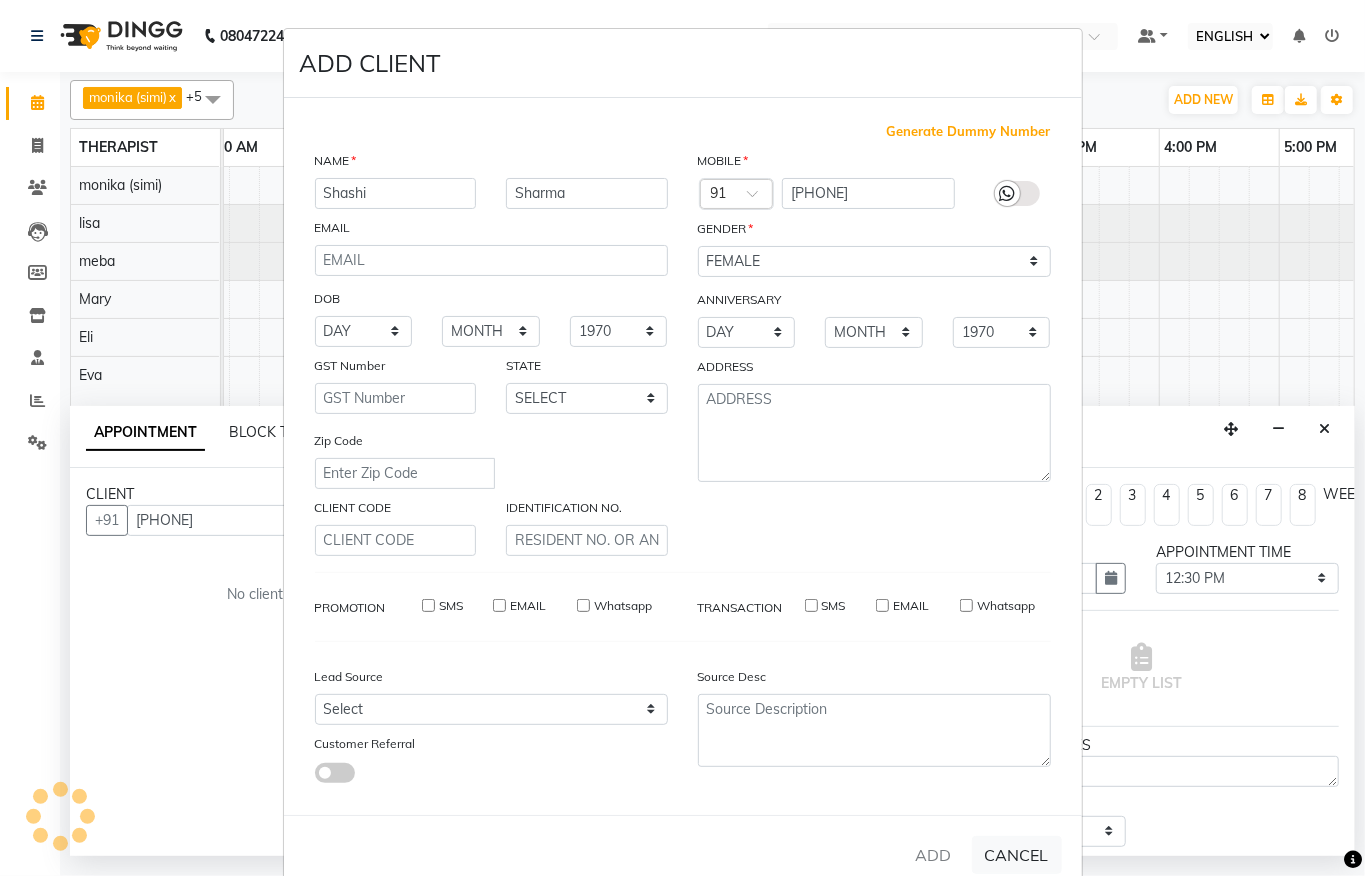 type 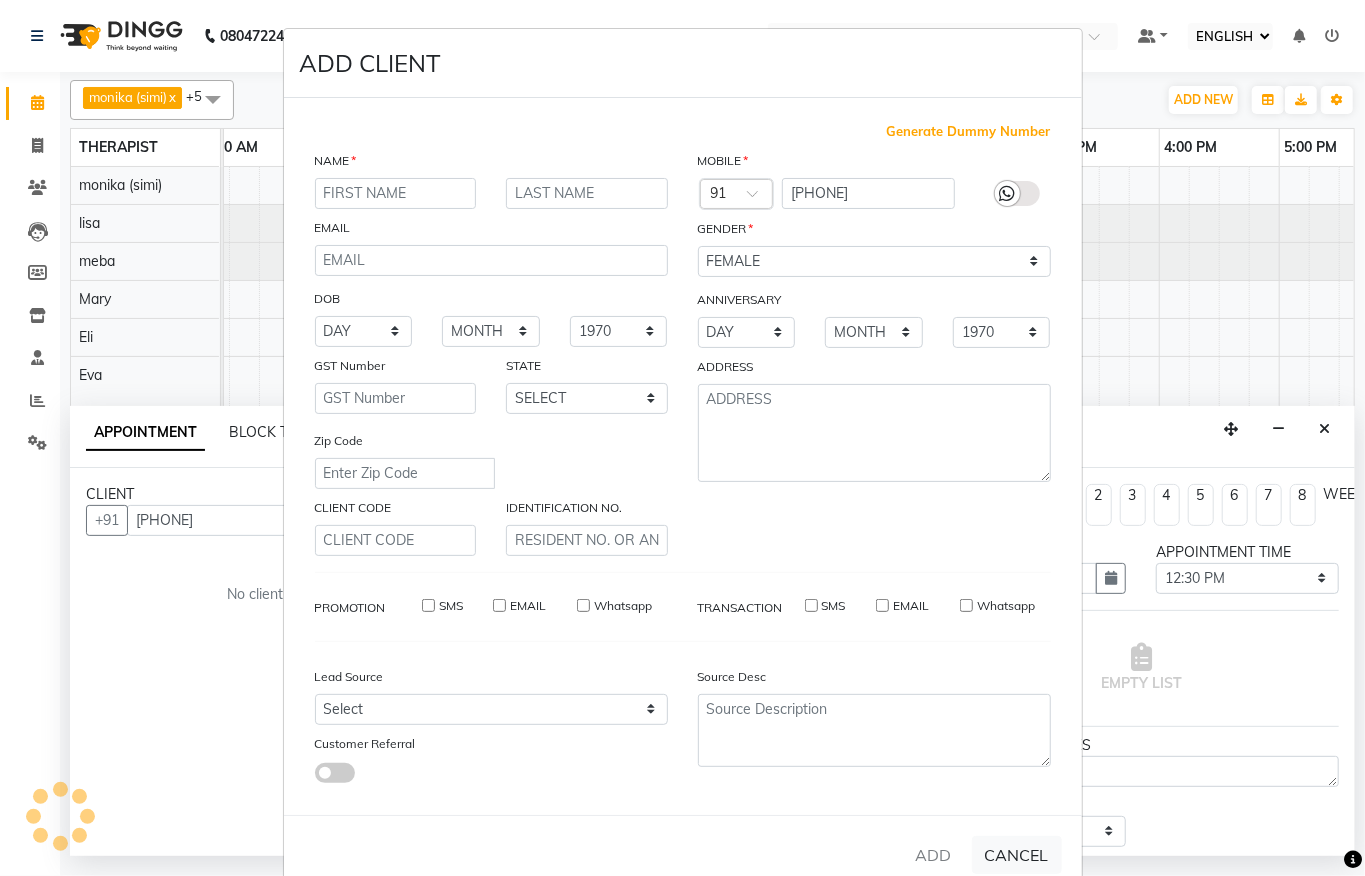 select 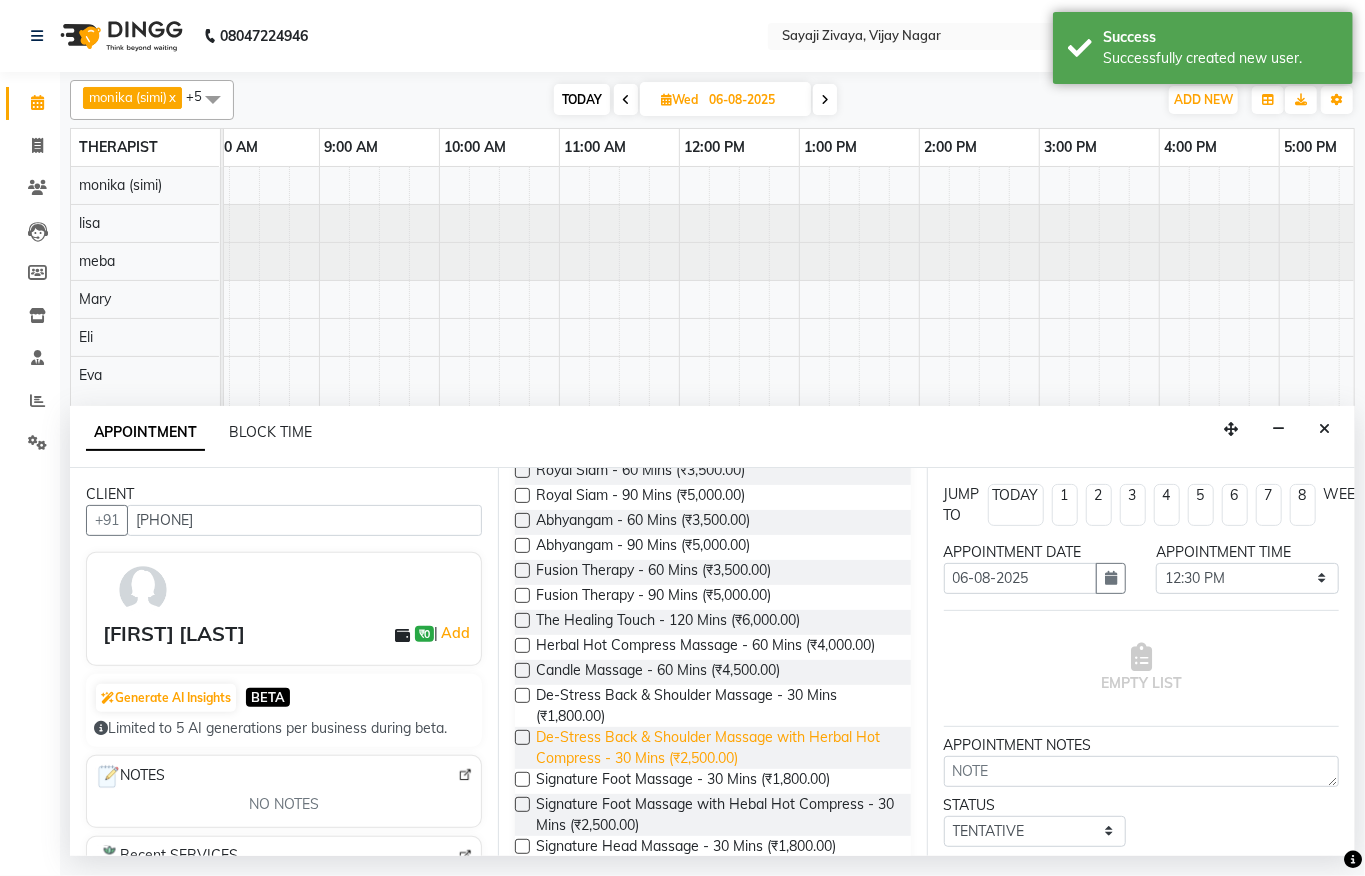 scroll, scrollTop: 400, scrollLeft: 0, axis: vertical 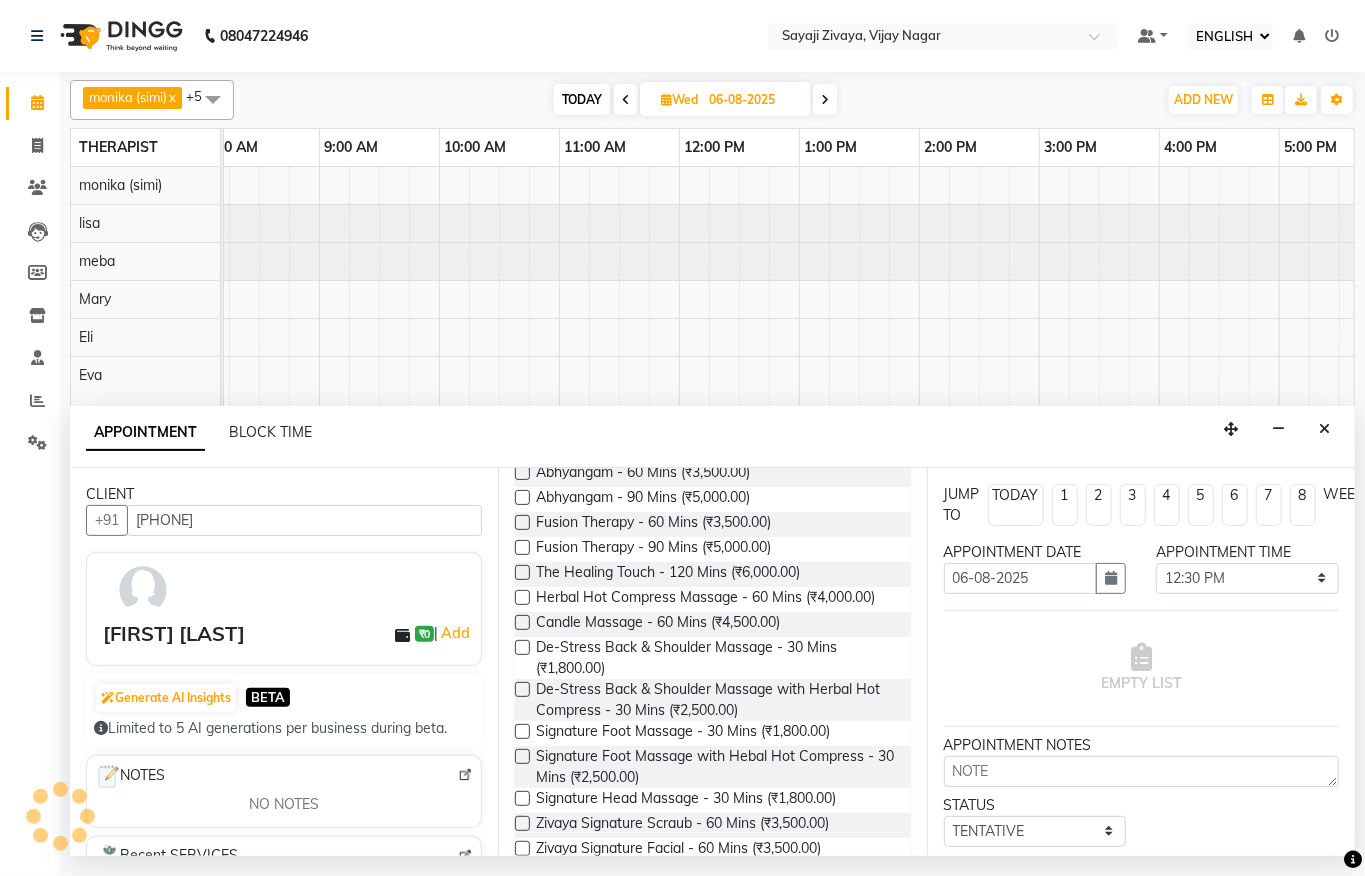 click at bounding box center (522, 731) 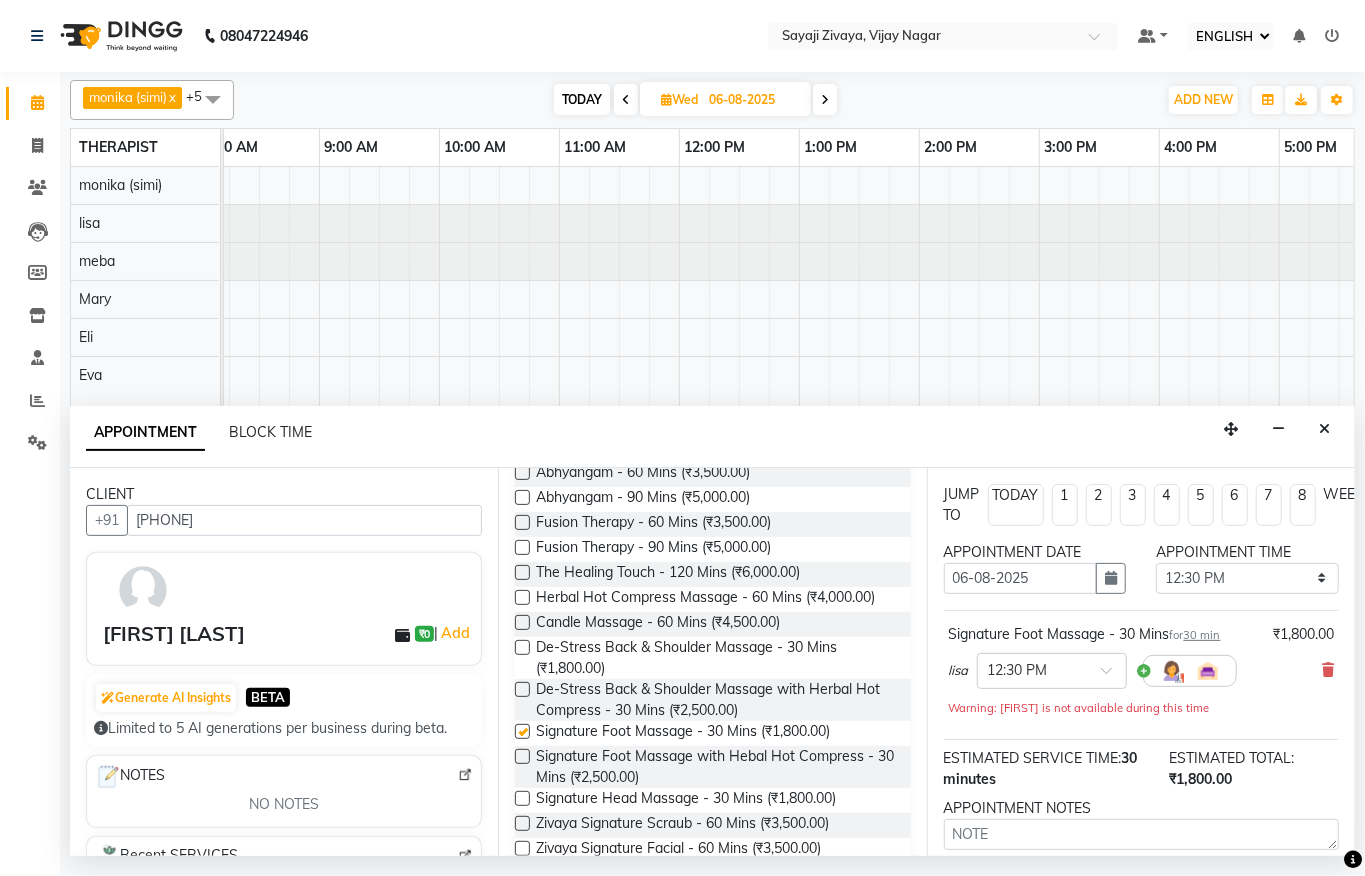 checkbox on "false" 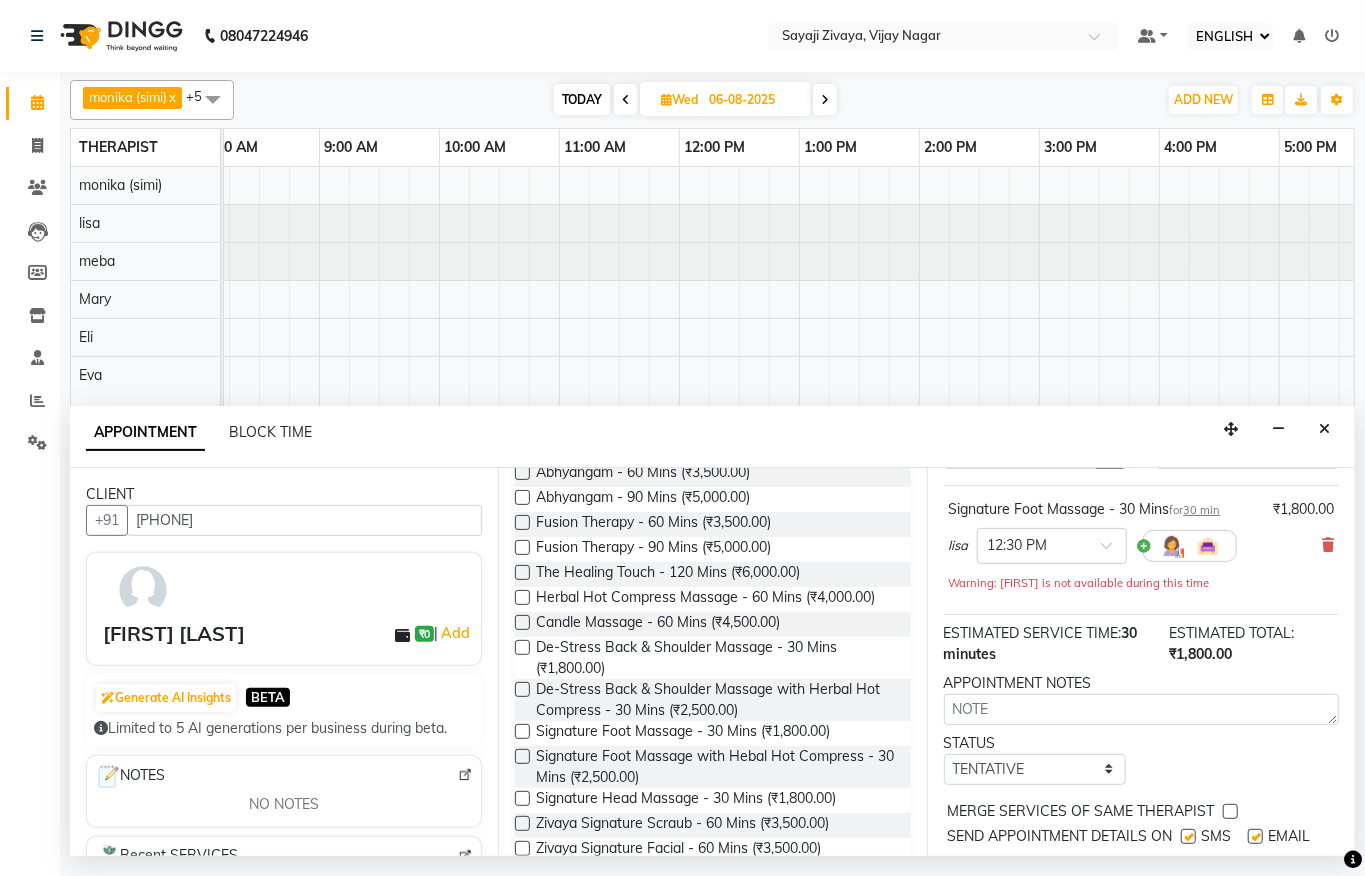 scroll, scrollTop: 221, scrollLeft: 0, axis: vertical 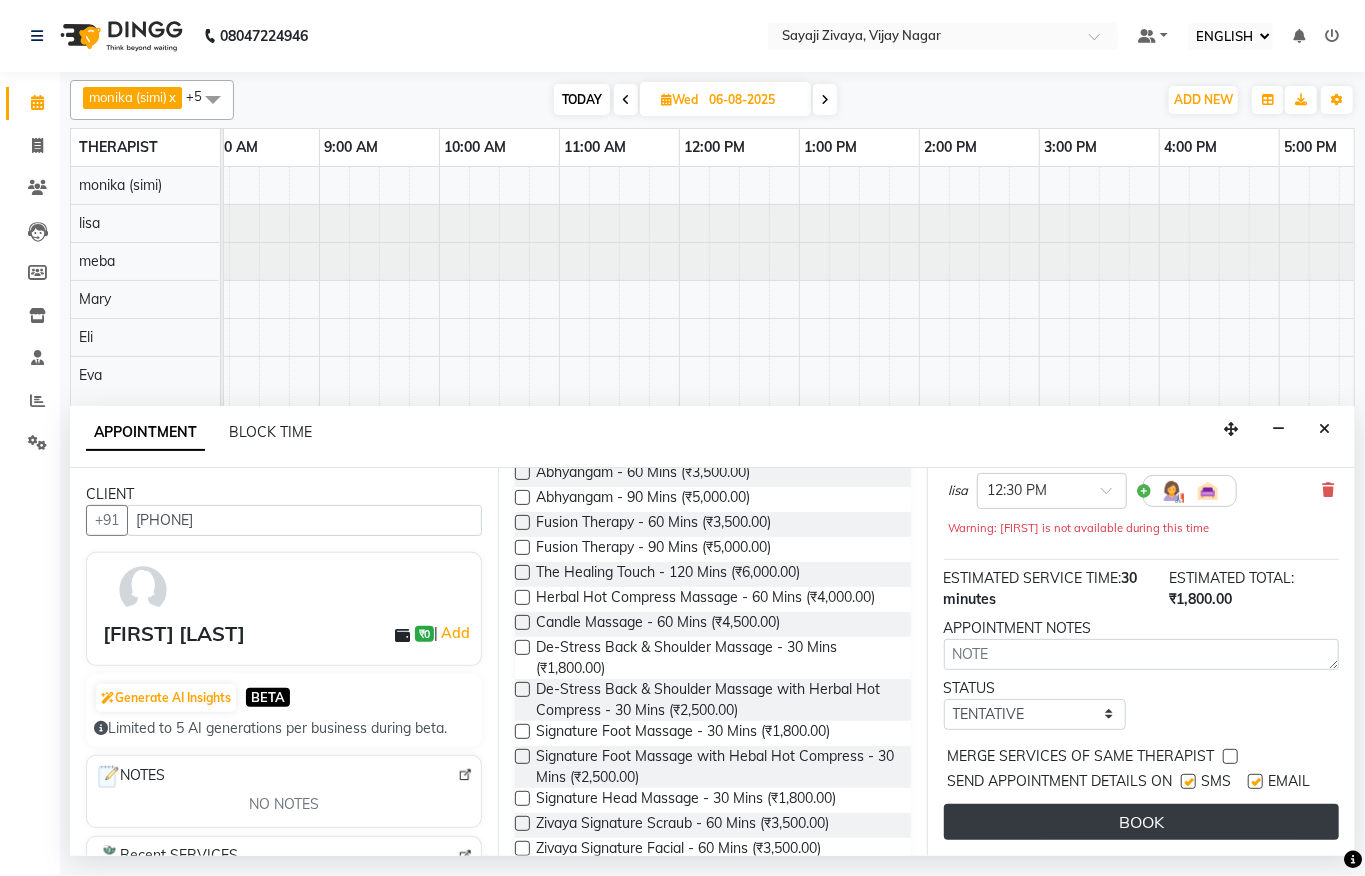 click on "BOOK" at bounding box center [1141, 822] 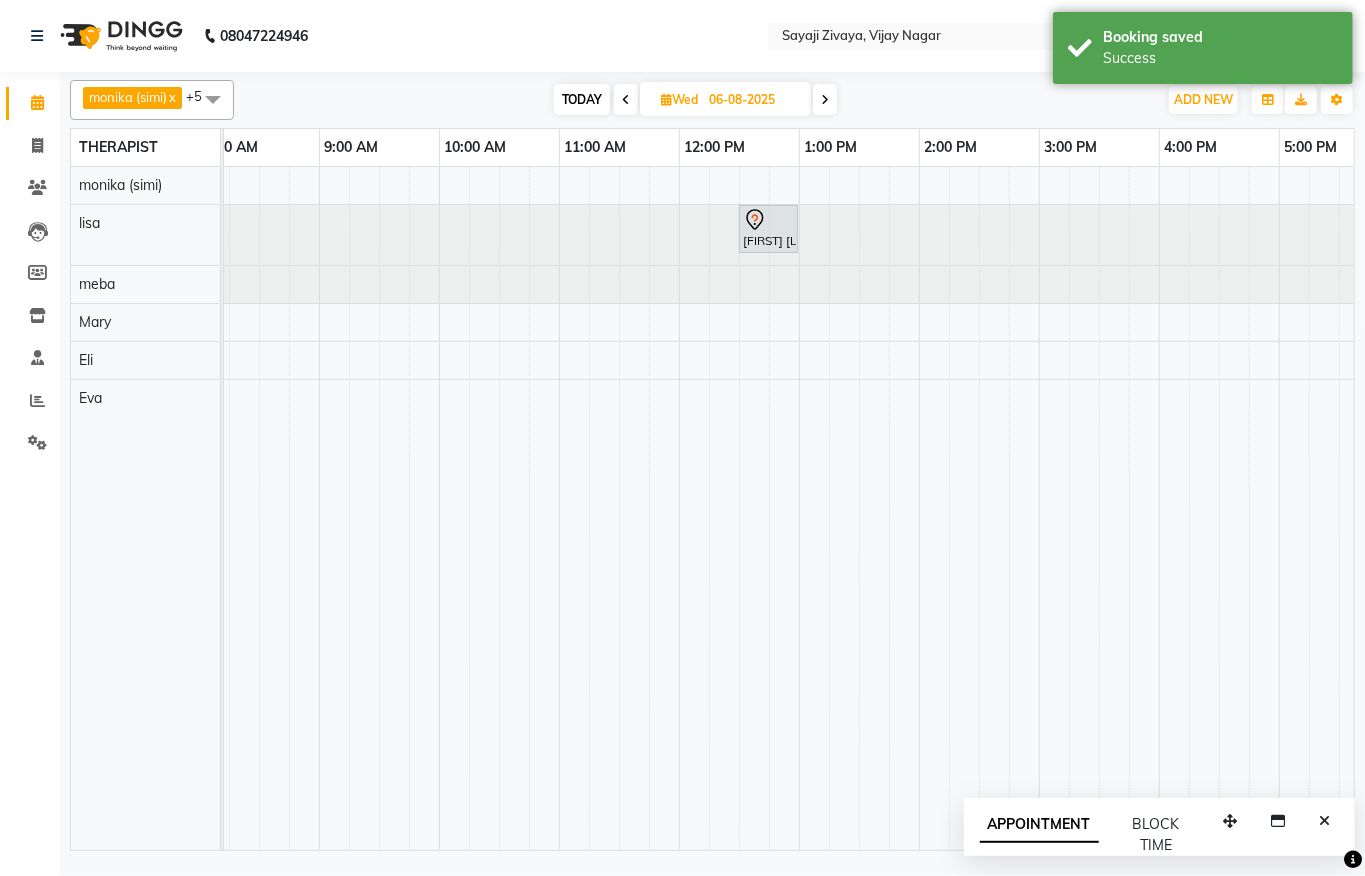 click on "TODAY" at bounding box center (582, 99) 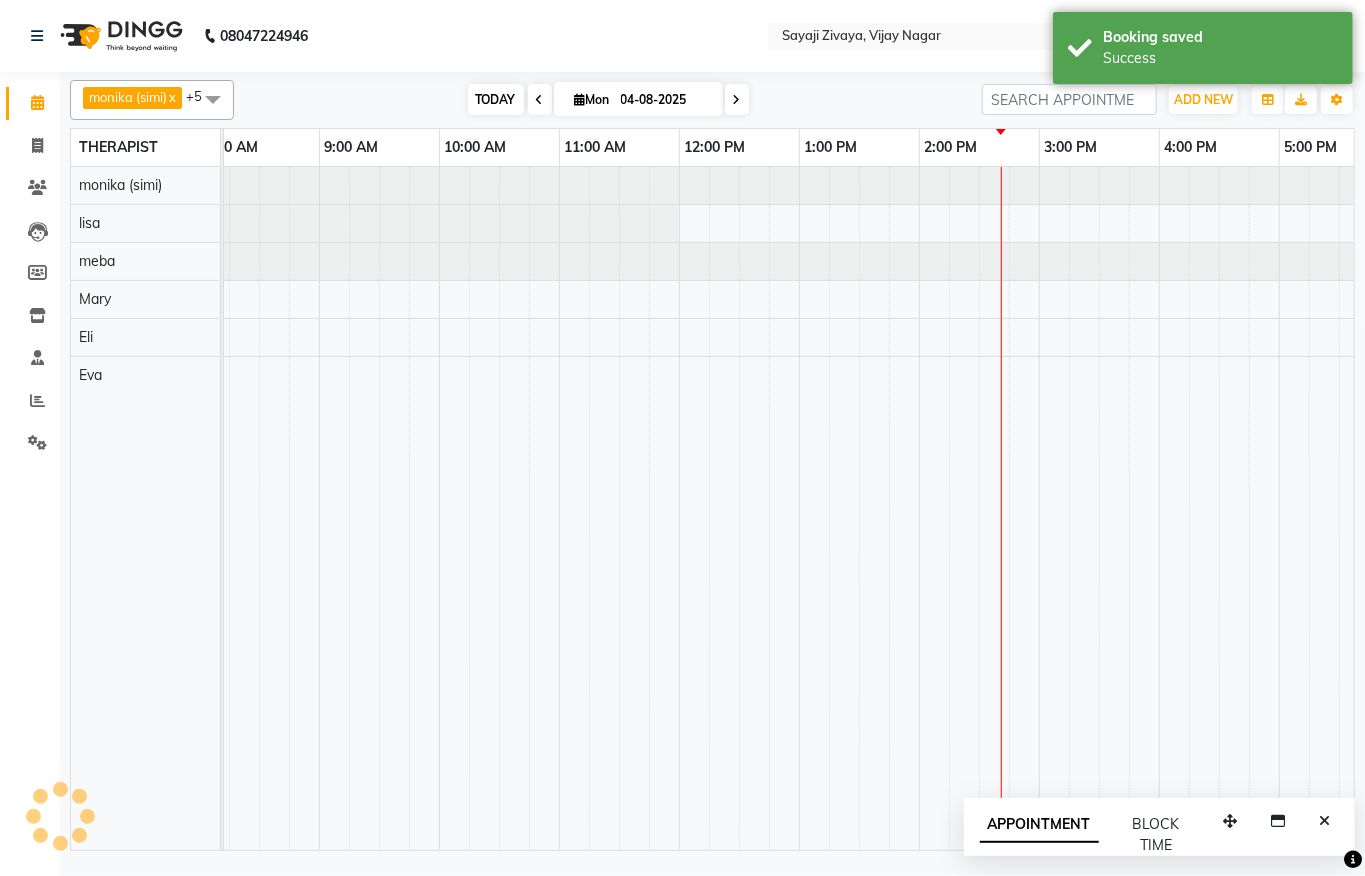 scroll, scrollTop: 0, scrollLeft: 790, axis: horizontal 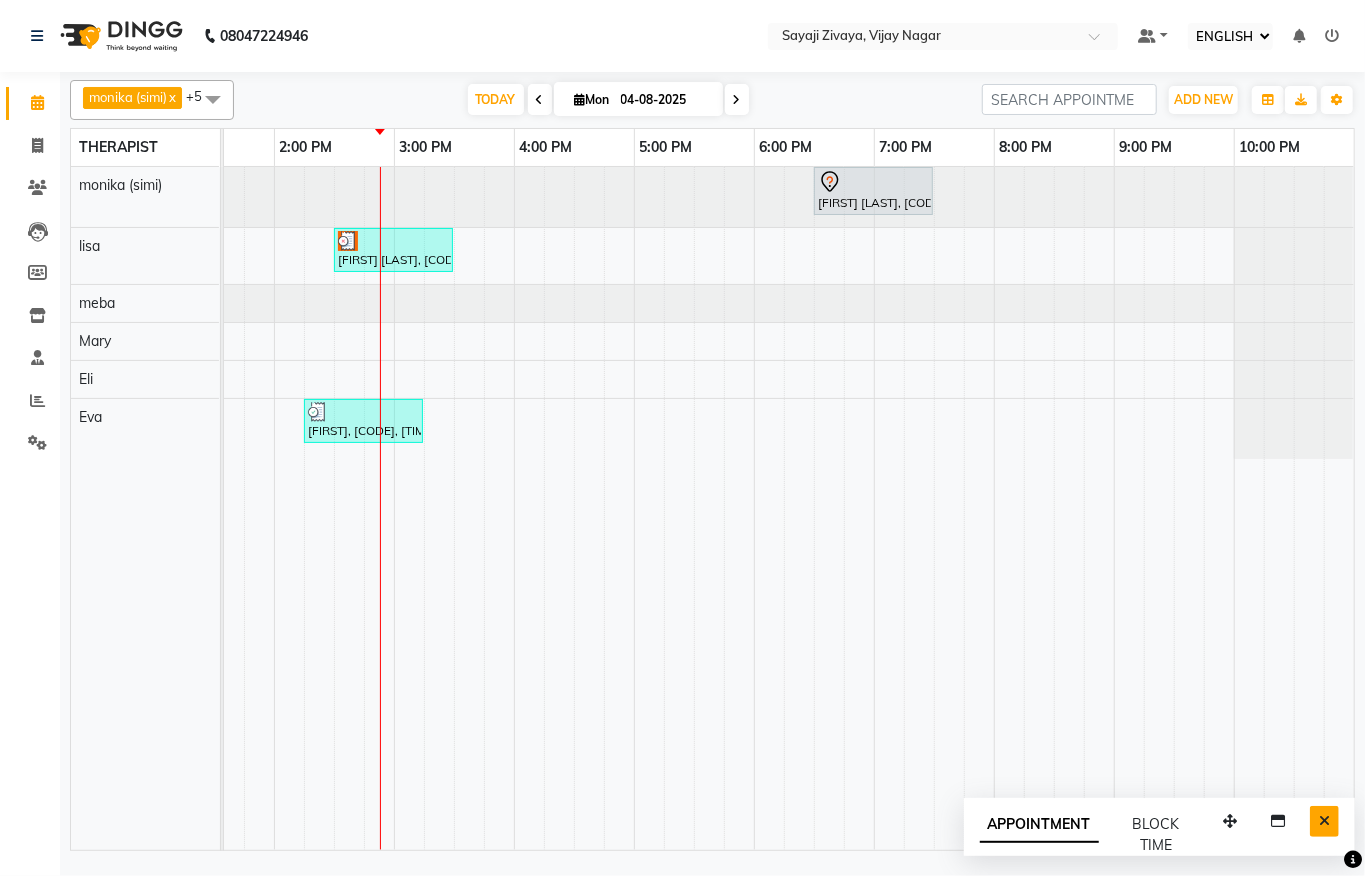 click at bounding box center [1324, 821] 